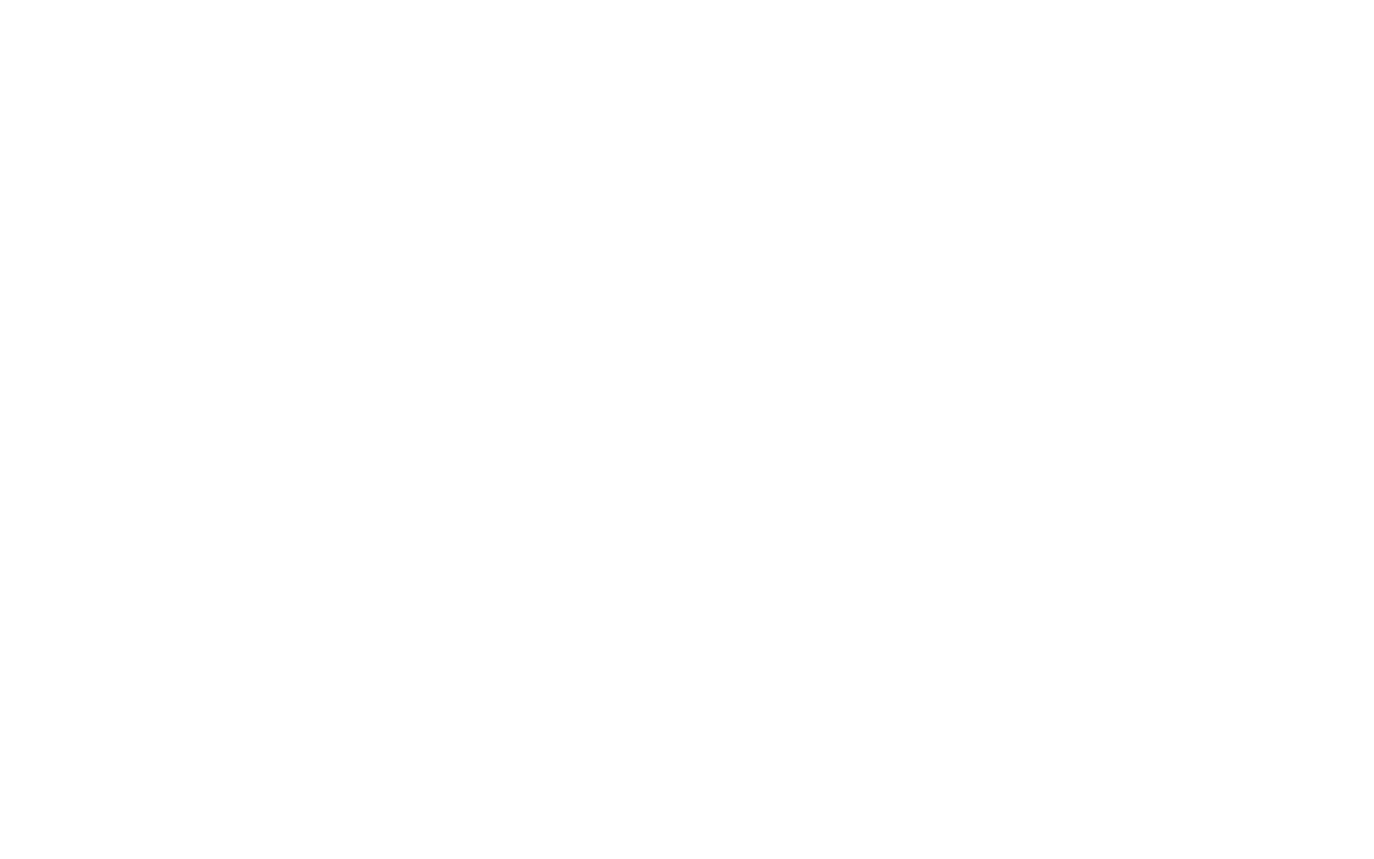 scroll, scrollTop: 0, scrollLeft: 0, axis: both 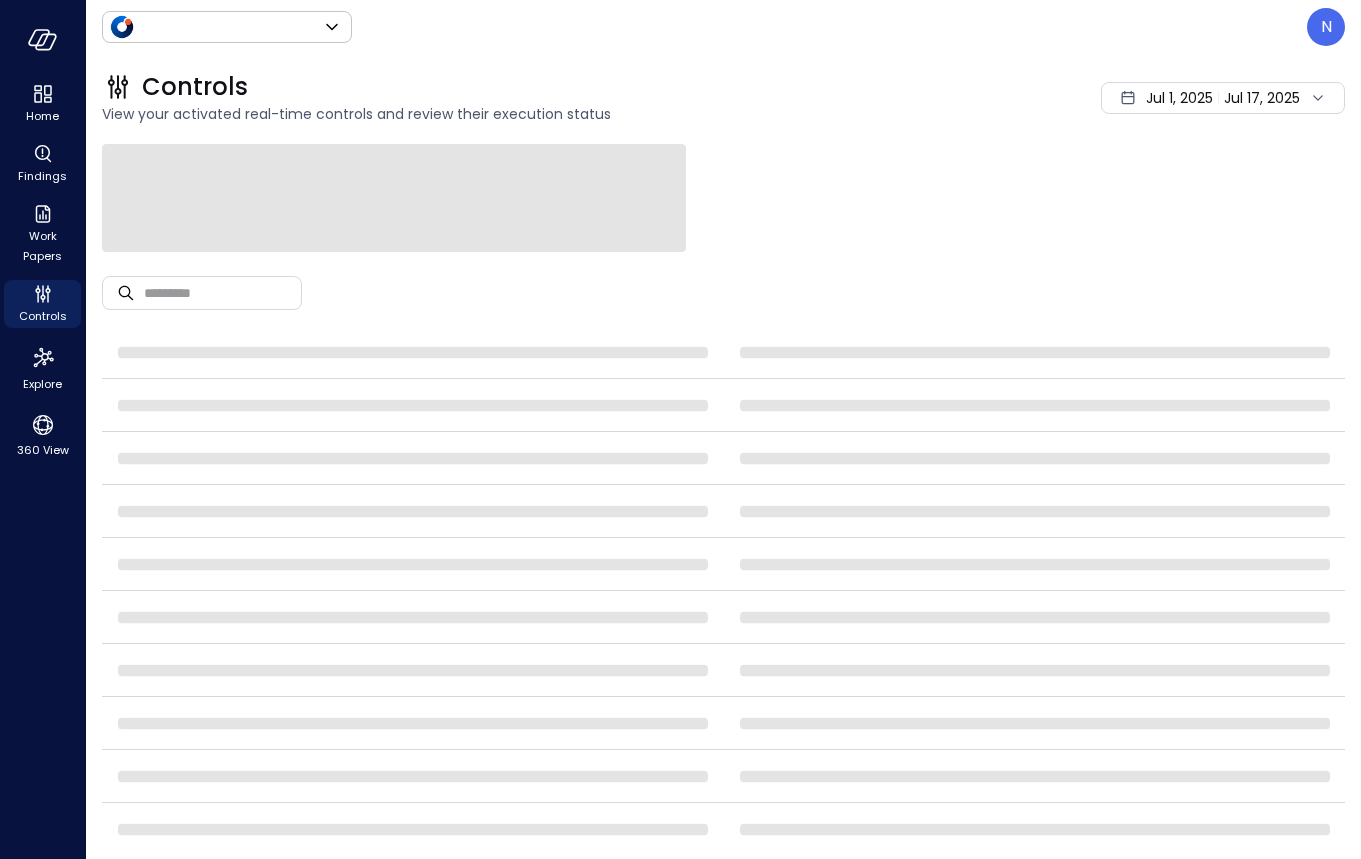 type on "******" 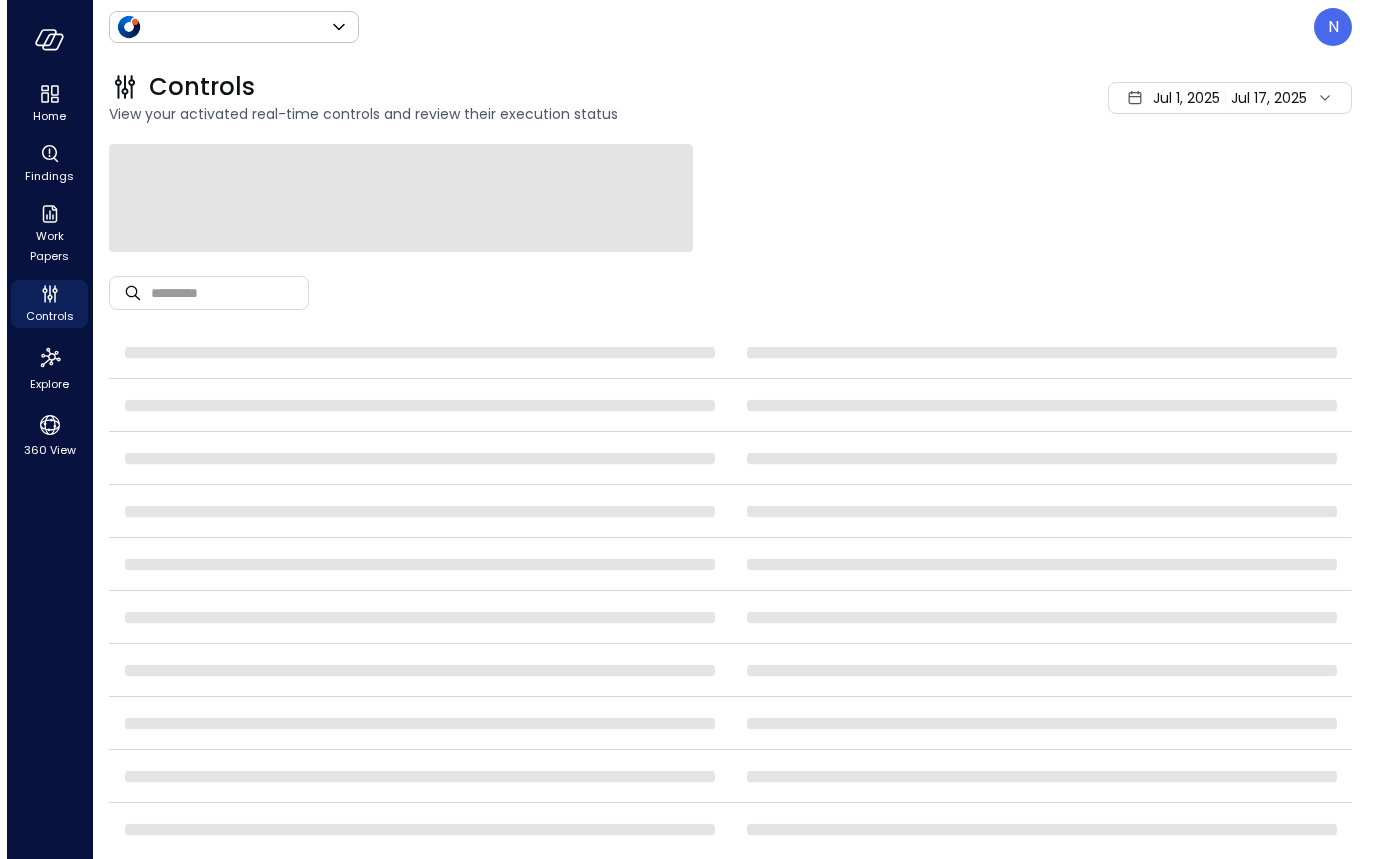 scroll, scrollTop: 0, scrollLeft: 0, axis: both 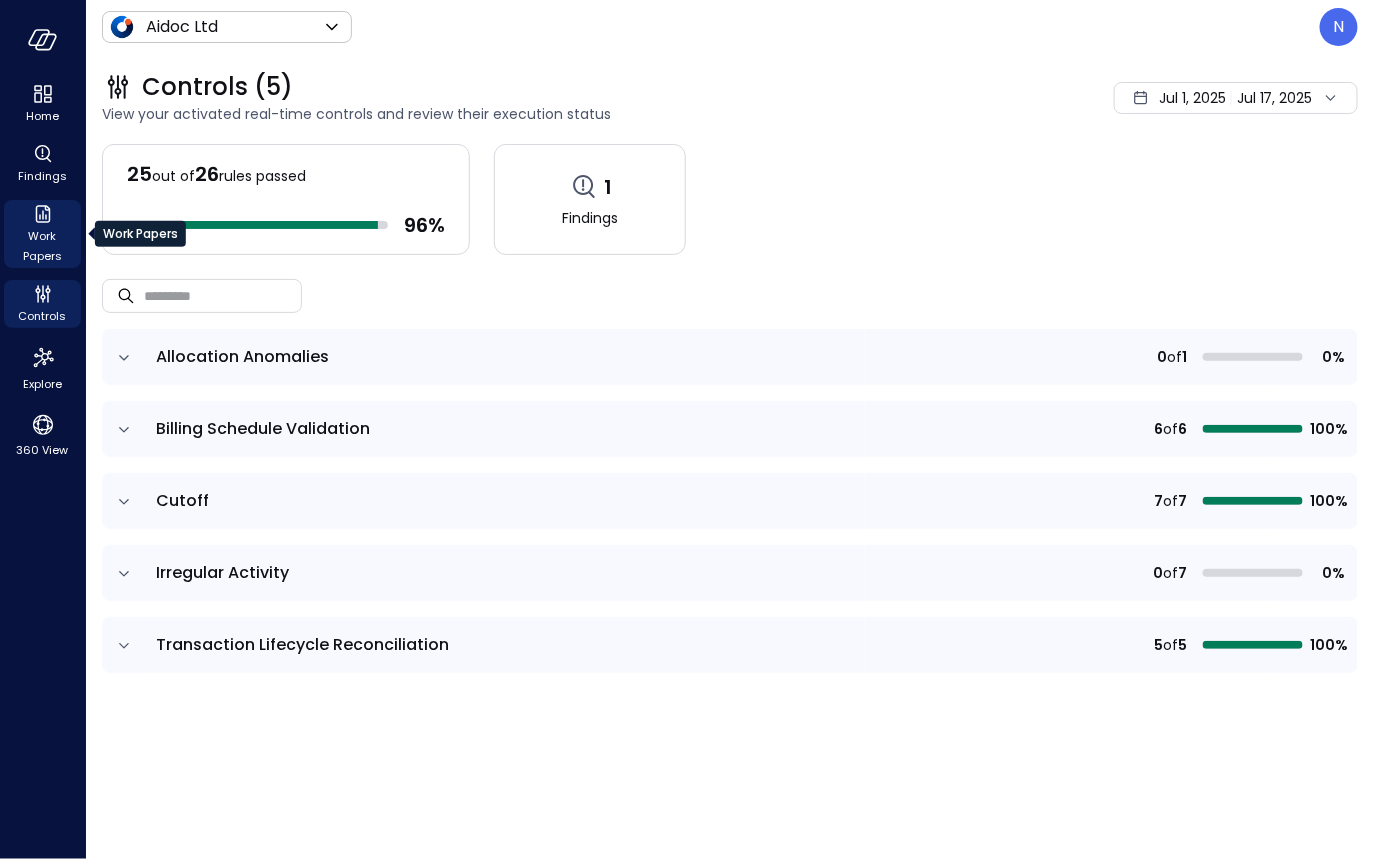 click on "Work Papers" at bounding box center [42, 246] 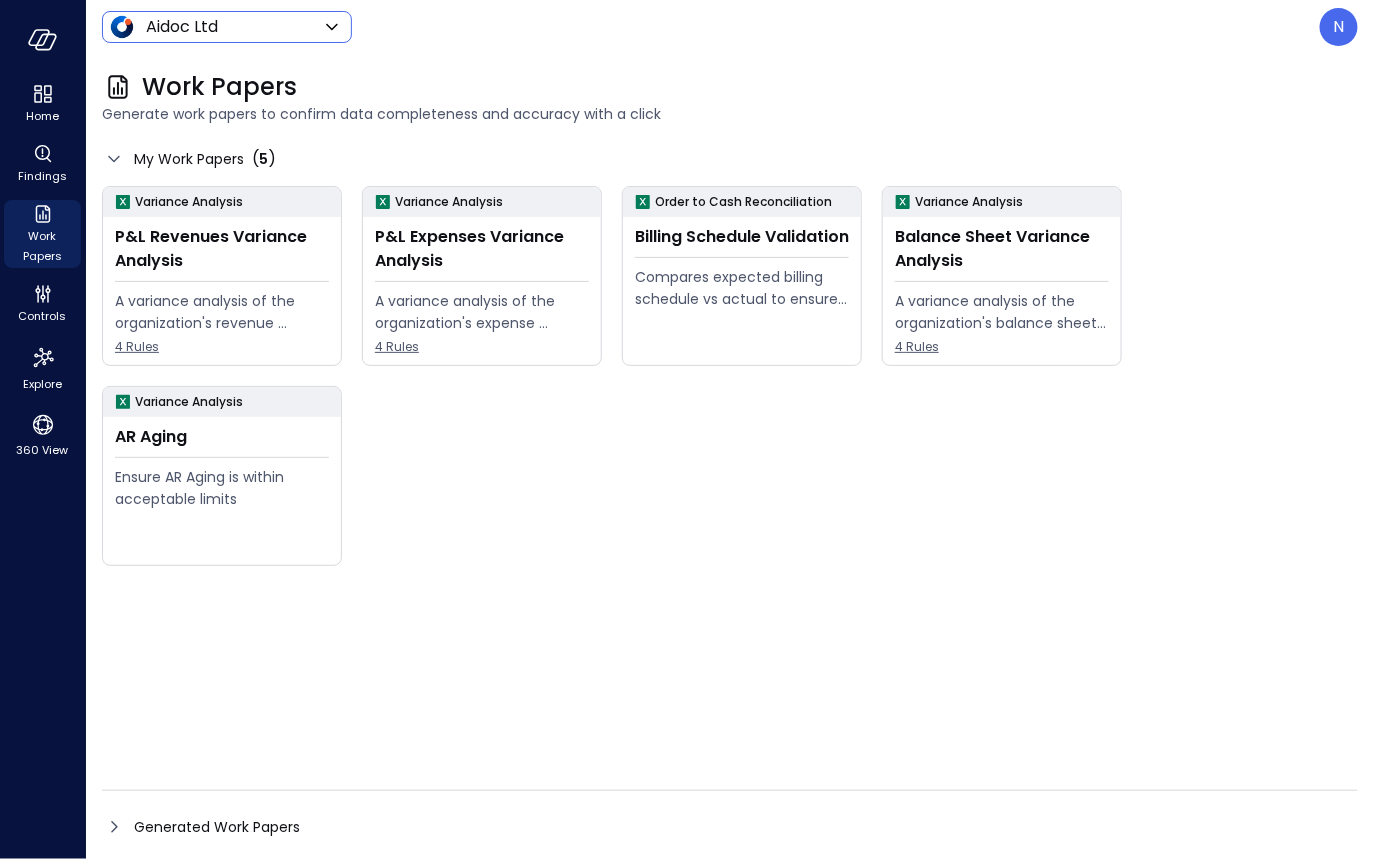 click on "Home Findings Work Papers Controls Explore 360 View Aidoc Ltd ****** ​ N Work Papers   Generate work papers to confirm data
completeness and accuracy with a click My Work Papers ( 5 ) Variance Analysis P&L Revenues Variance Analysis A variance analysis of the organization's revenue accounts 4   Rules Variance Analysis P&L Expenses Variance Analysis A variance analysis of the organization's expense accounts 4   Rules Order to Cash Reconciliation Billing Schedule Validation Compares expected billing schedule vs actual to ensure timely and compliant invoicing Variance Analysis Balance Sheet Variance Analysis A variance analysis of the organization's balance sheet accounts 4   Rules Variance Analysis AR Aging Ensure AR Aging is within acceptable limits Generated Work Papers Safebooks.ai P&L Revenues Variance Analysis A variance analysis of the organization's revenue accounts P&L Expenses Variance Analysis A variance analysis of the organization's expense accounts Billing Schedule Validation AR Aging" at bounding box center (687, 429) 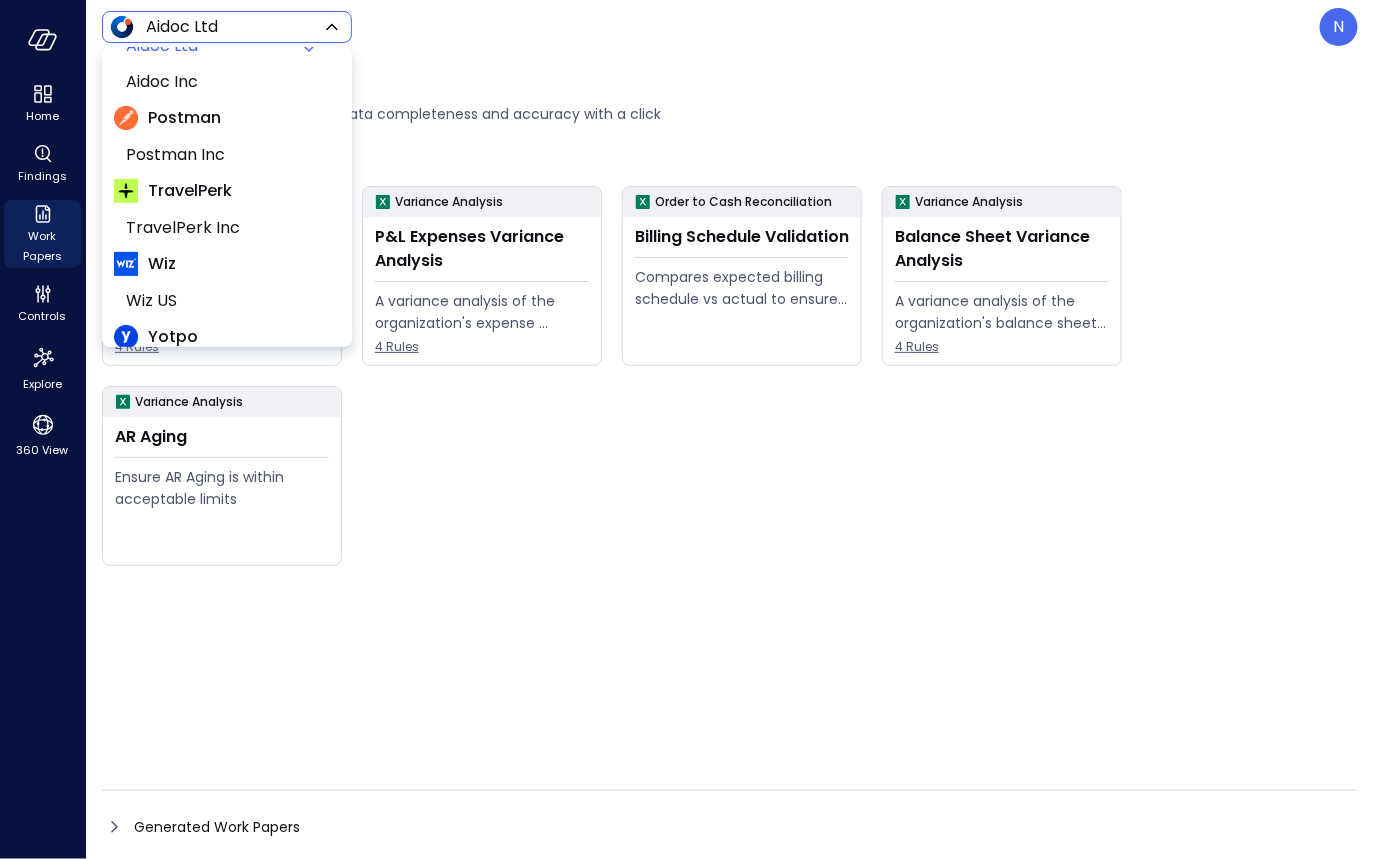 scroll, scrollTop: 81, scrollLeft: 0, axis: vertical 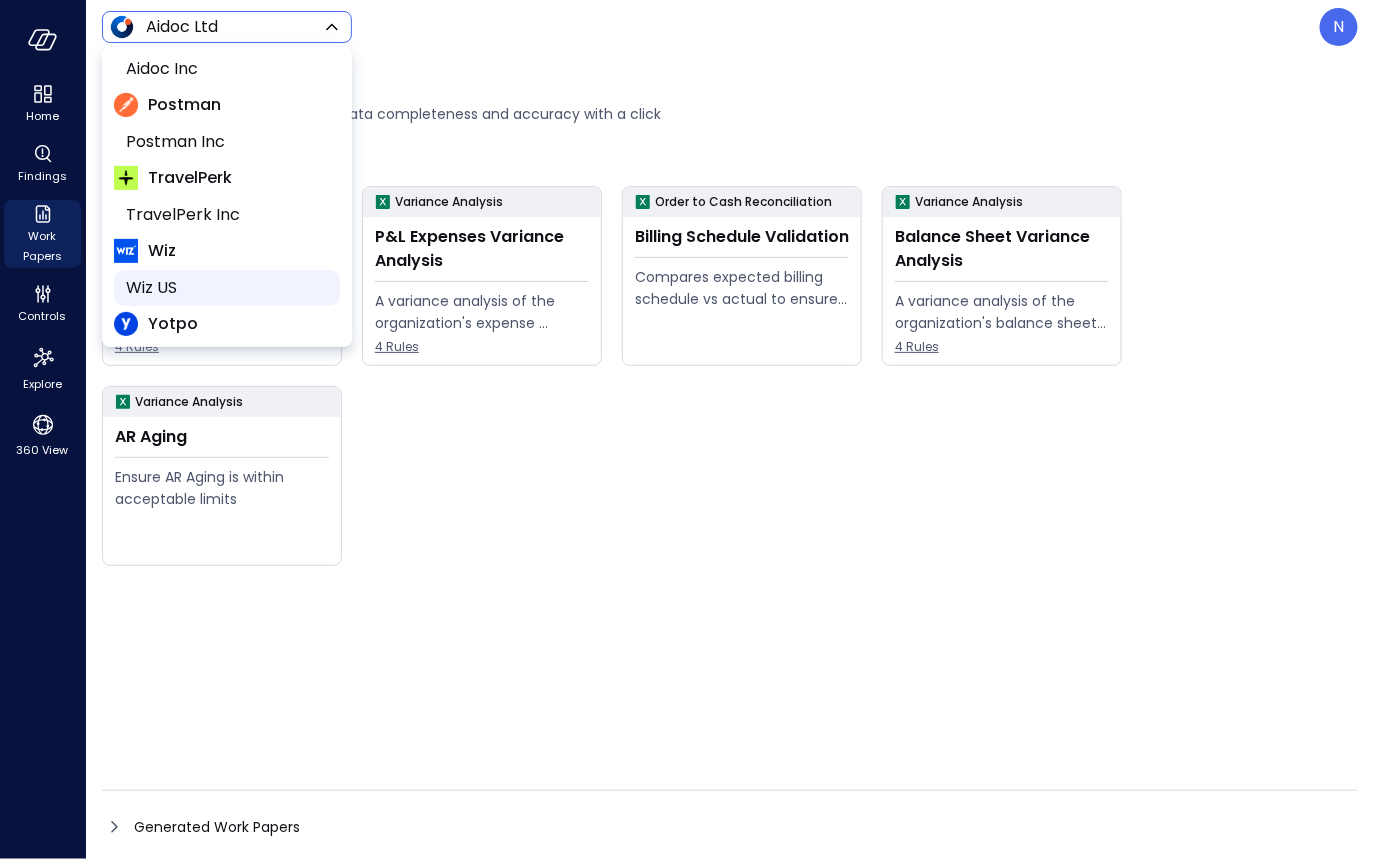 click on "Wiz US" at bounding box center (225, 288) 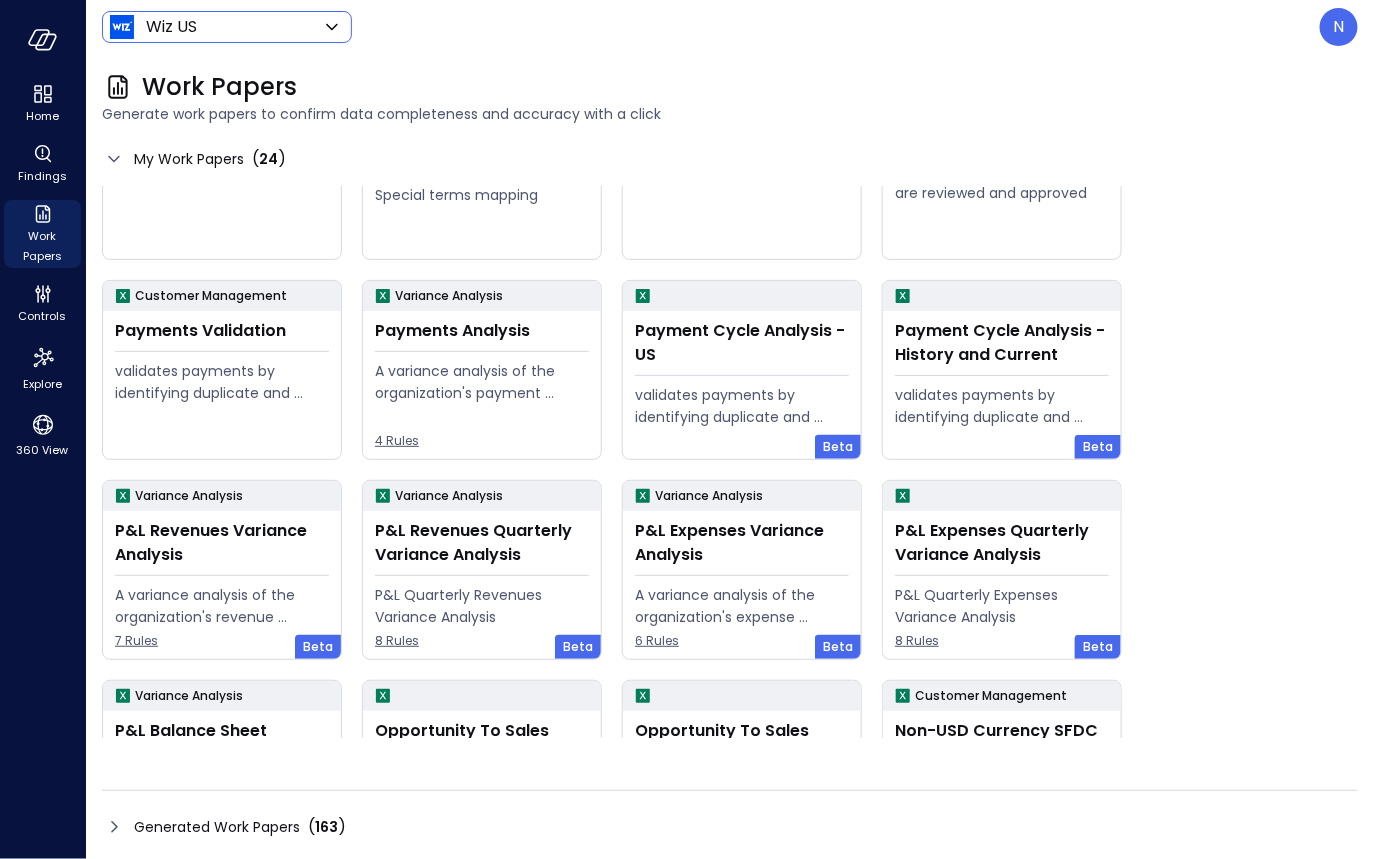 scroll, scrollTop: 241, scrollLeft: 0, axis: vertical 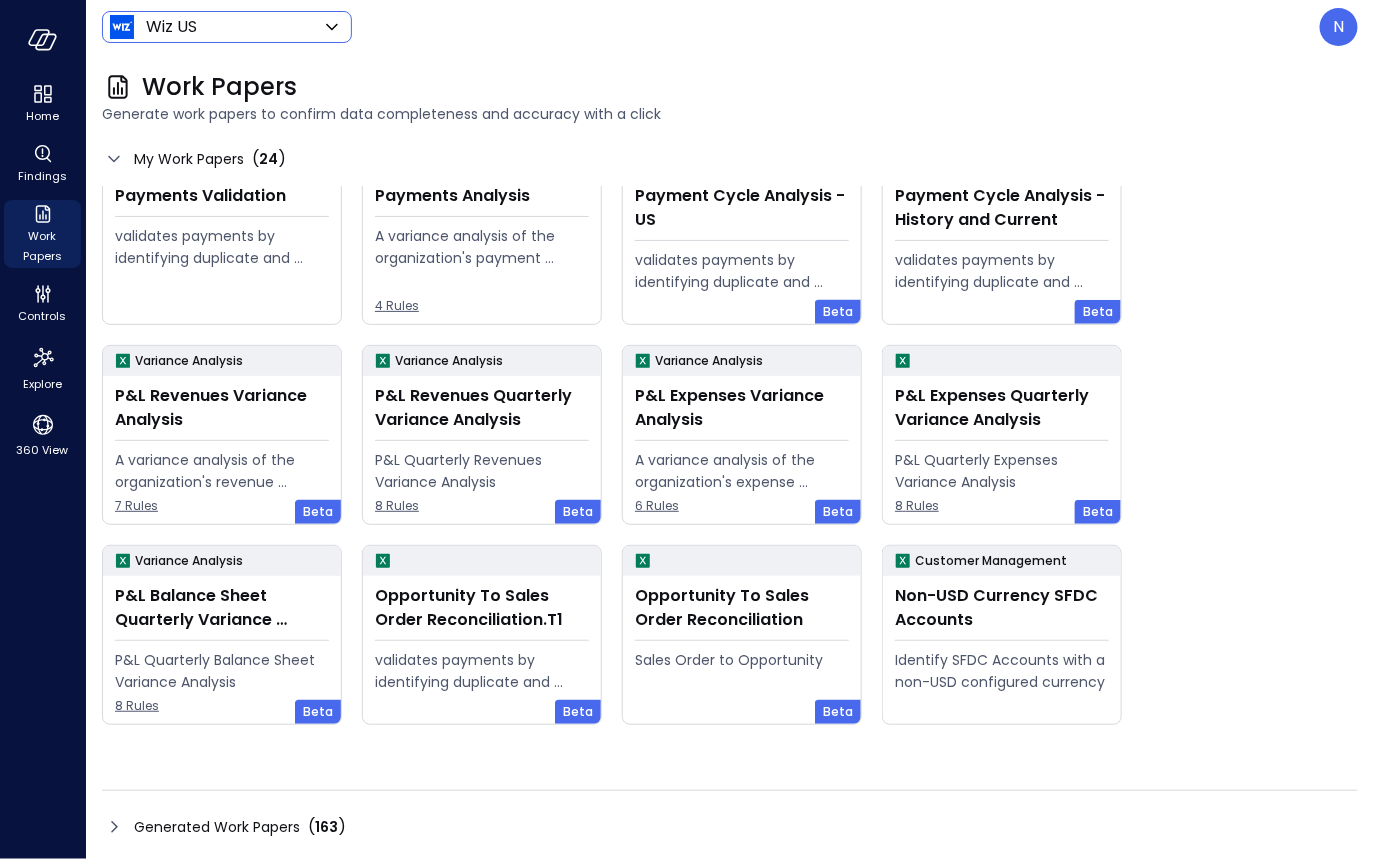 click 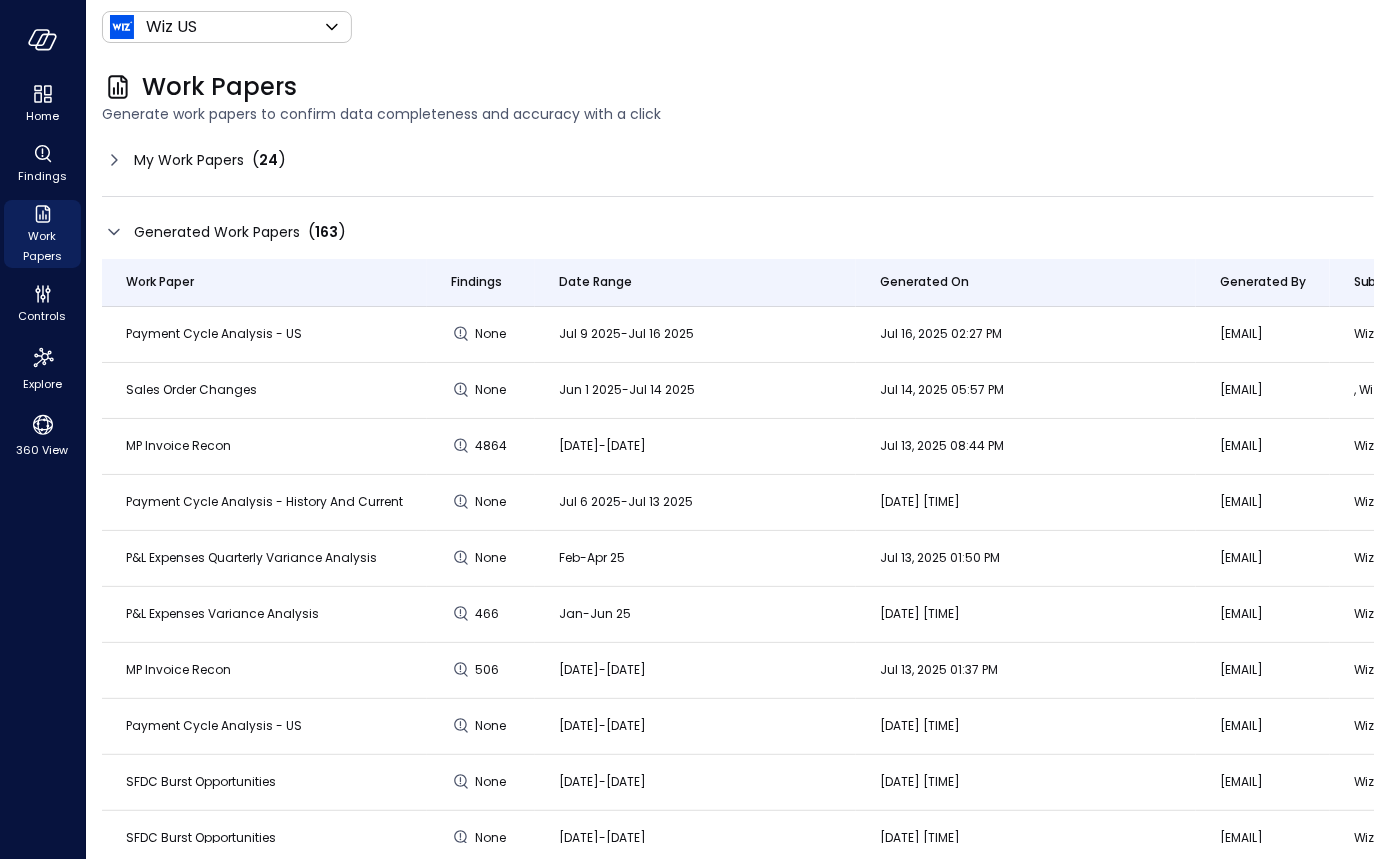 click 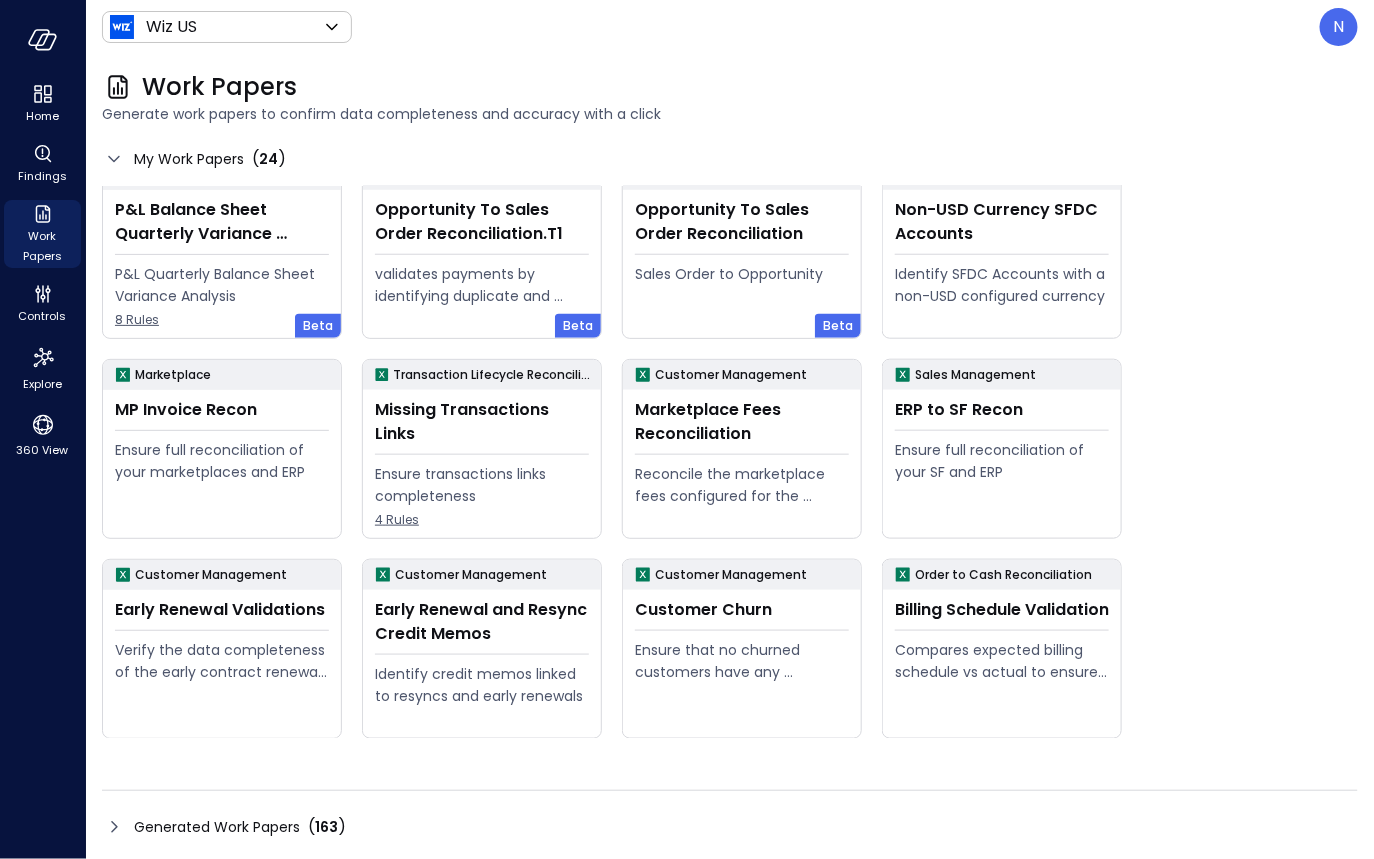 scroll, scrollTop: 604, scrollLeft: 0, axis: vertical 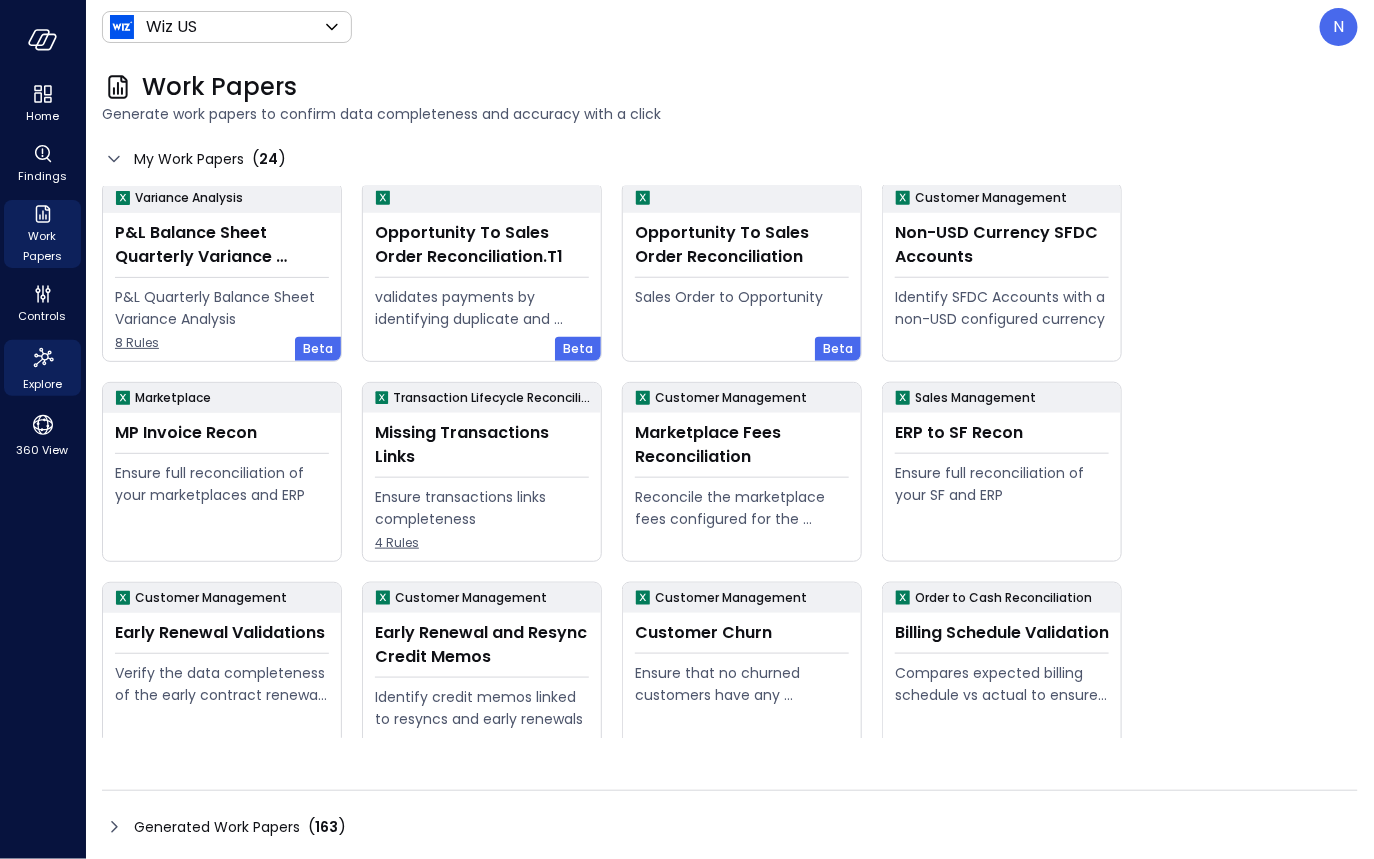 click on "Explore" at bounding box center [42, 384] 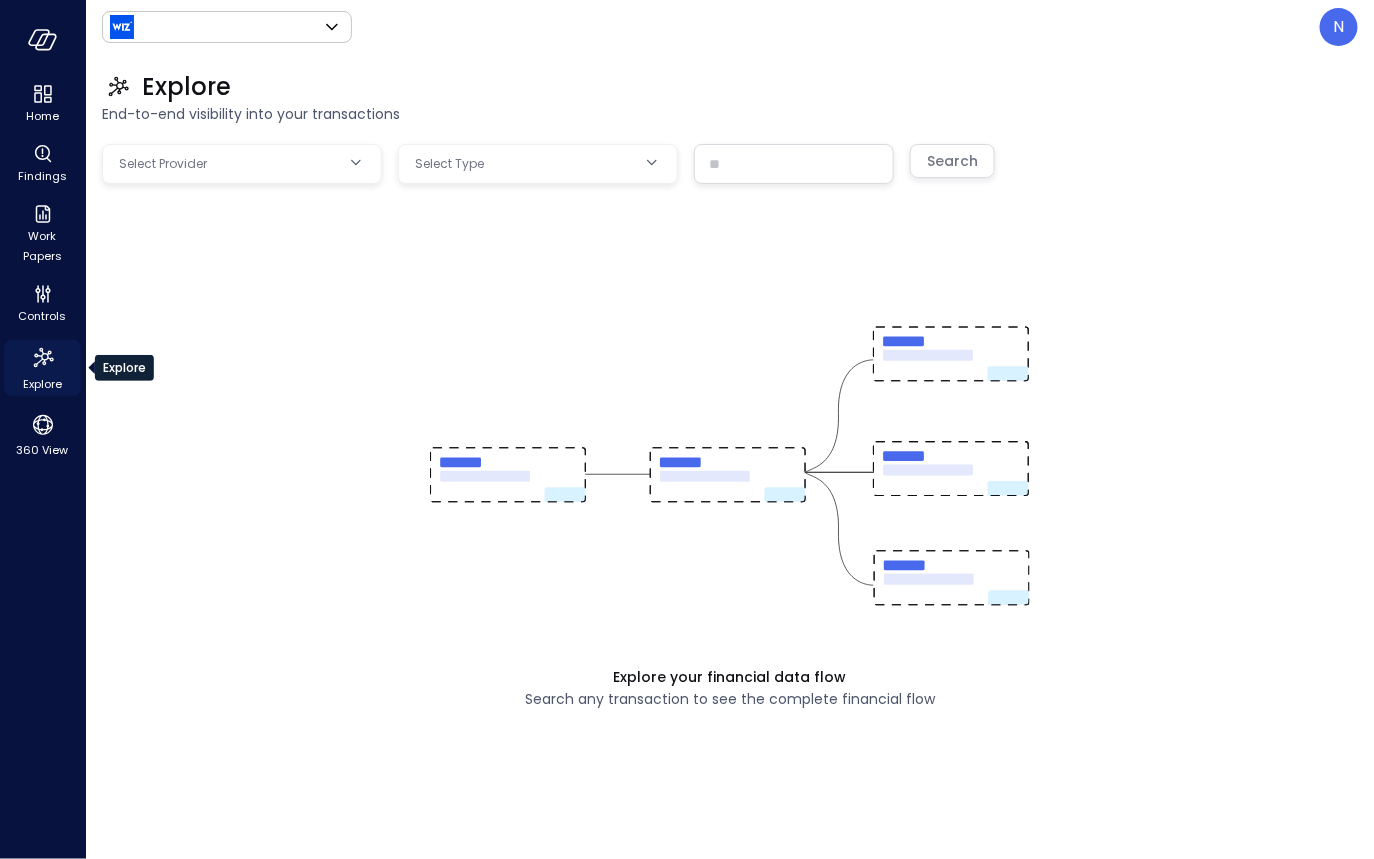 type on "******" 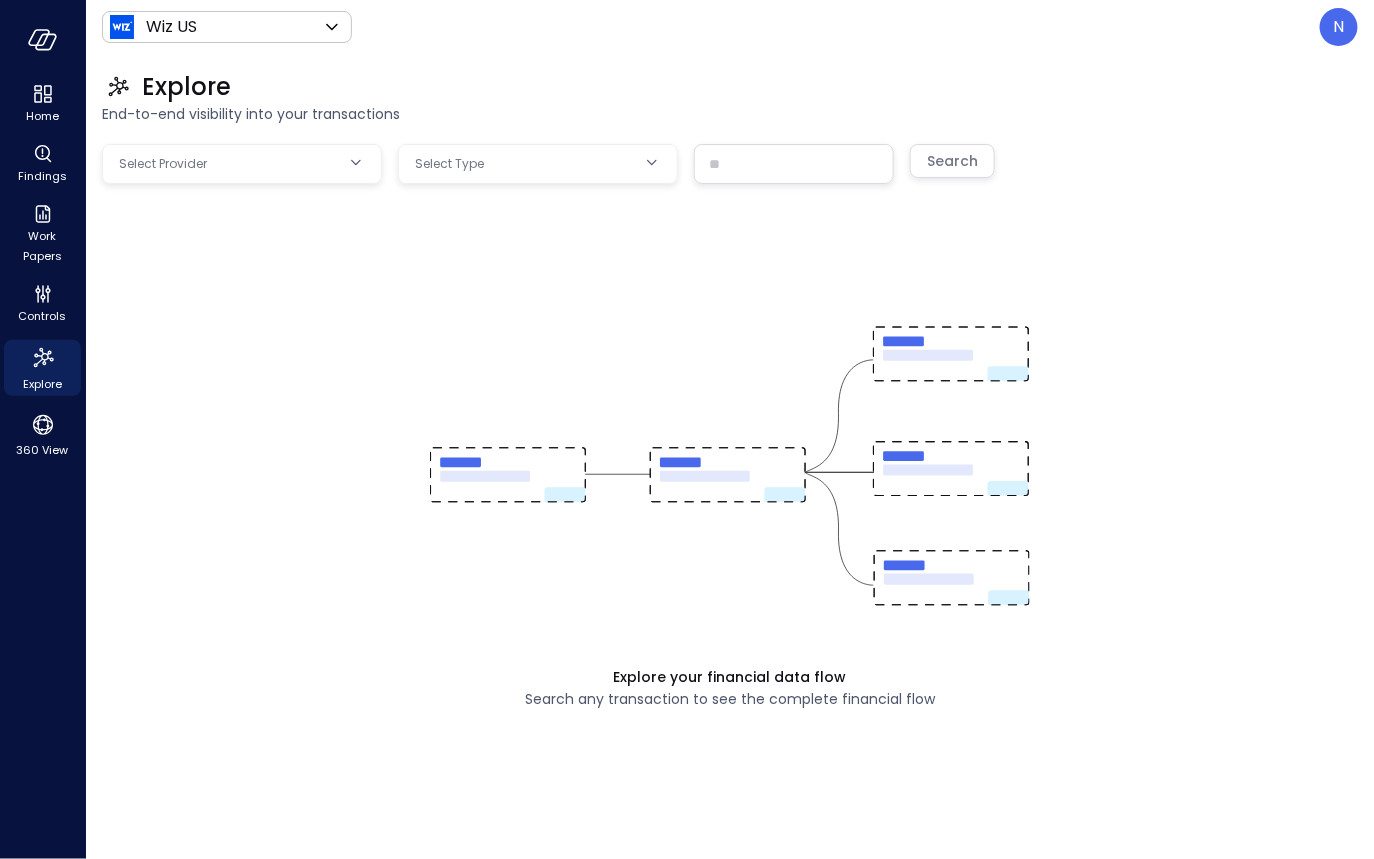 click on "Home Findings Work Papers Controls Explore 360 View Wiz US ****** ​ N Explore   End-to-end visibility into your transactions Select Provider Select Type ​ Search Explore your financial data flow Search any transaction to see the complete financial flow Safebooks.ai P&L Revenues Variance Analysis A variance analysis of the organization's revenue accounts P&L Expenses Variance Analysis A variance analysis of the organization's expense accounts Billing Schedule Validation Compares expected billing schedule vs actual to ensure timely and compliant invoicing Balance Sheet Variance Analysis A variance analysis of the organization's balance sheet accounts AR Aging Ensure AR Aging is within acceptable limits T4C Workpaper Display T4C opportunities SFDC Special Terms | Opportunities Special terms mapping SFDC Burst Opportunities Display burst opportunities Sales Order Changes Ensure sales order changes are reviewed and approved Payments Validation  validates payments by identifying duplicate and erroneous entries." at bounding box center [687, 429] 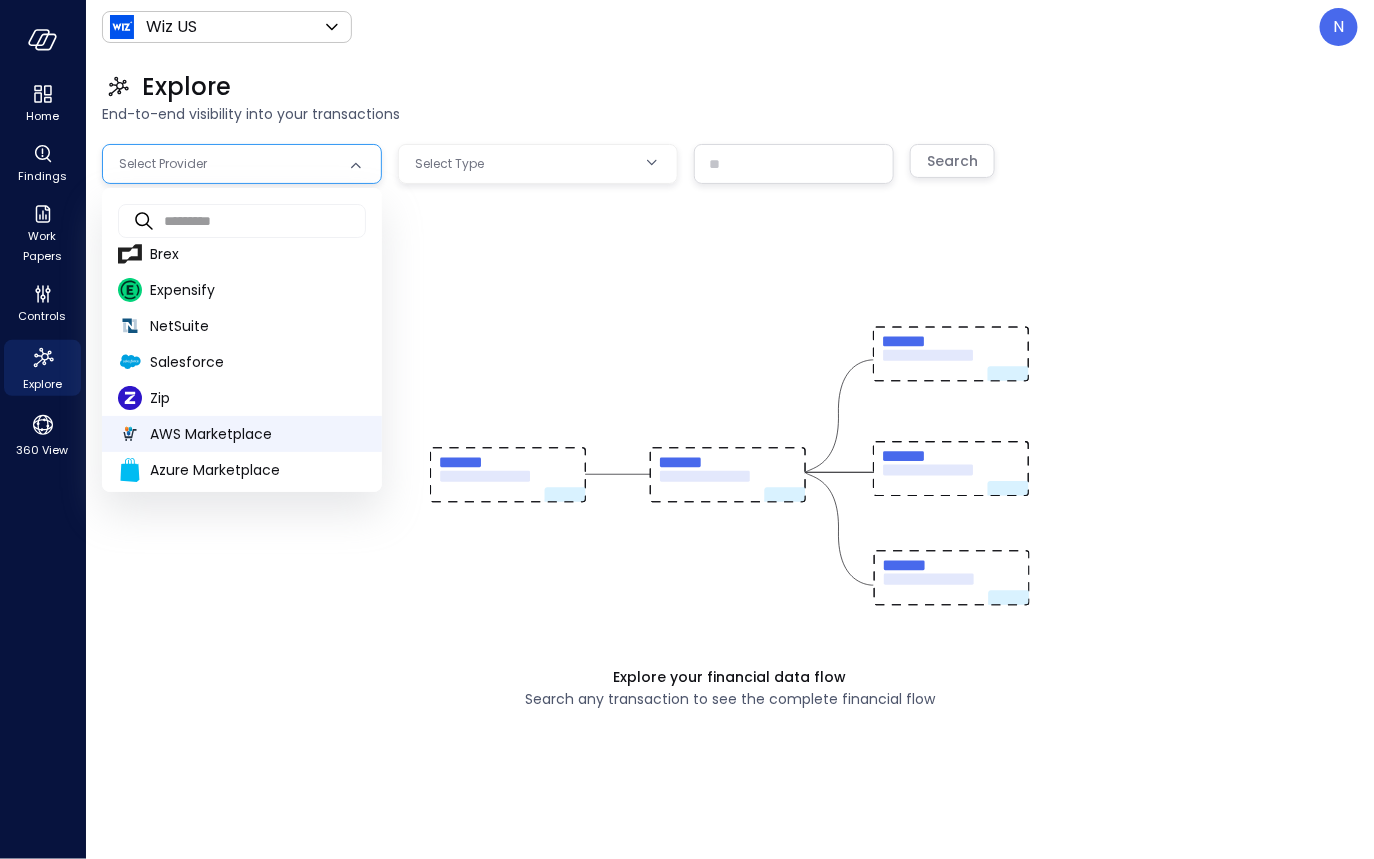 scroll, scrollTop: 41, scrollLeft: 0, axis: vertical 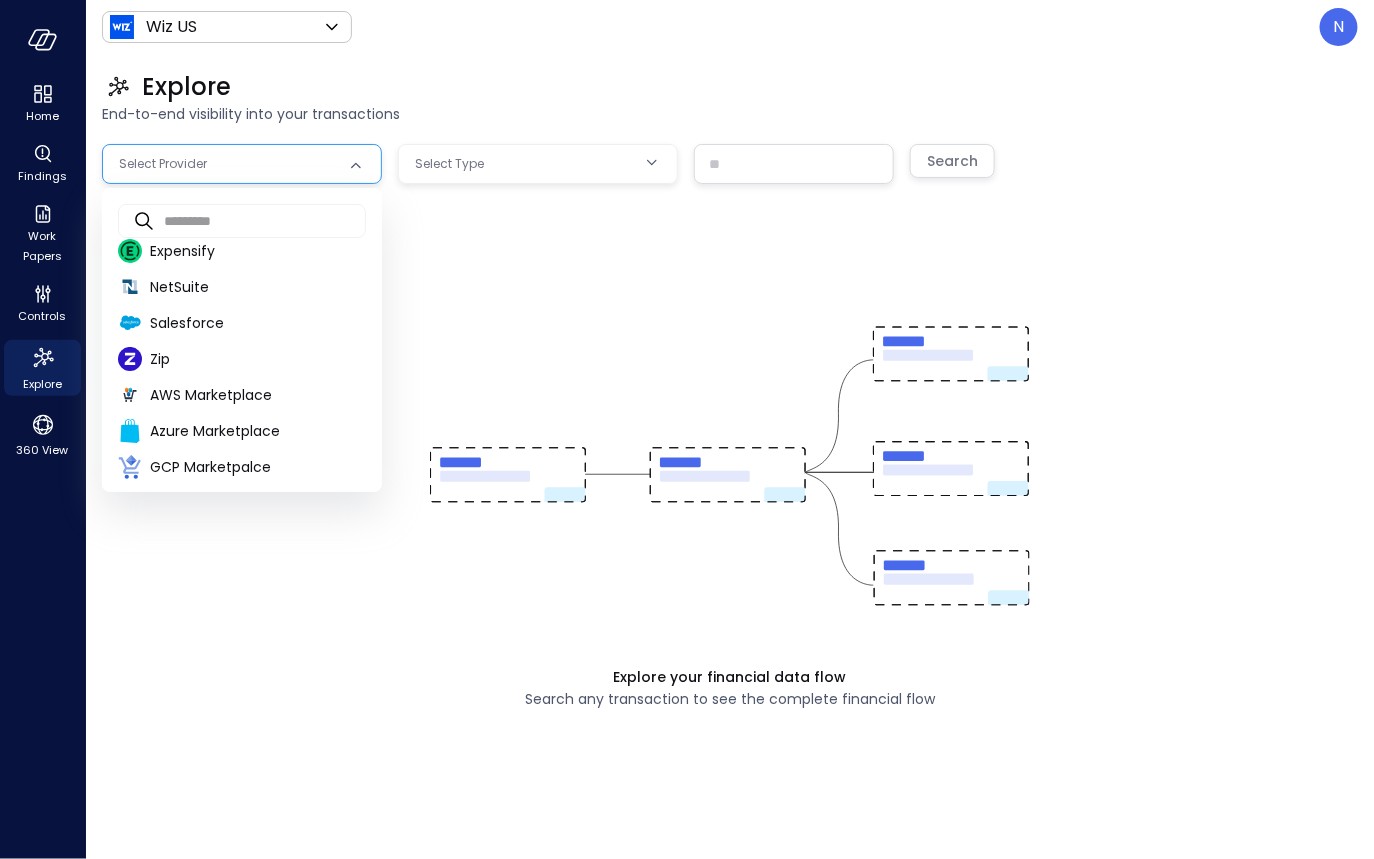 click at bounding box center [687, 429] 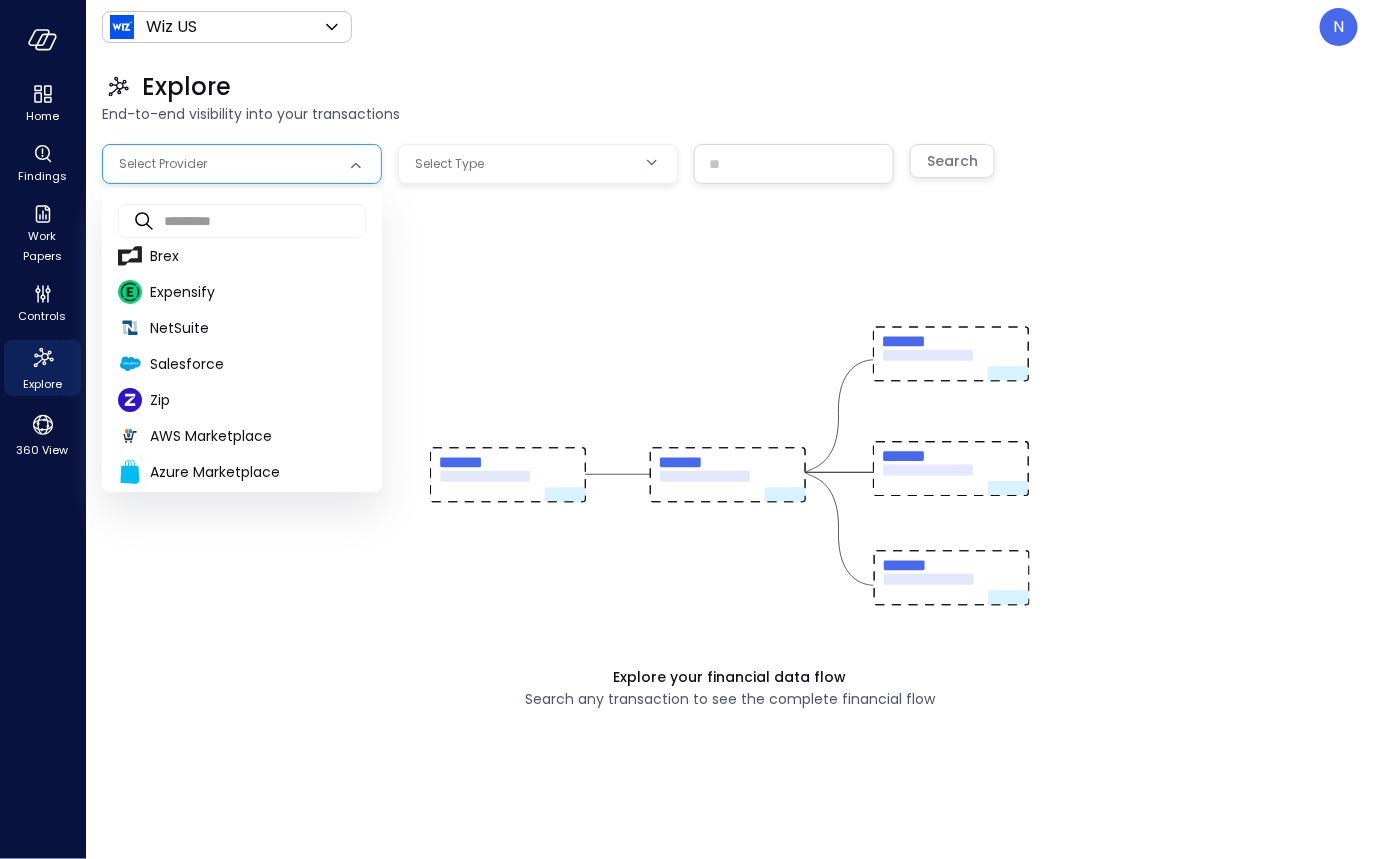 click on "Home Findings Work Papers Controls Explore 360 View Wiz US ****** ​ N Explore   End-to-end visibility into your transactions Select Provider Select Type ​ Search Explore your financial data flow Search any transaction to see the complete financial flow Safebooks.ai P&L Revenues Variance Analysis A variance analysis of the organization's revenue accounts P&L Expenses Variance Analysis A variance analysis of the organization's expense accounts Billing Schedule Validation Compares expected billing schedule vs actual to ensure timely and compliant invoicing Balance Sheet Variance Analysis A variance analysis of the organization's balance sheet accounts AR Aging Ensure AR Aging is within acceptable limits T4C Workpaper Display T4C opportunities SFDC Special Terms | Opportunities Special terms mapping SFDC Burst Opportunities Display burst opportunities Sales Order Changes Ensure sales order changes are reviewed and approved Payments Validation  validates payments by identifying duplicate and erroneous entries." at bounding box center (687, 429) 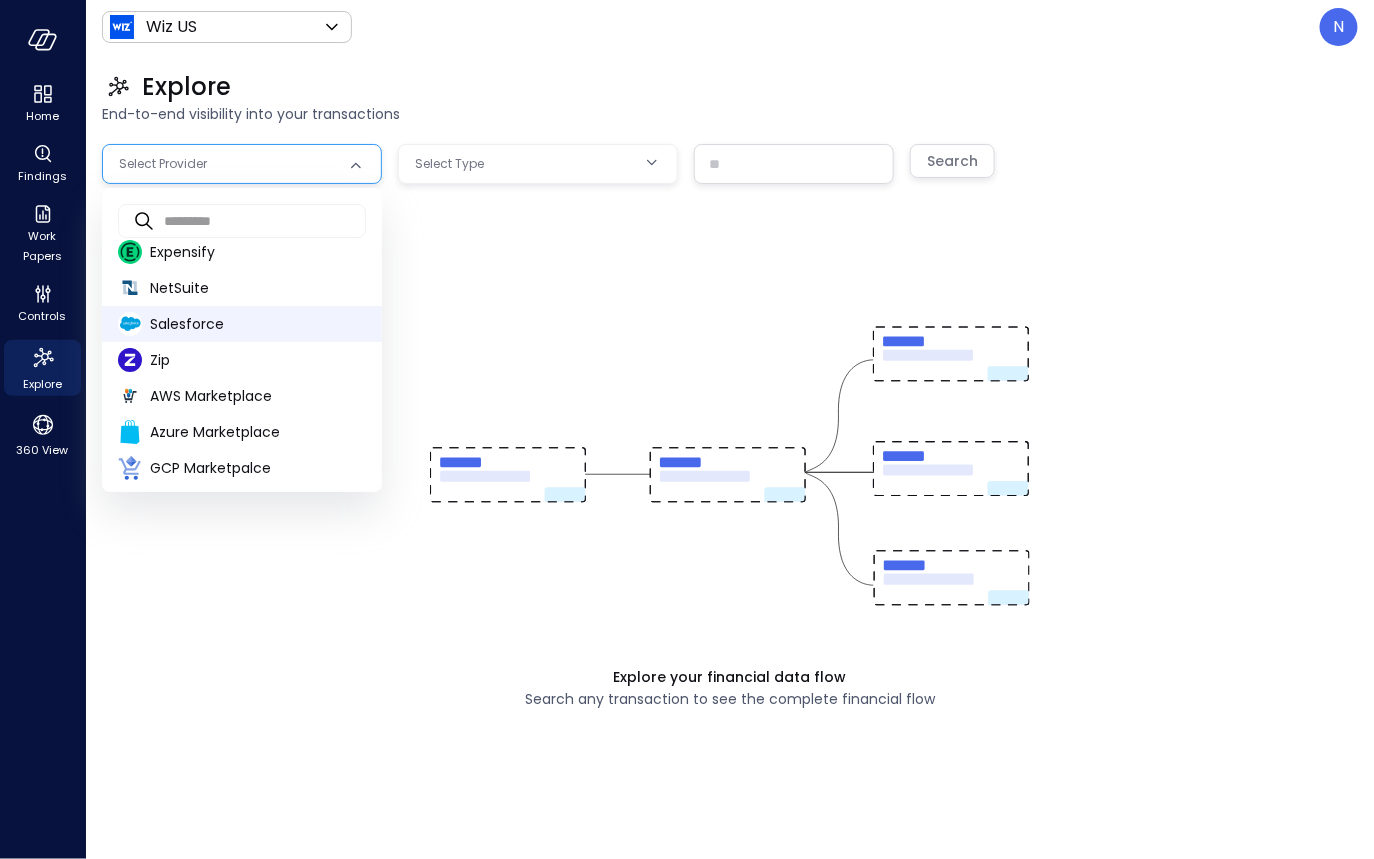 scroll, scrollTop: 0, scrollLeft: 0, axis: both 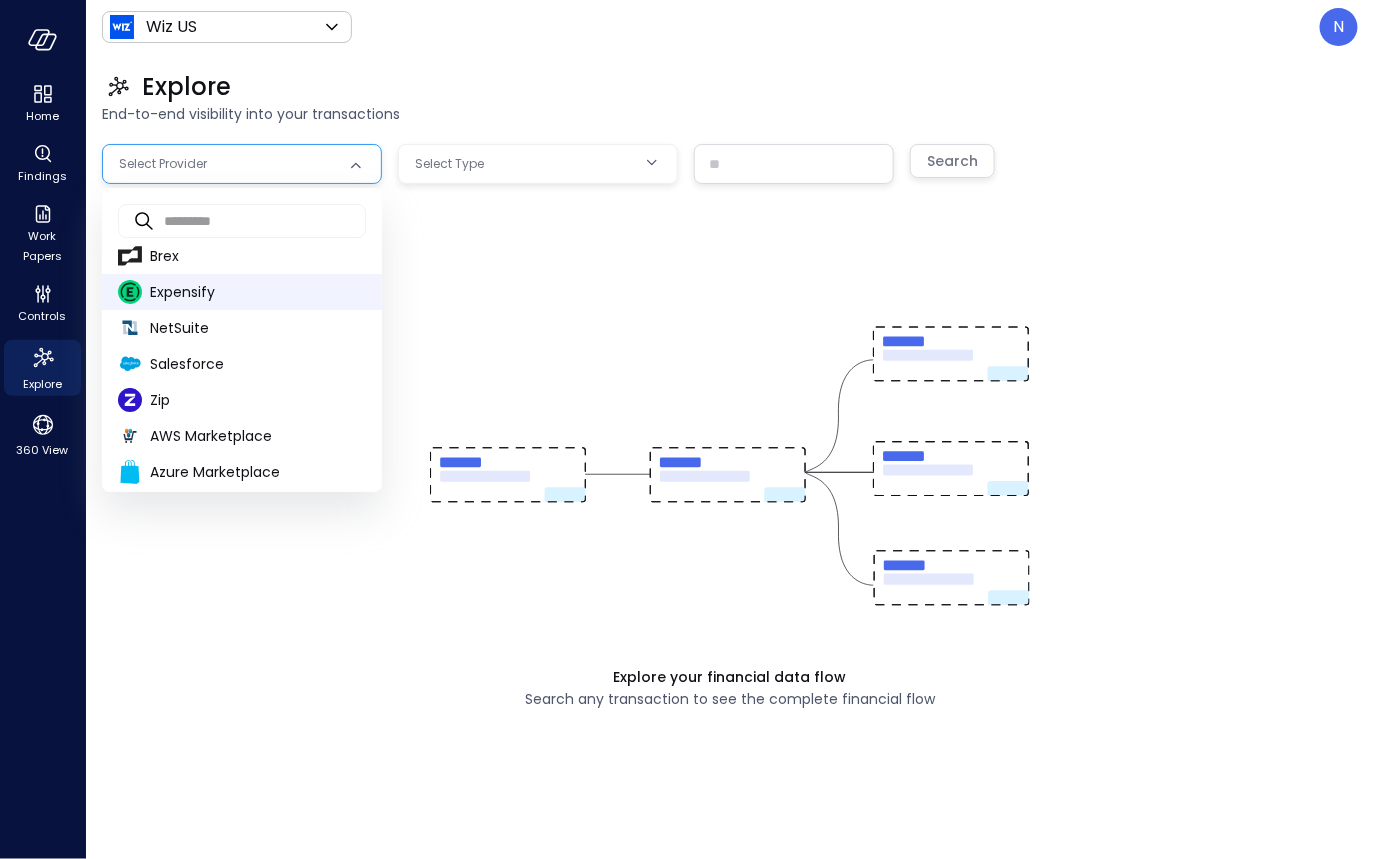 click on "Expensify" at bounding box center [242, 292] 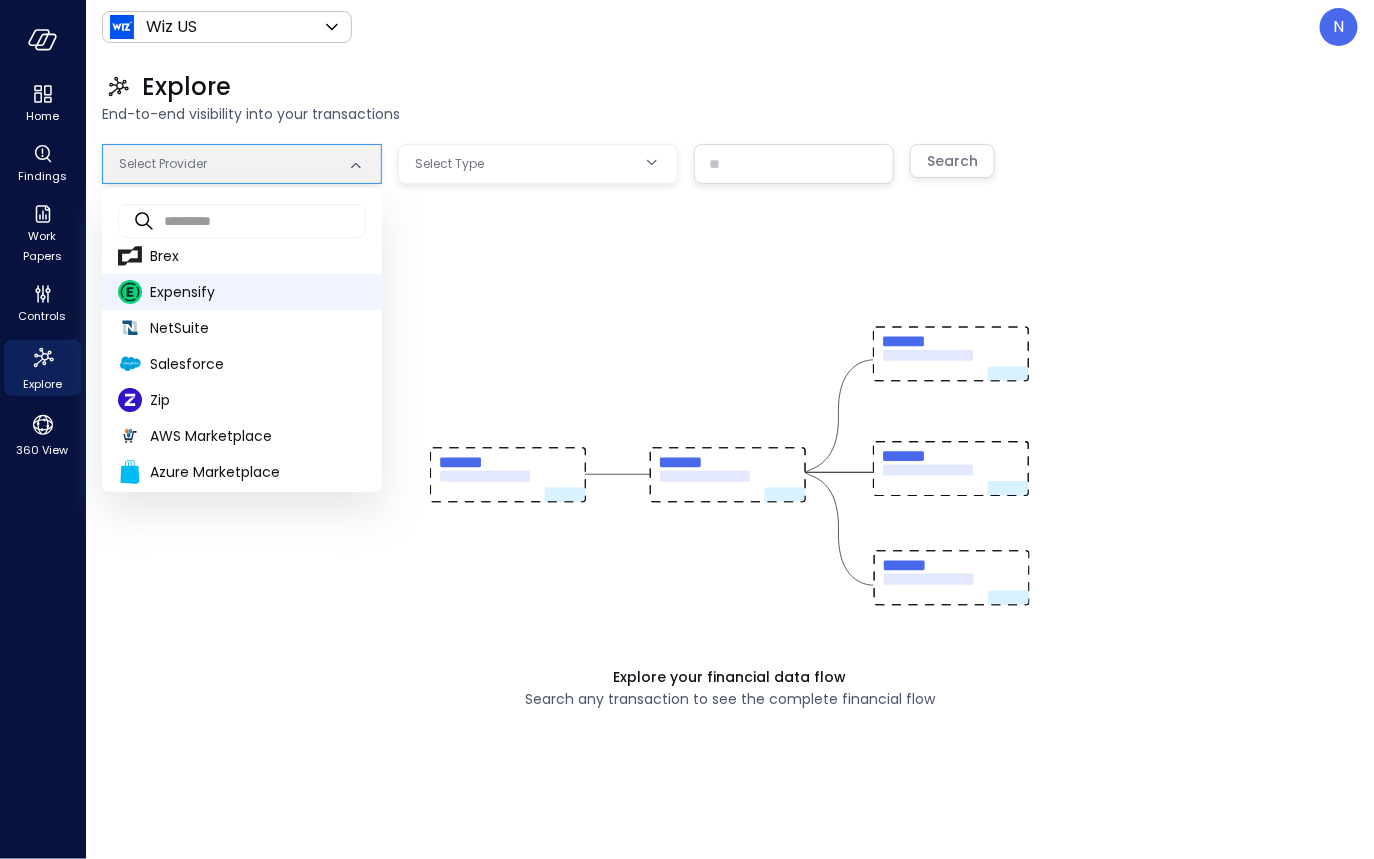 type on "*********" 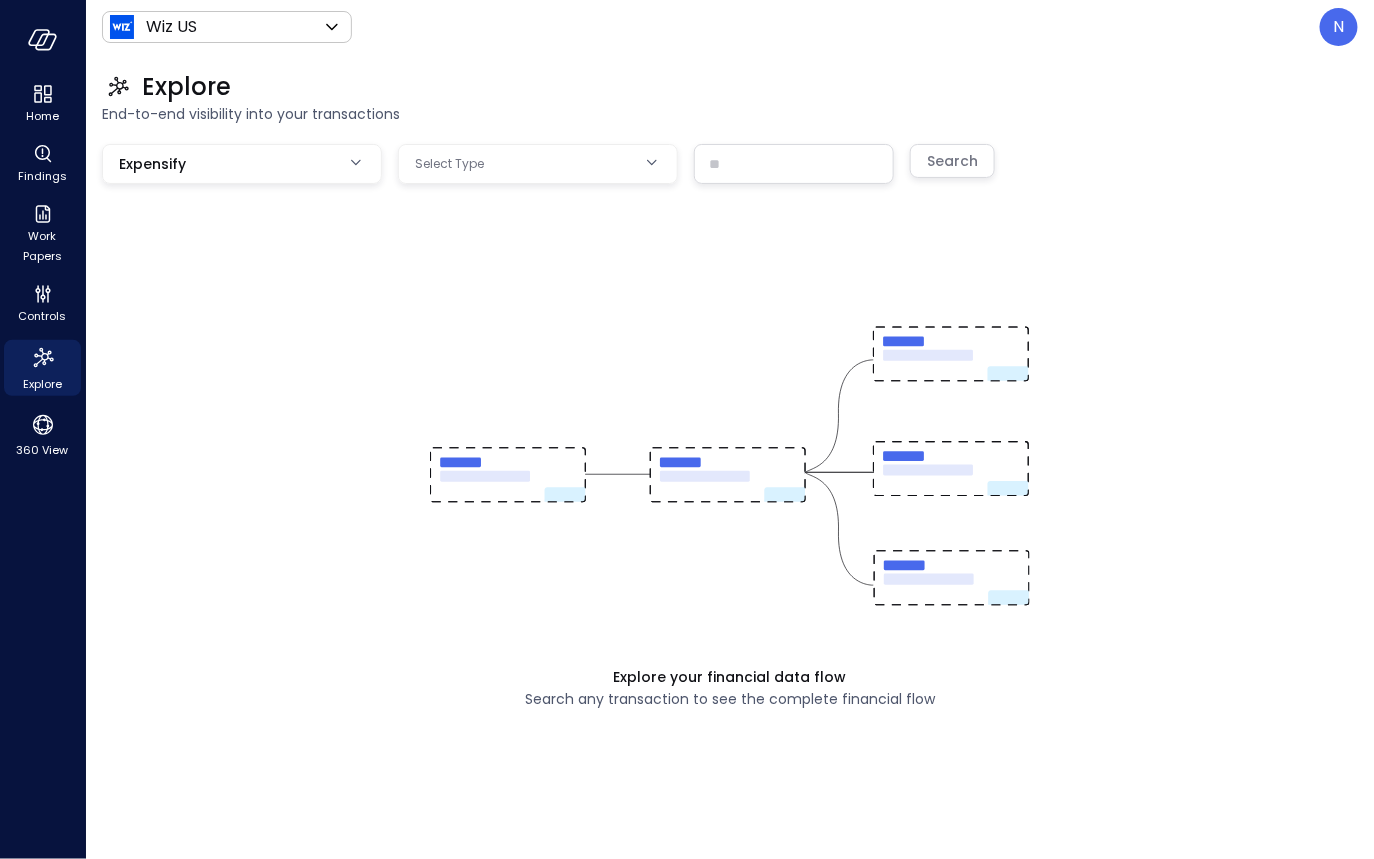 click on "Home Findings Work Papers Controls Explore 360 View Wiz US ****** ​ N Explore   End-to-end visibility into your transactions Expensify ********* Select Type ​ Search Explore your financial data flow Search any transaction to see the complete financial flow Safebooks.ai P&L Revenues Variance Analysis A variance analysis of the organization's revenue accounts P&L Expenses Variance Analysis A variance analysis of the organization's expense accounts Billing Schedule Validation Compares expected billing schedule vs actual to ensure timely and compliant invoicing Balance Sheet Variance Analysis A variance analysis of the organization's balance sheet accounts AR Aging Ensure AR Aging is within acceptable limits T4C Workpaper Display T4C opportunities SFDC Special Terms | Opportunities Special terms mapping SFDC Burst Opportunities Display burst opportunities Sales Order Changes Ensure sales order changes are reviewed and approved Payments Validation Payments Analysis Payment Cycle Analysis - US MP Invoice Recon" at bounding box center [687, 429] 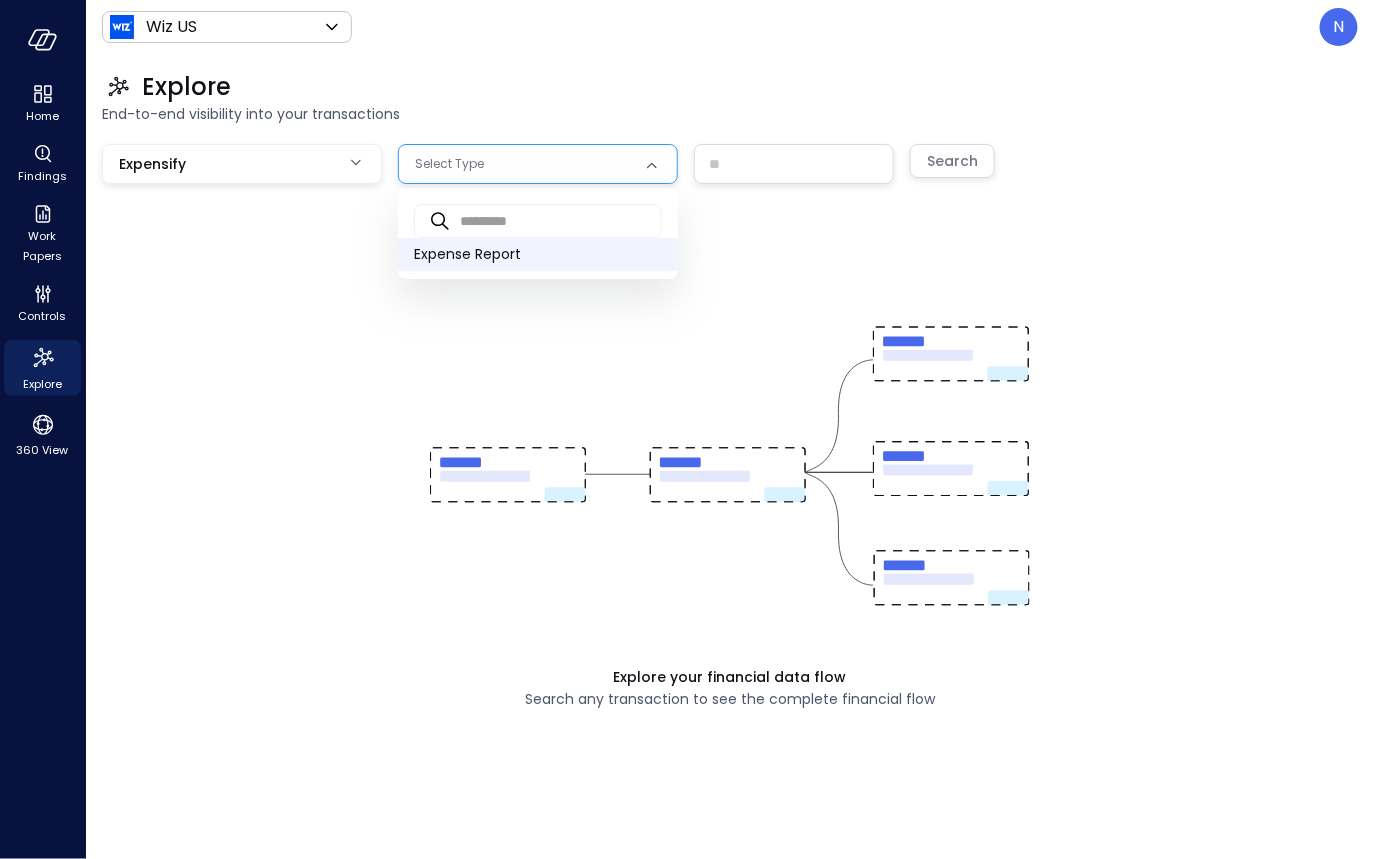 click on "Expense Report" at bounding box center [538, 254] 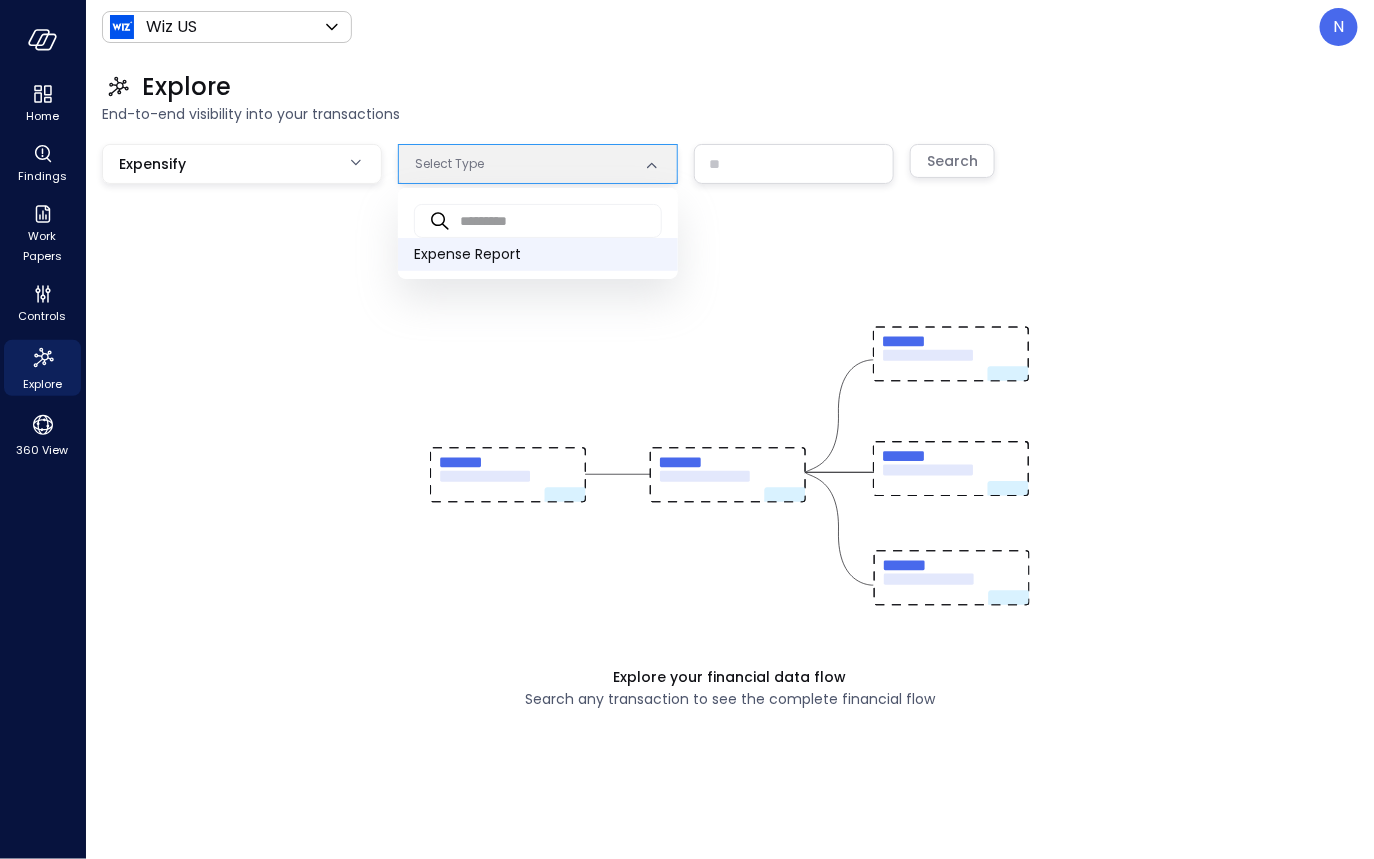 type on "**" 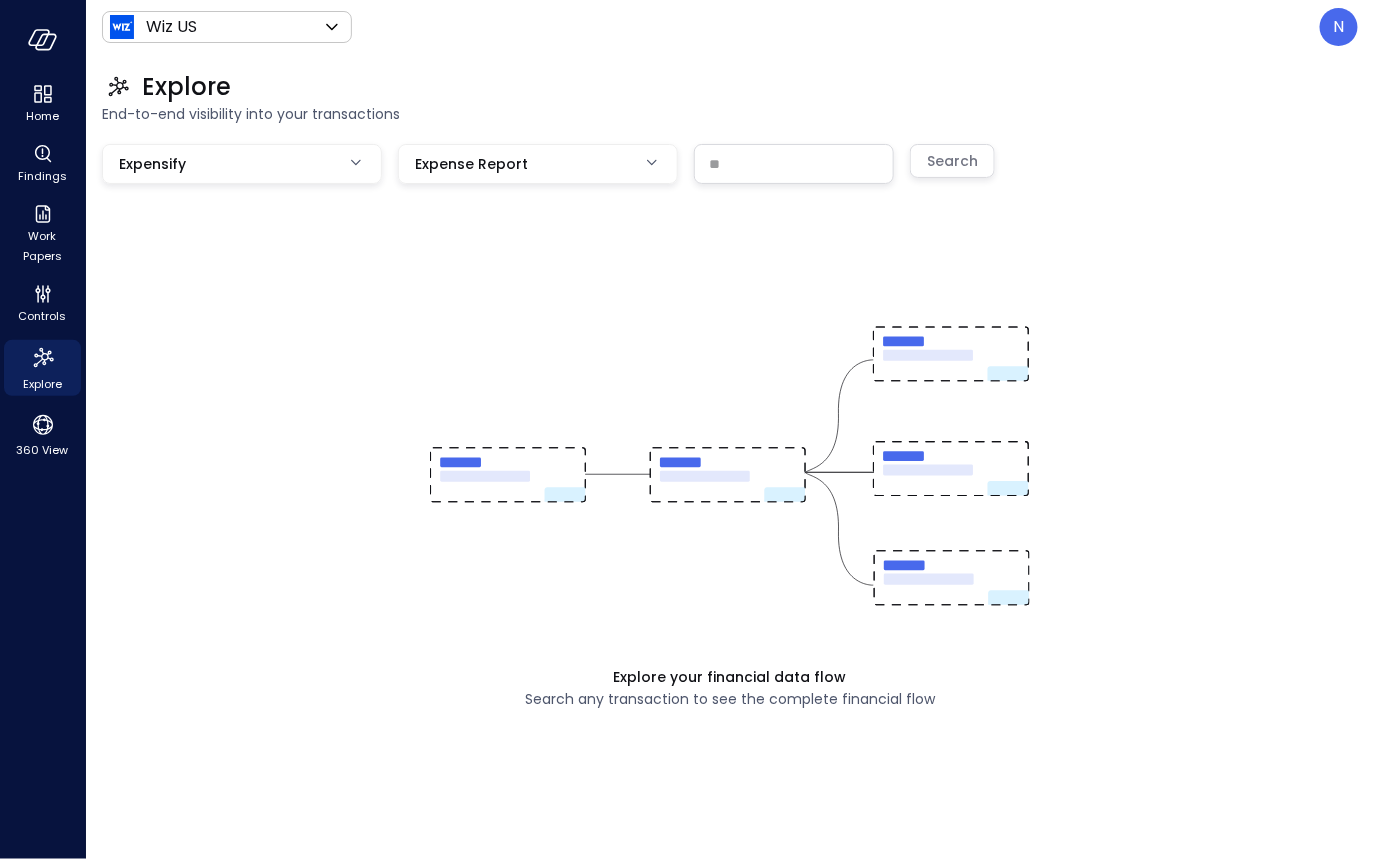 click at bounding box center [794, 163] 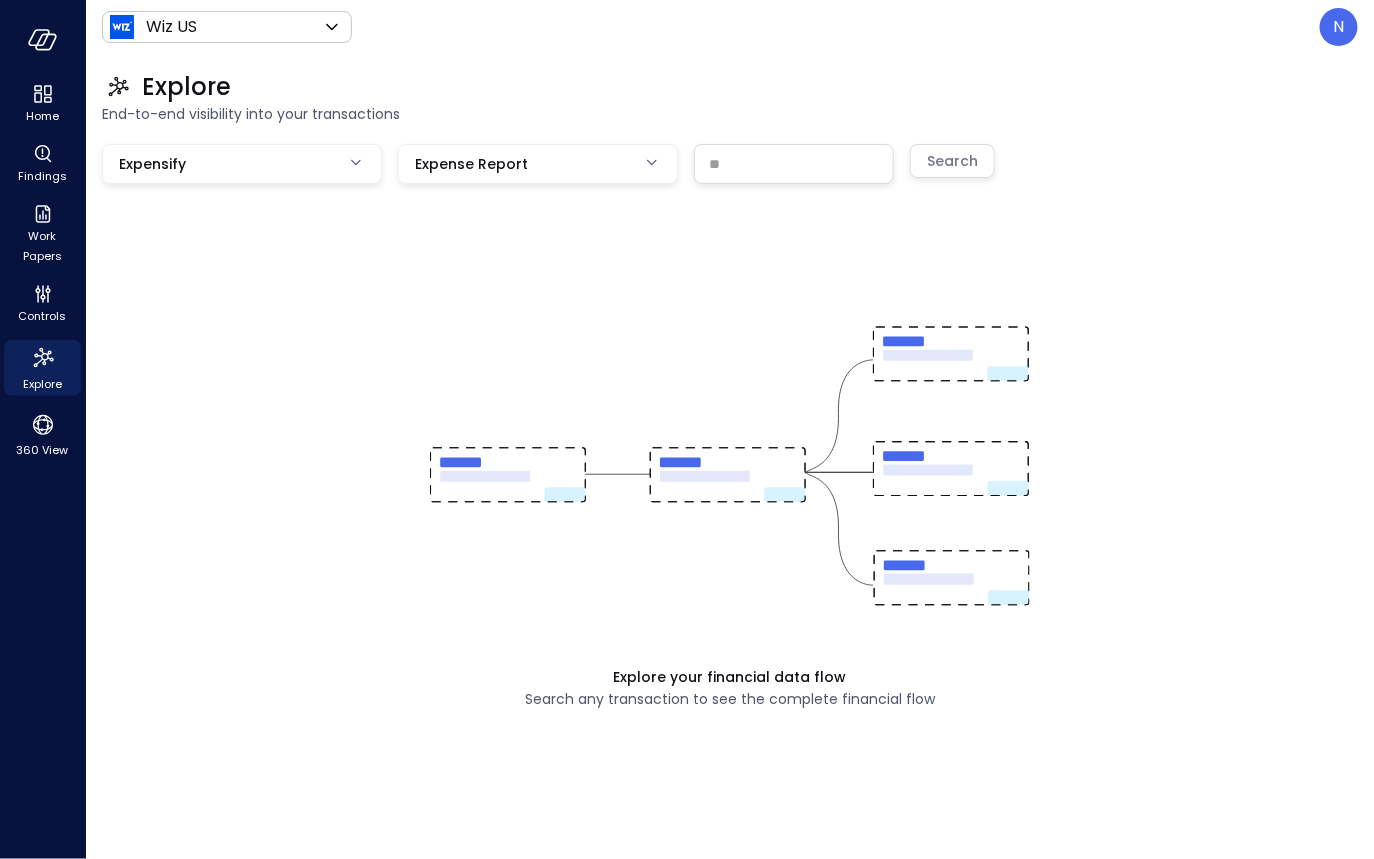 click at bounding box center (794, 163) 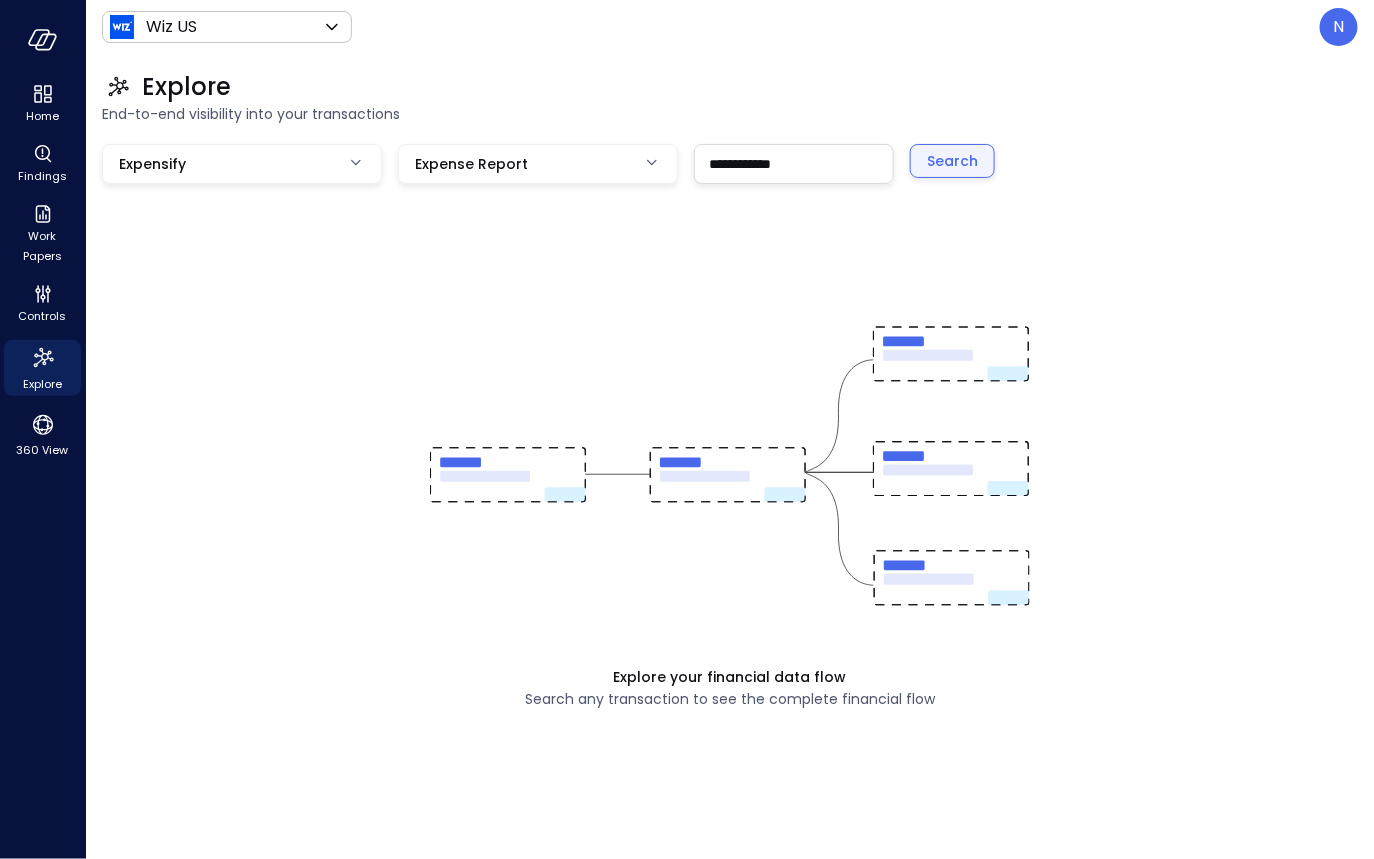 type on "**********" 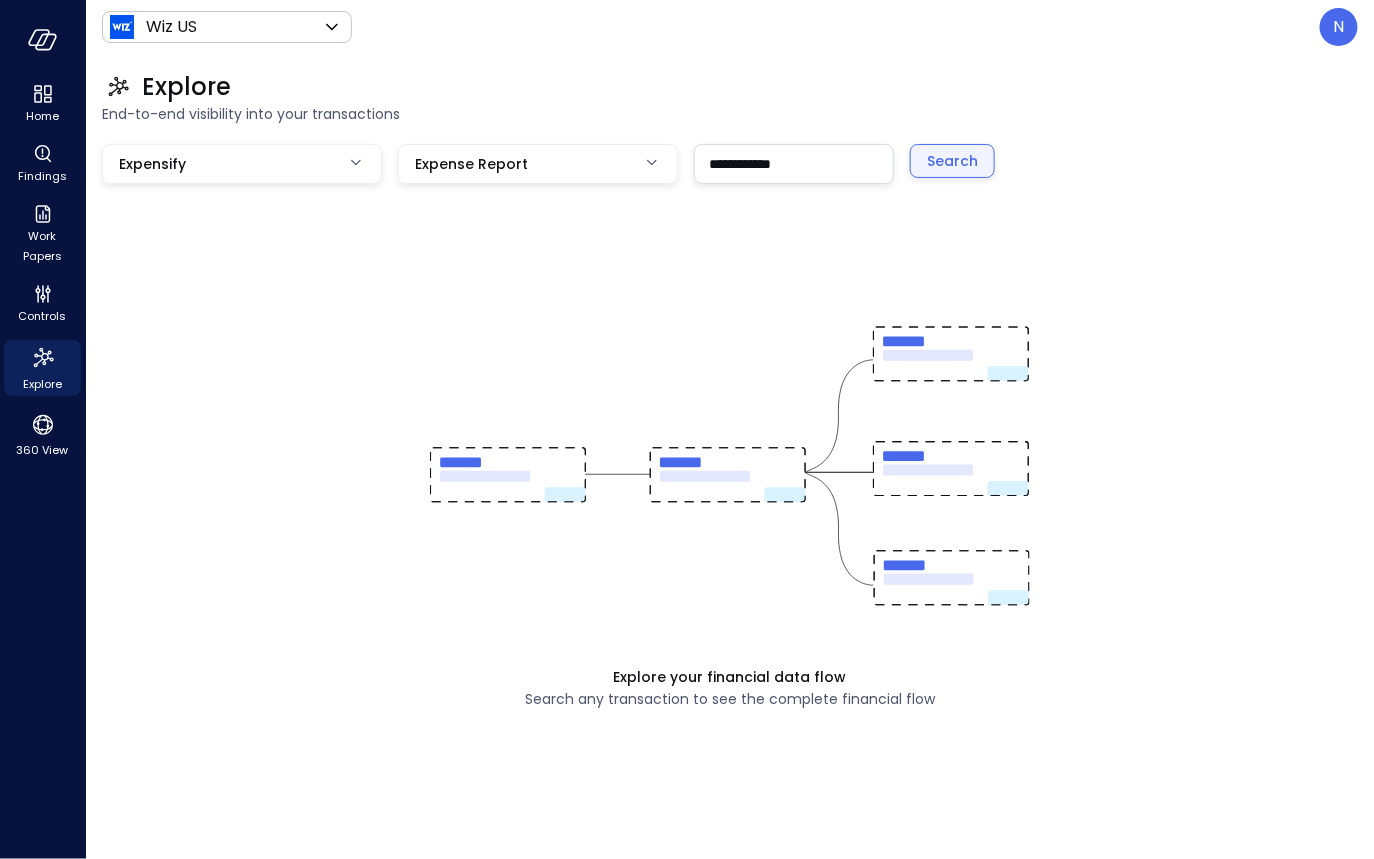 click on "Search" at bounding box center (952, 161) 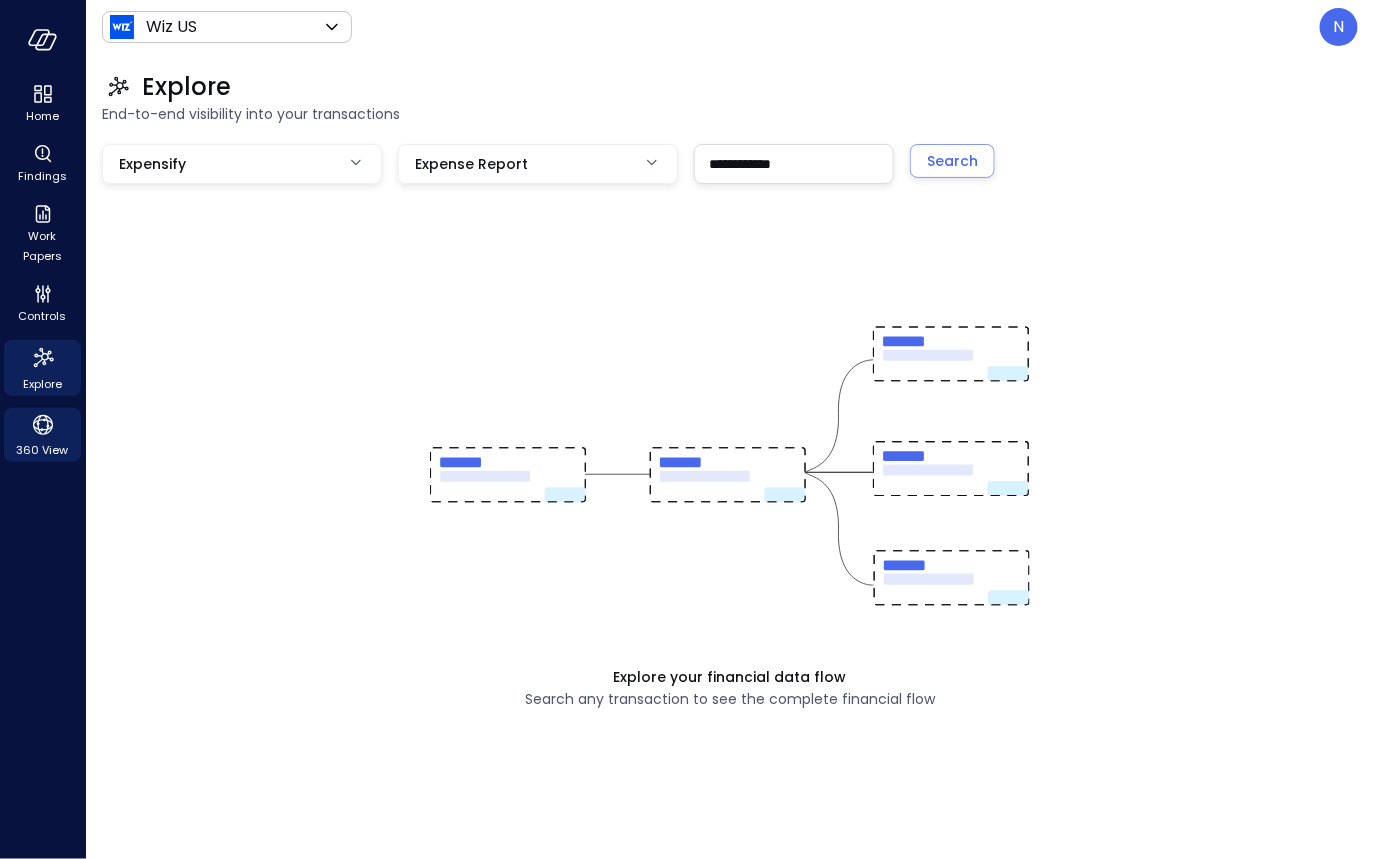 click 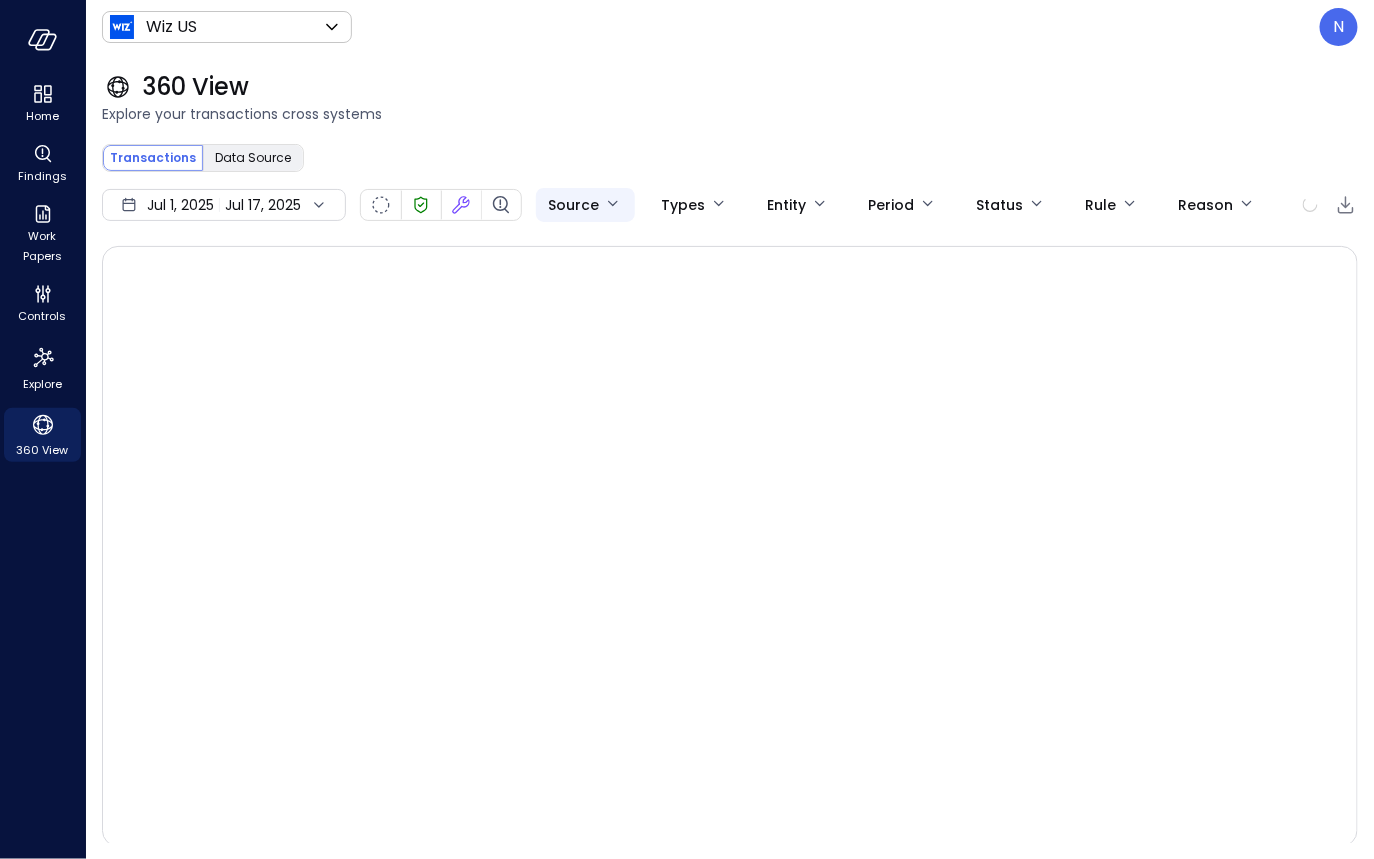 click on "Home Findings Work Papers Controls Explore 360 View Wiz US ****** ​ N 360 View   Explore your transactions cross systems Transactions Data Source ​ ​ Search Jul 1, 2025 Jul 17, 2025 Source Types Entity Period Status Rule Reason Safebooks.ai P&L Revenues Variance Analysis A variance analysis of the organization's revenue accounts P&L Expenses Variance Analysis A variance analysis of the organization's expense accounts Billing Schedule Validation Compares expected billing schedule vs actual to ensure timely and compliant invoicing Balance Sheet Variance Analysis A variance analysis of the organization's balance sheet accounts AR Aging Ensure AR Aging is within acceptable limits T4C Workpaper Display T4C opportunities SFDC Special Terms | Opportunities Special terms mapping SFDC Burst Opportunities Display burst opportunities Sales Order Changes Ensure sales order changes are reviewed and approved Payments Validation  validates payments by identifying duplicate and erroneous entries. Payments Analysis" at bounding box center (687, 429) 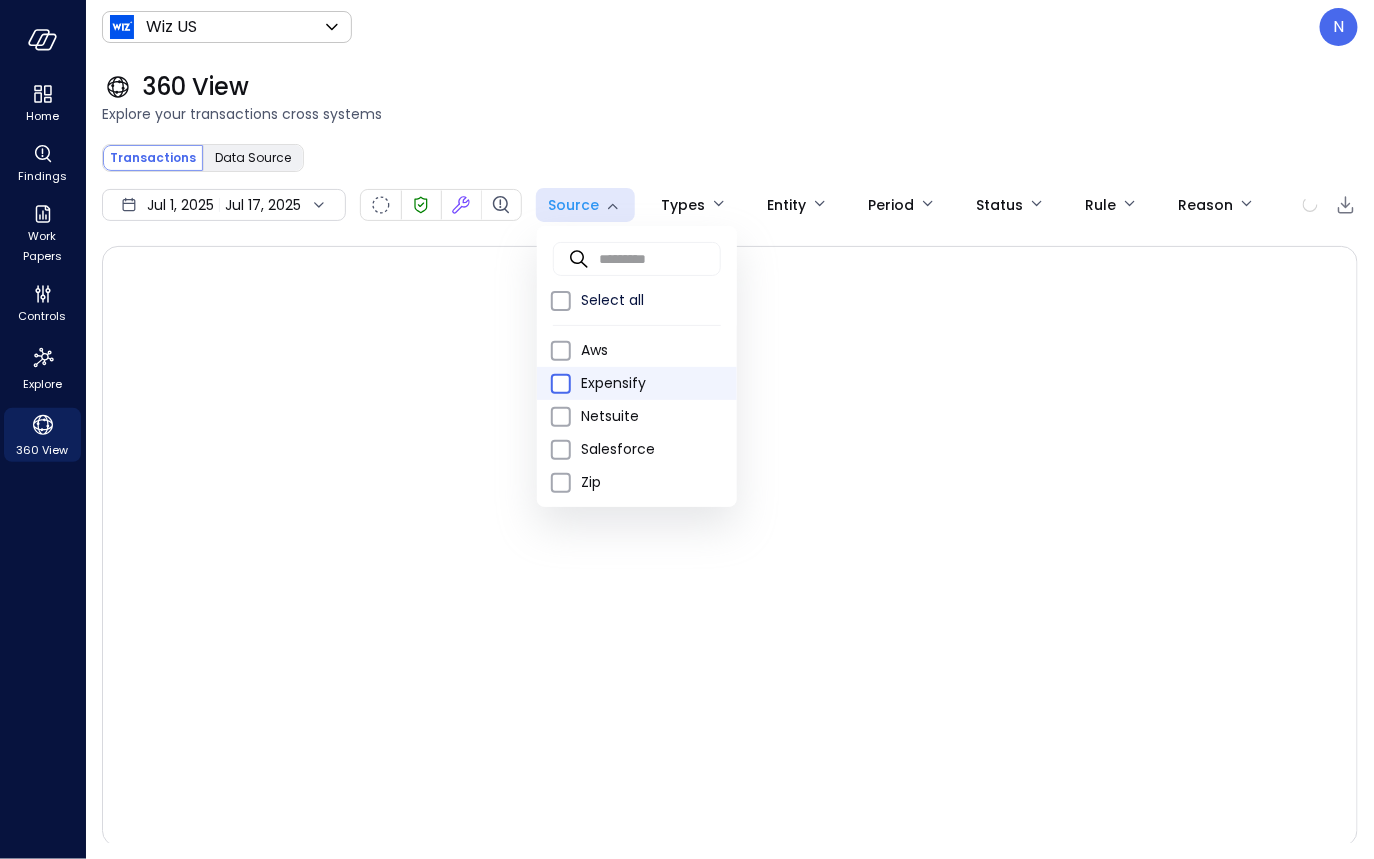 type on "*********" 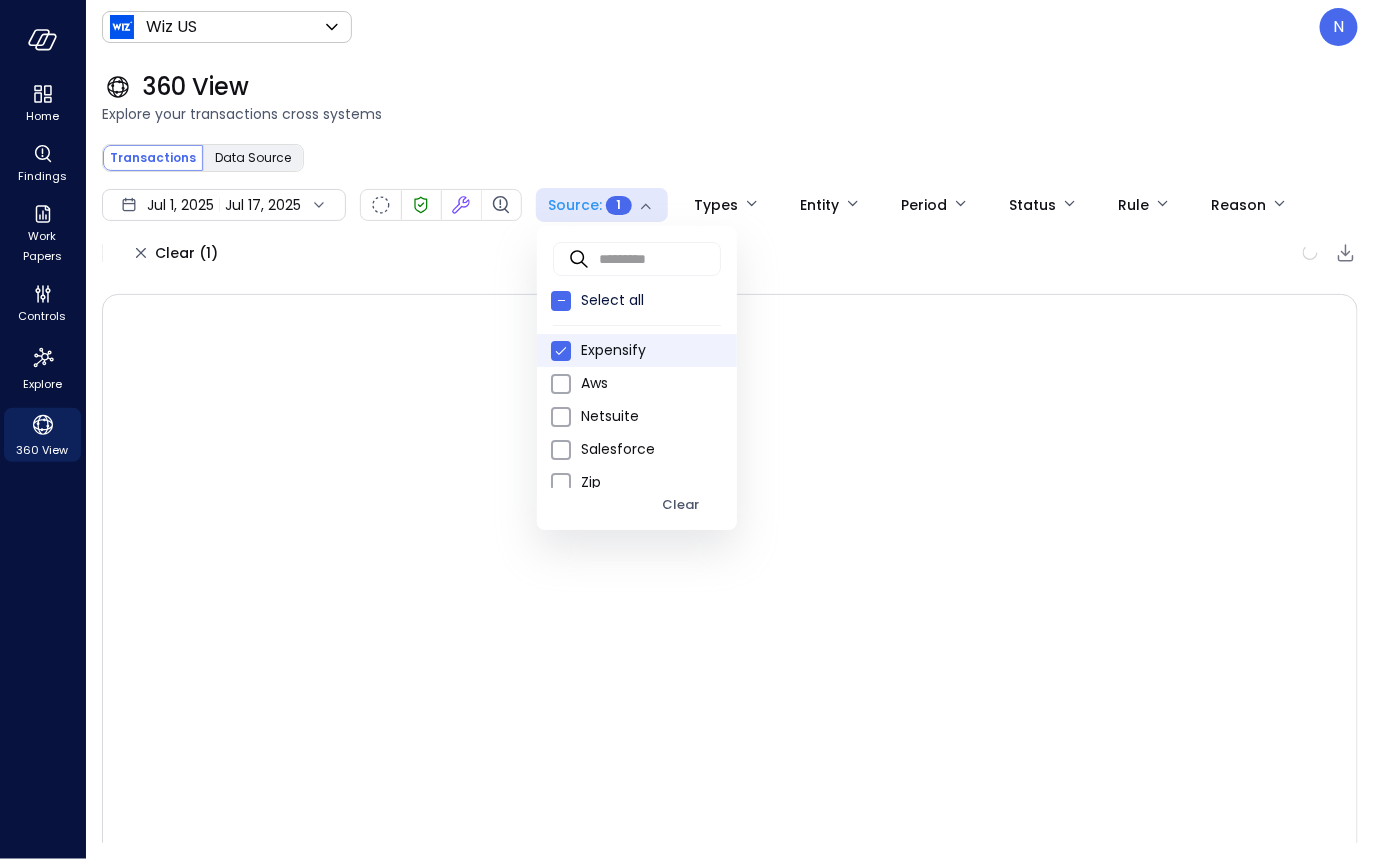 click at bounding box center [687, 429] 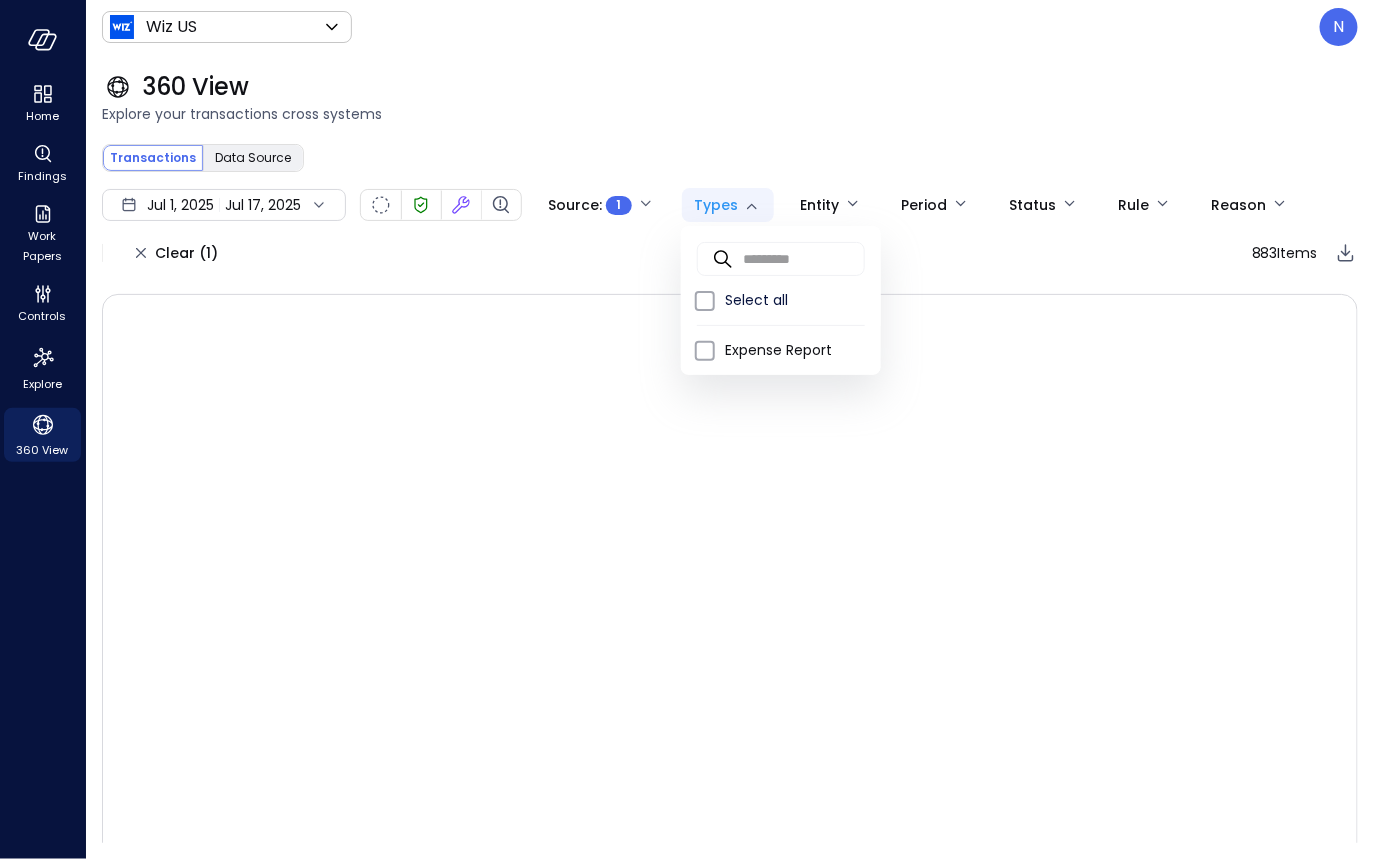 click on "Home Findings Work Papers Controls Explore 360 View Wiz US ****** ​ N 360 View   Explore your transactions cross systems Transactions Data Source ​ ​ Search Jul 1, 2025 Jul 17, 2025 Source : 1 ********* Types Entity Period Status Rule Reason Clear (1) 883  Items Safebooks.ai P&L Revenues Variance Analysis A variance analysis of the organization's revenue accounts P&L Expenses Variance Analysis A variance analysis of the organization's expense accounts Billing Schedule Validation Compares expected billing schedule vs actual to ensure timely and compliant invoicing Balance Sheet Variance Analysis A variance analysis of the organization's balance sheet accounts AR Aging Ensure AR Aging is within acceptable limits T4C Workpaper Display T4C opportunities SFDC Special Terms | Opportunities Special terms mapping SFDC Burst Opportunities Display burst opportunities Sales Order Changes Ensure sales order changes are reviewed and approved Payments Validation Payments Analysis Payment Cycle Analysis - US ​ ​" at bounding box center [687, 429] 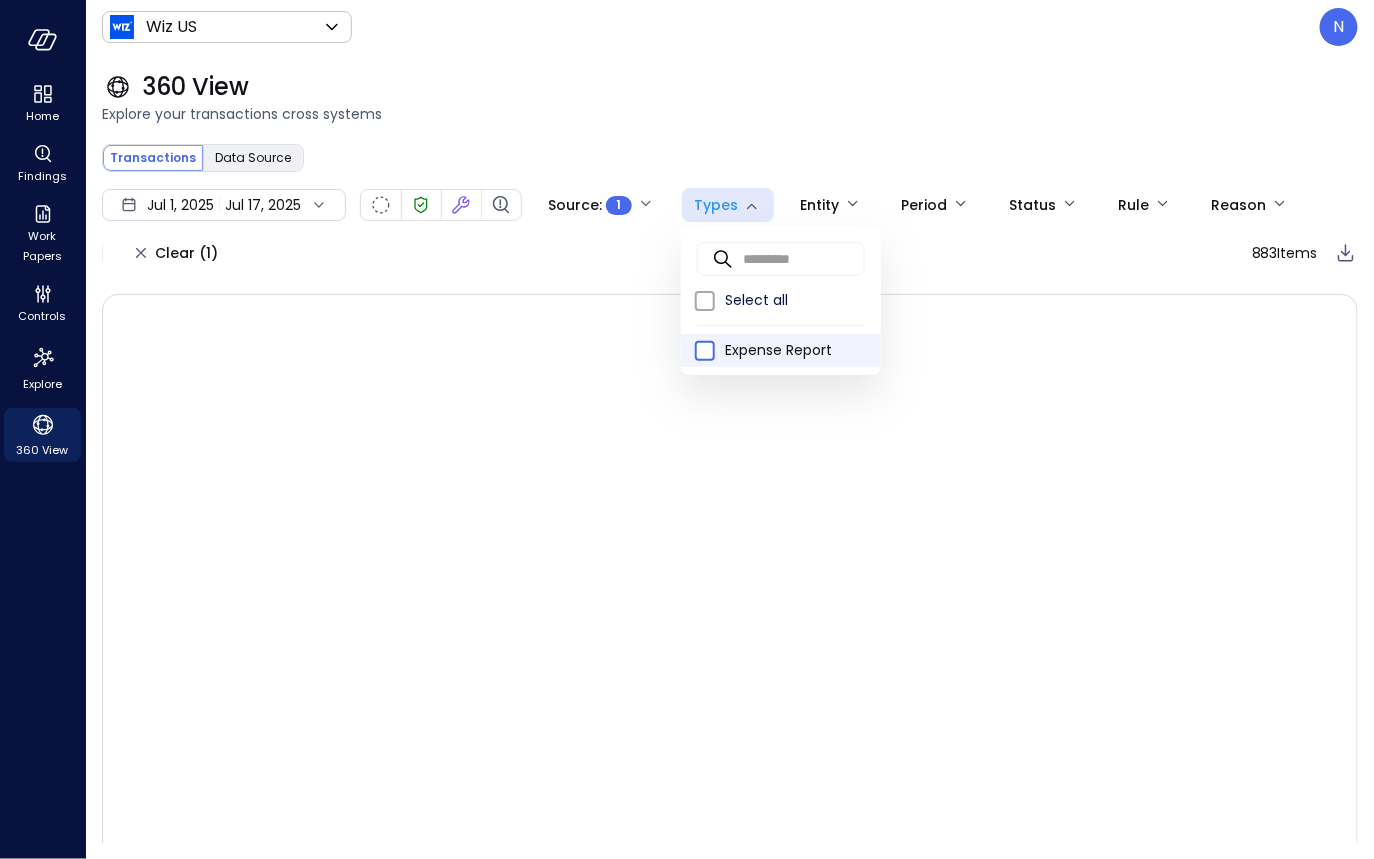 type on "**" 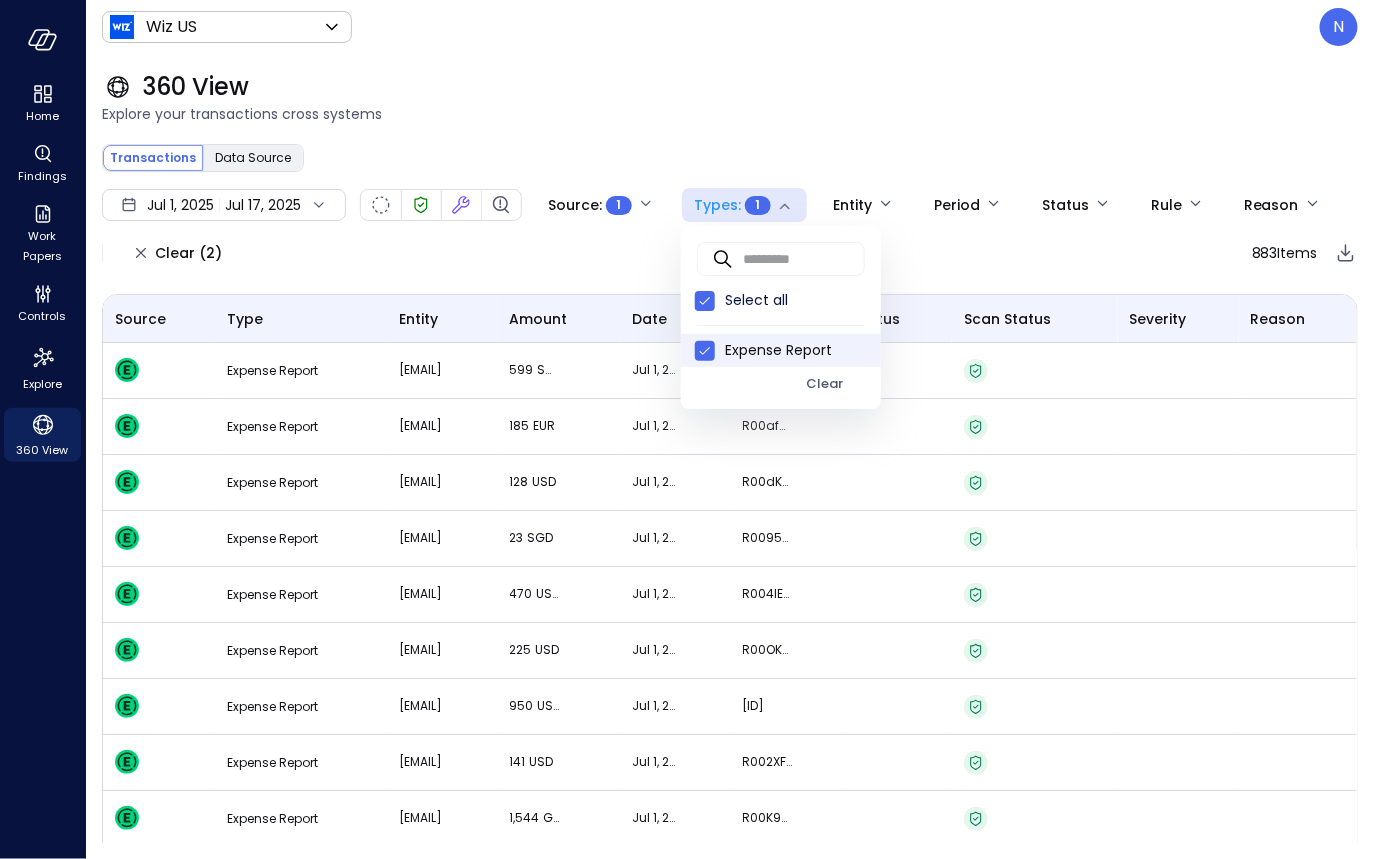 click at bounding box center (687, 429) 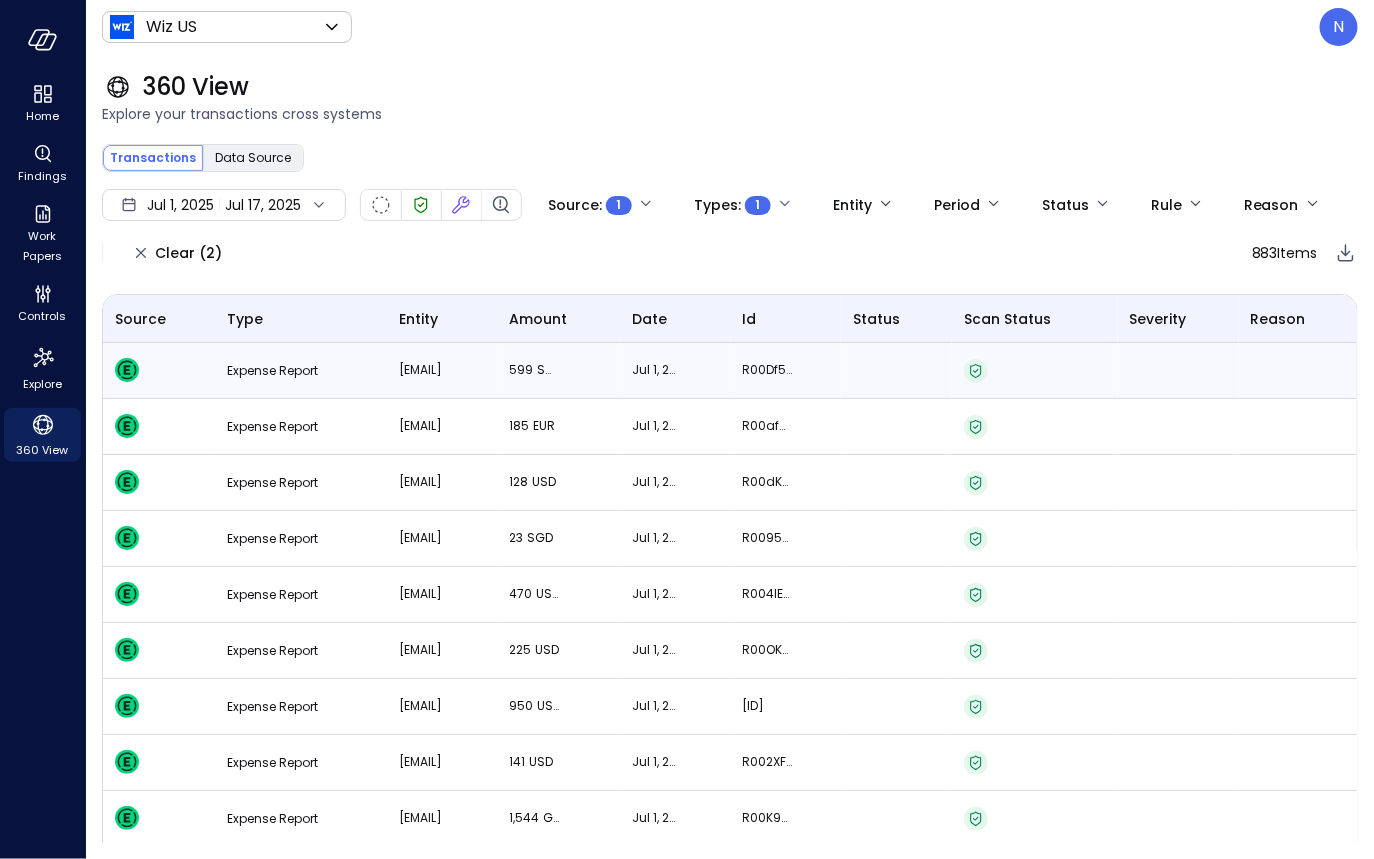click on "Expense Report" at bounding box center [301, 371] 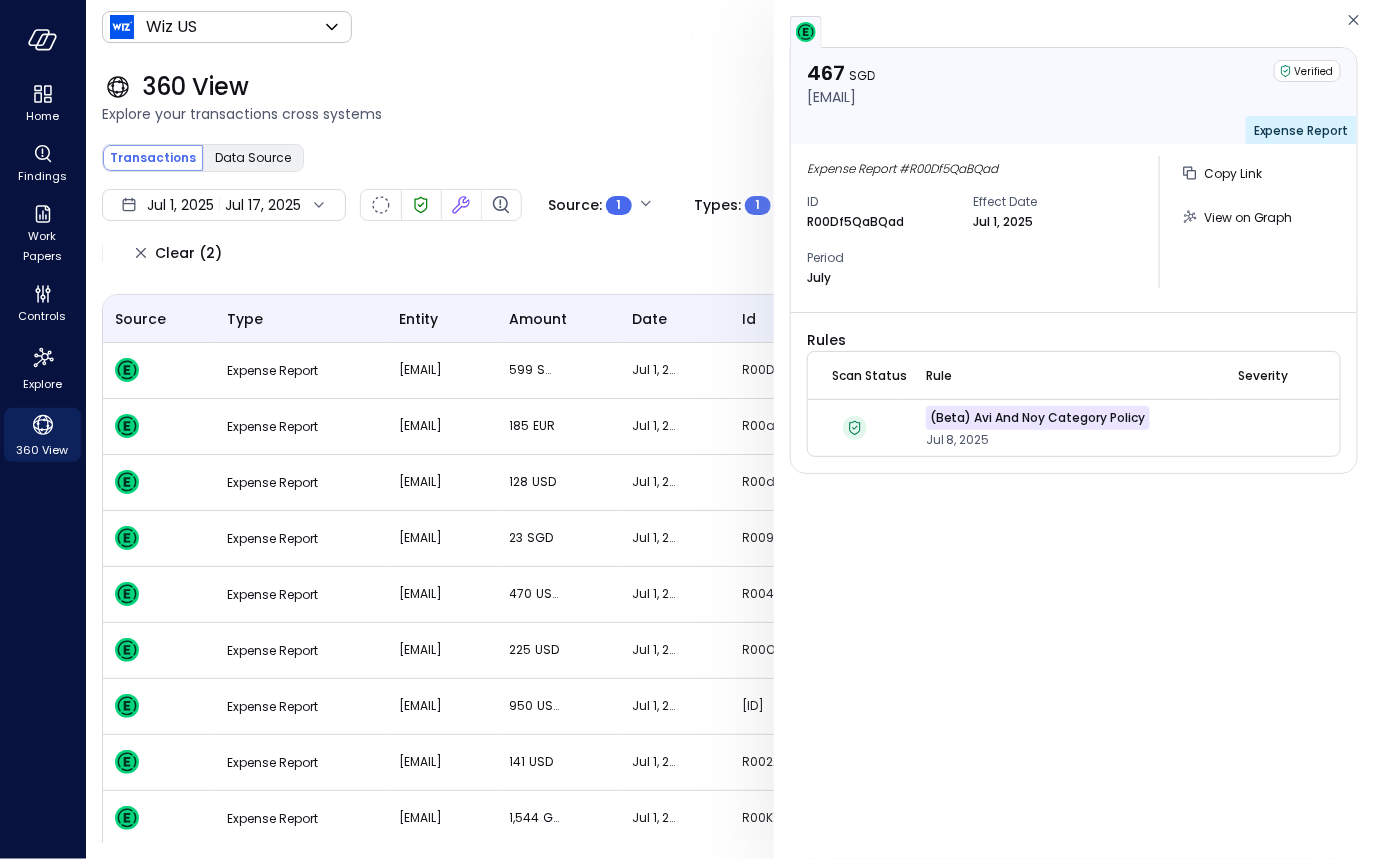 drag, startPoint x: 950, startPoint y: 93, endPoint x: 790, endPoint y: 102, distance: 160.25293 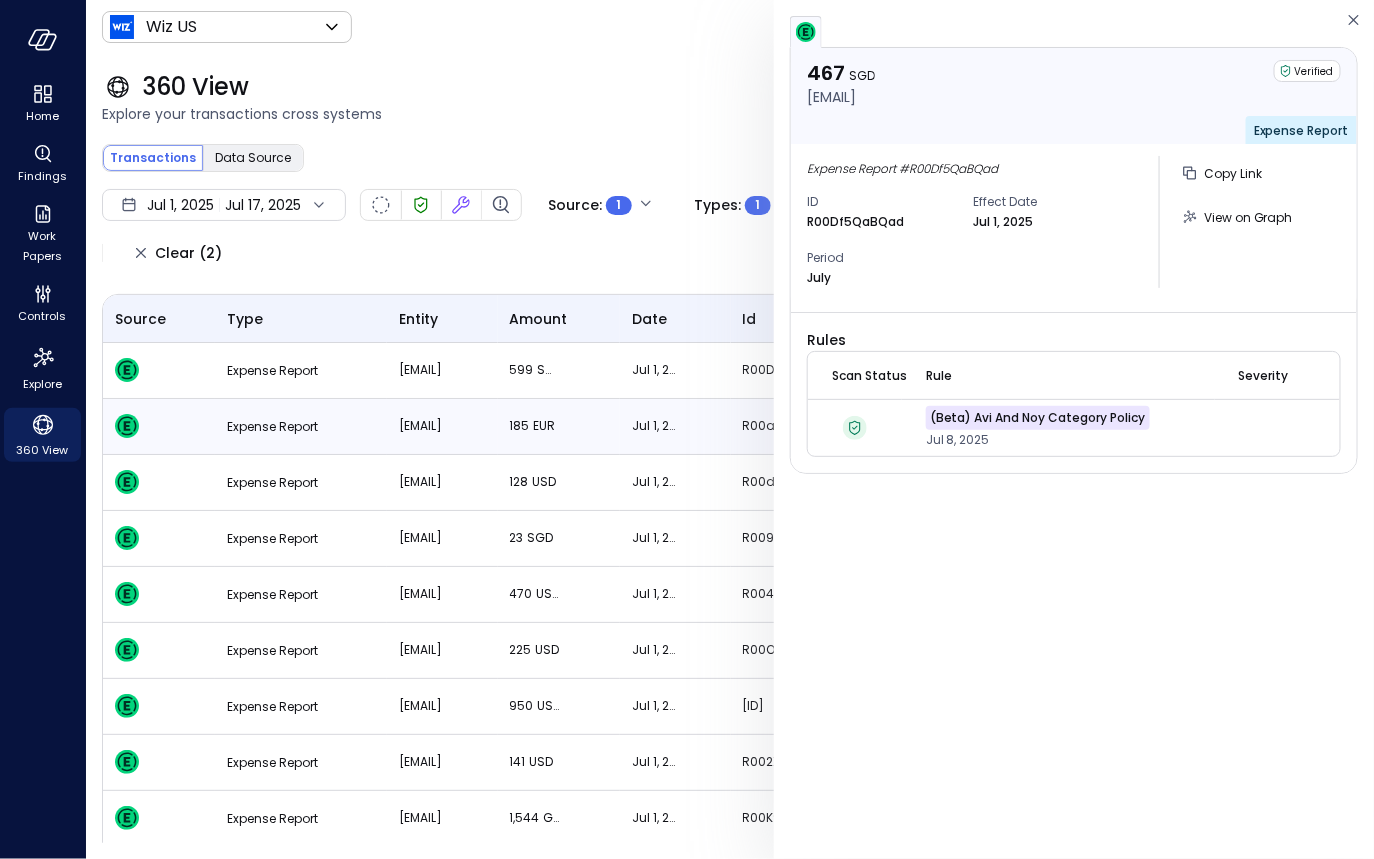 click on "185 EUR" at bounding box center (535, 426) 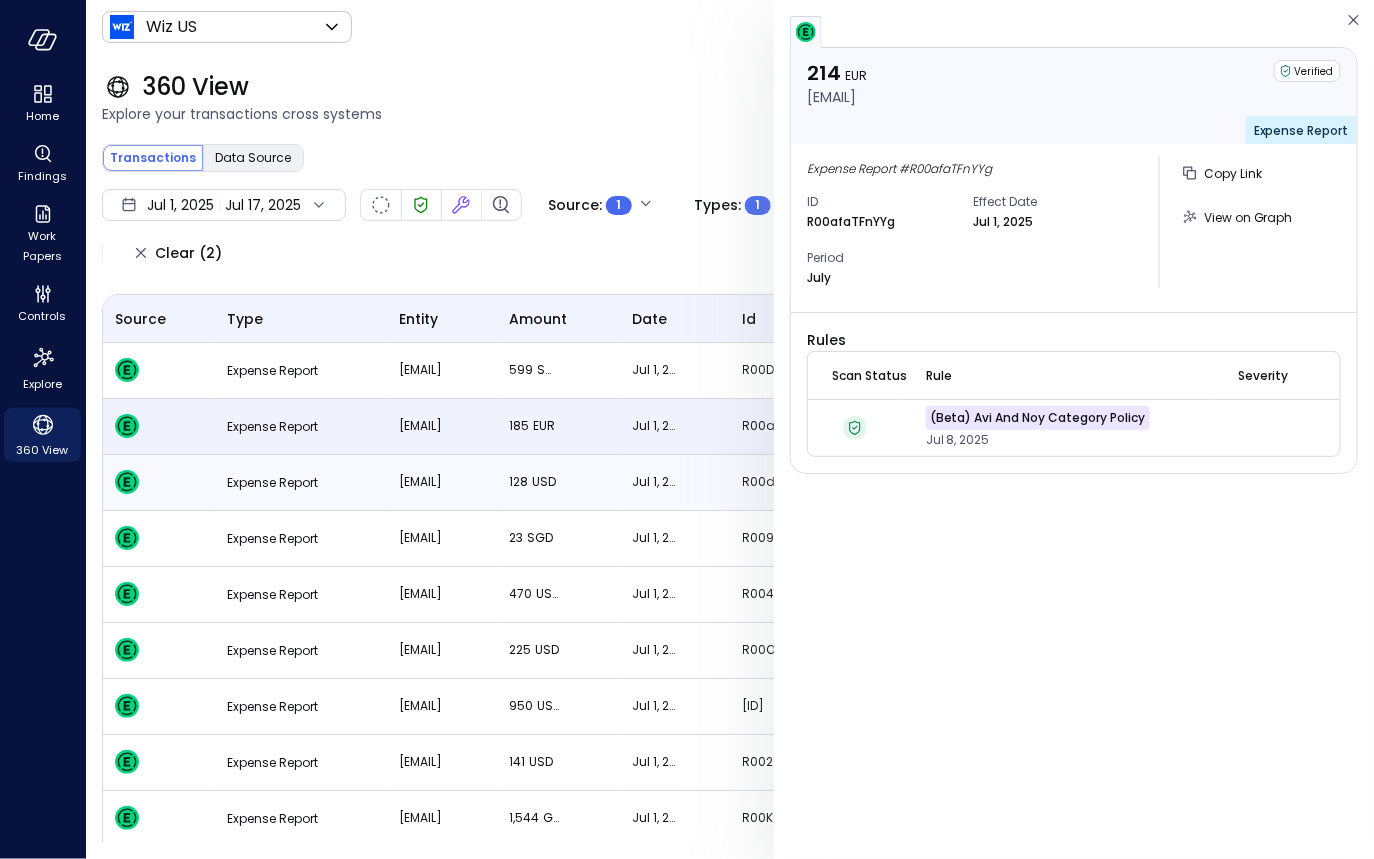click on "128 USD" at bounding box center [559, 483] 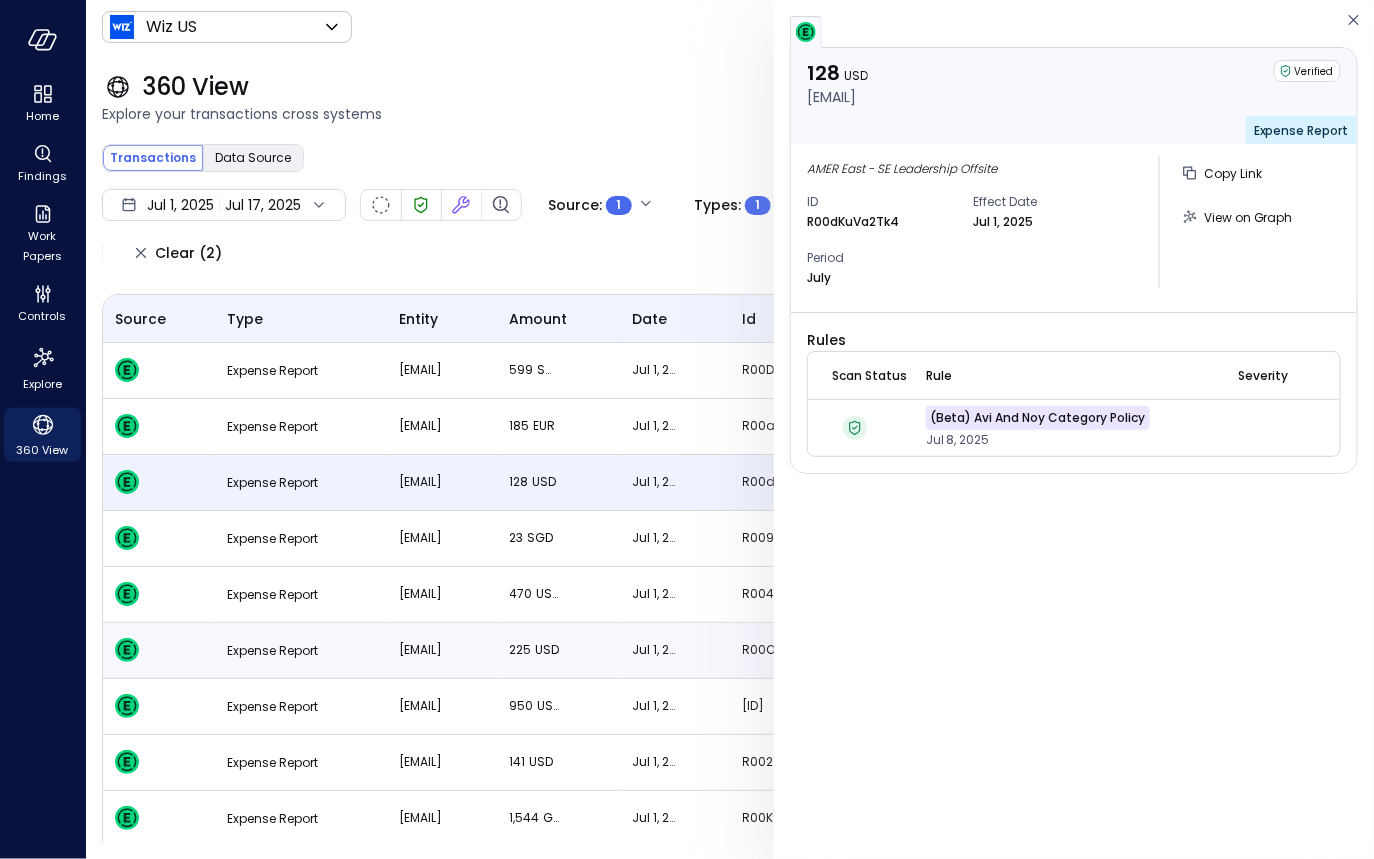 click on "chris.dantzler@[EXAMPLE.COM]" at bounding box center (442, 651) 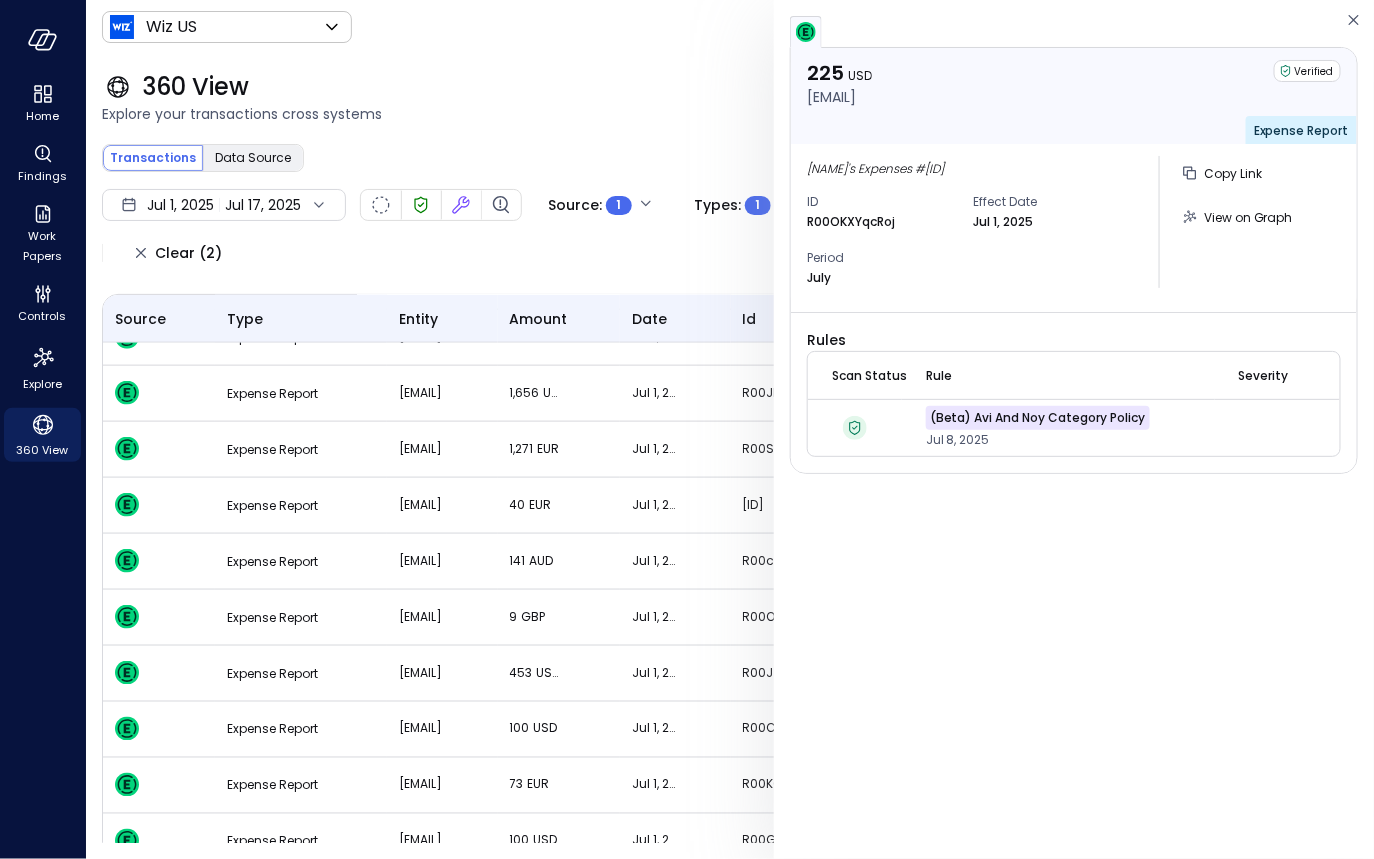 scroll, scrollTop: 885, scrollLeft: 0, axis: vertical 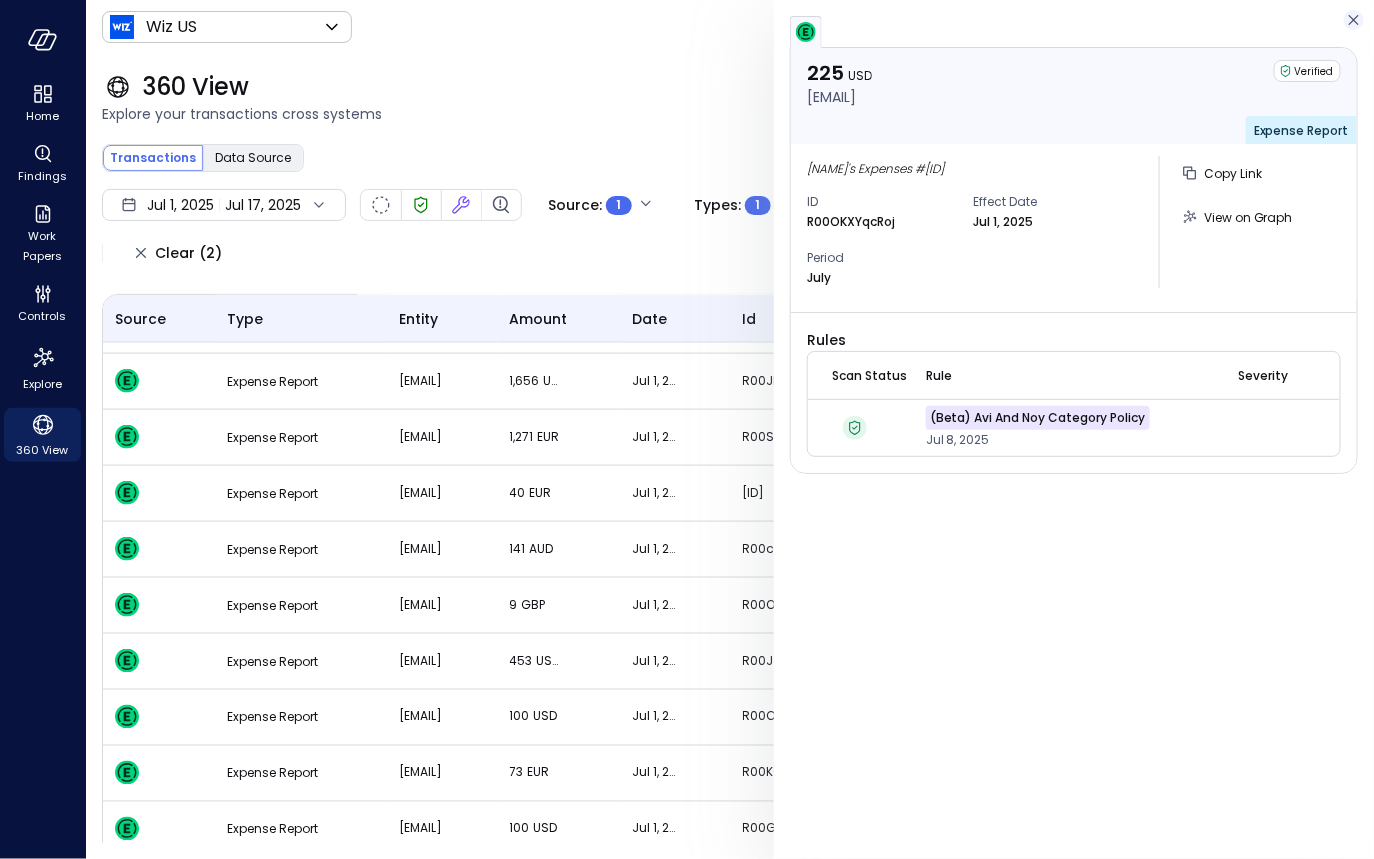 click 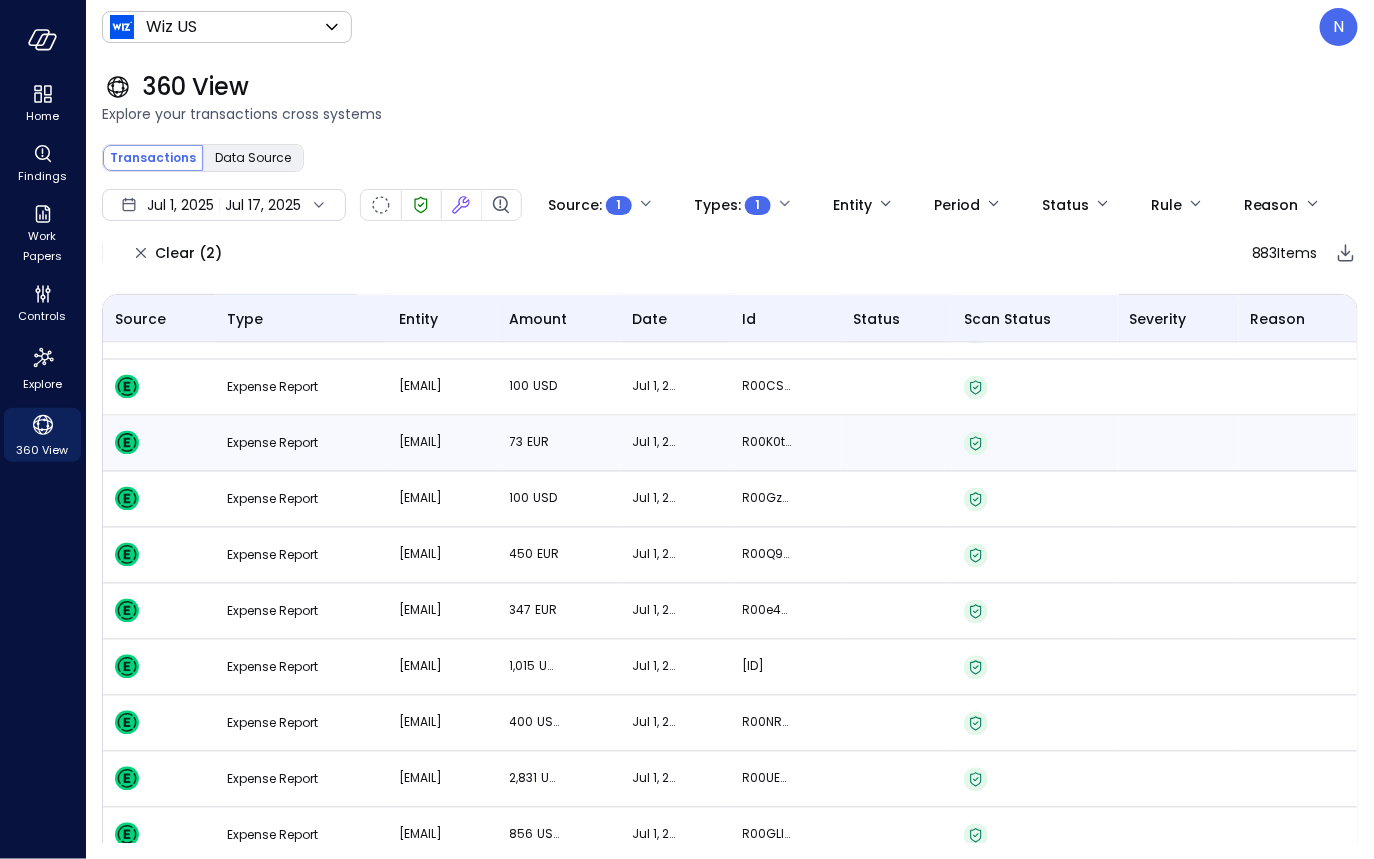 scroll, scrollTop: 1240, scrollLeft: 0, axis: vertical 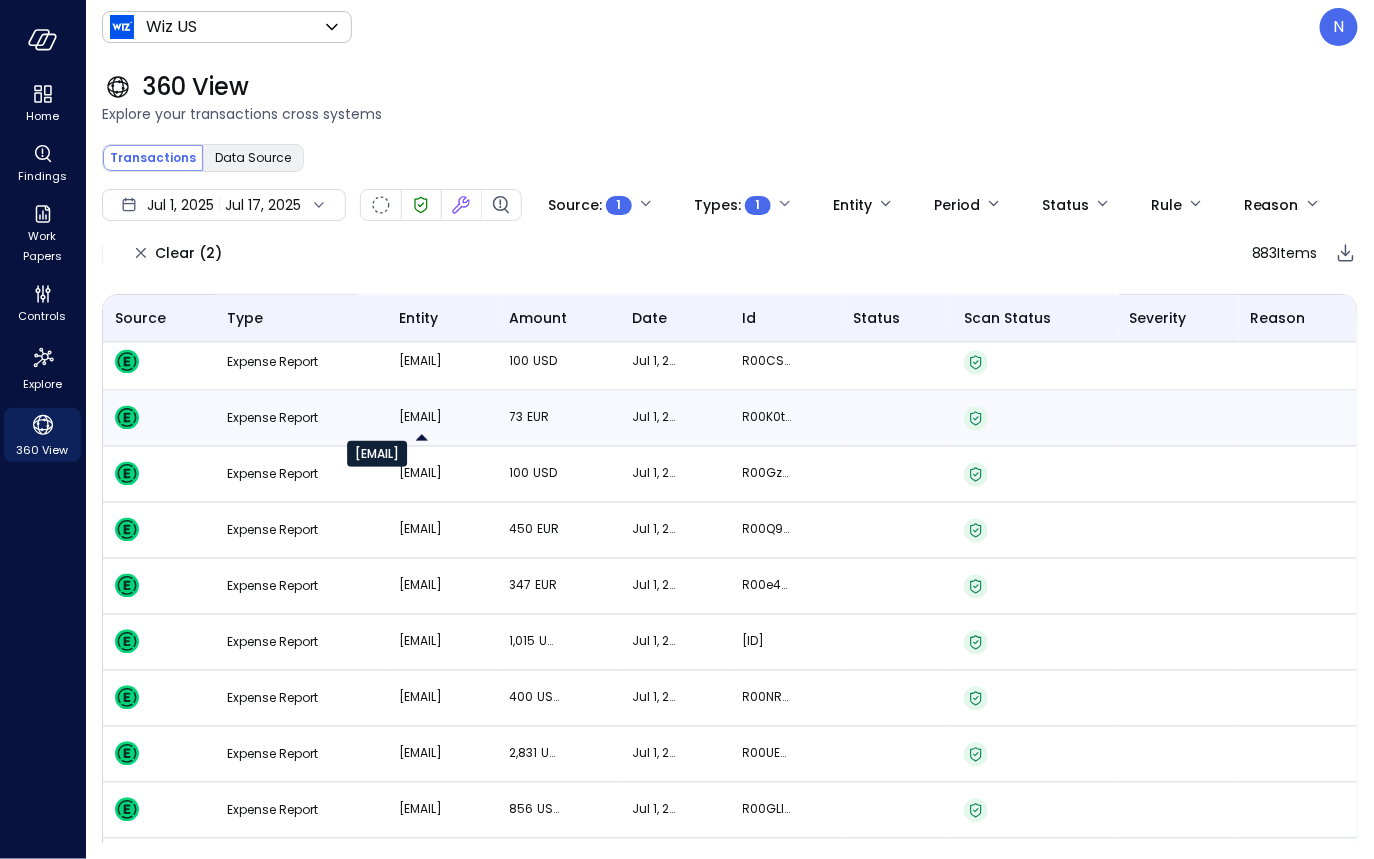 click on "[EMAIL]" at bounding box center (424, 418) 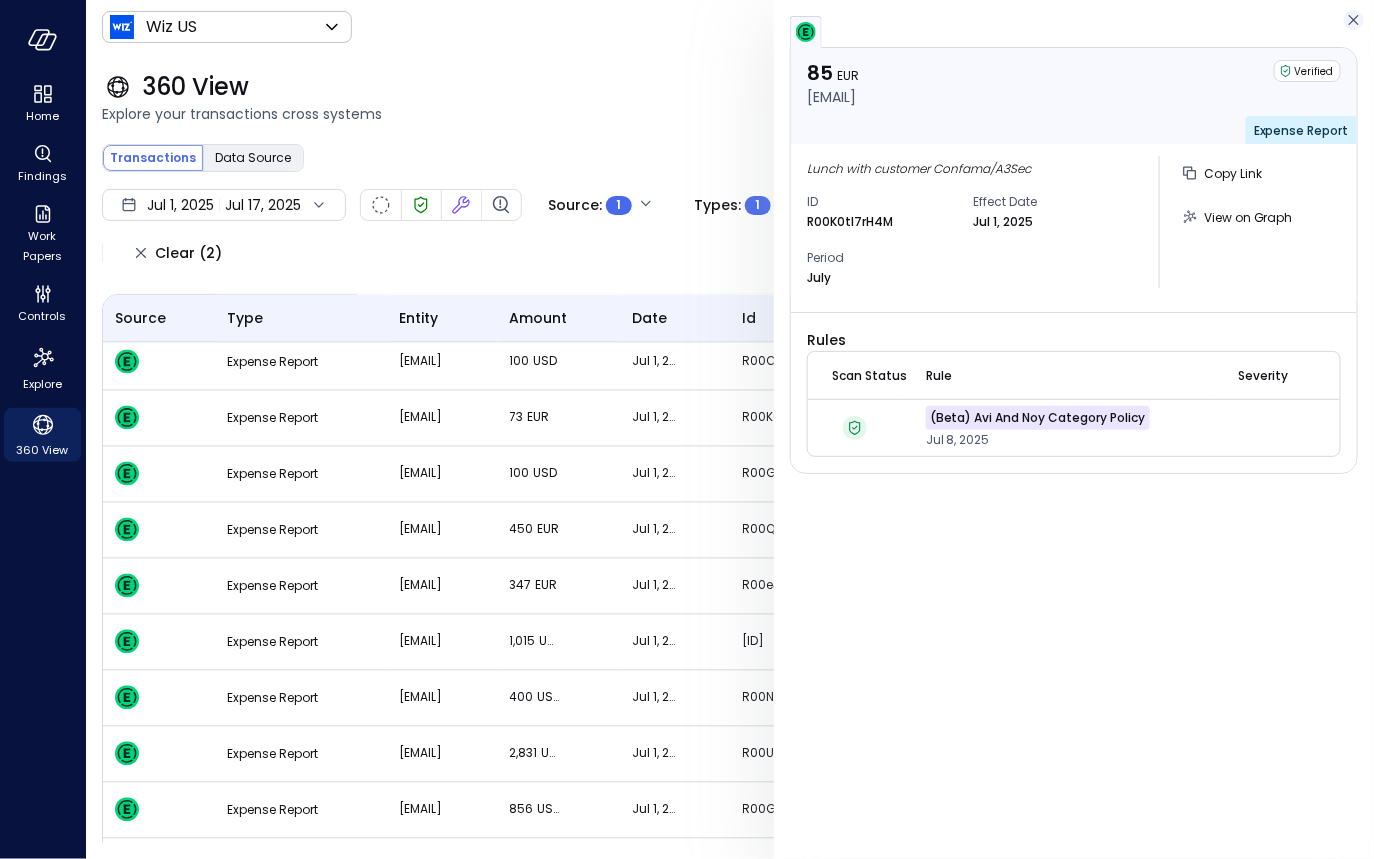 click 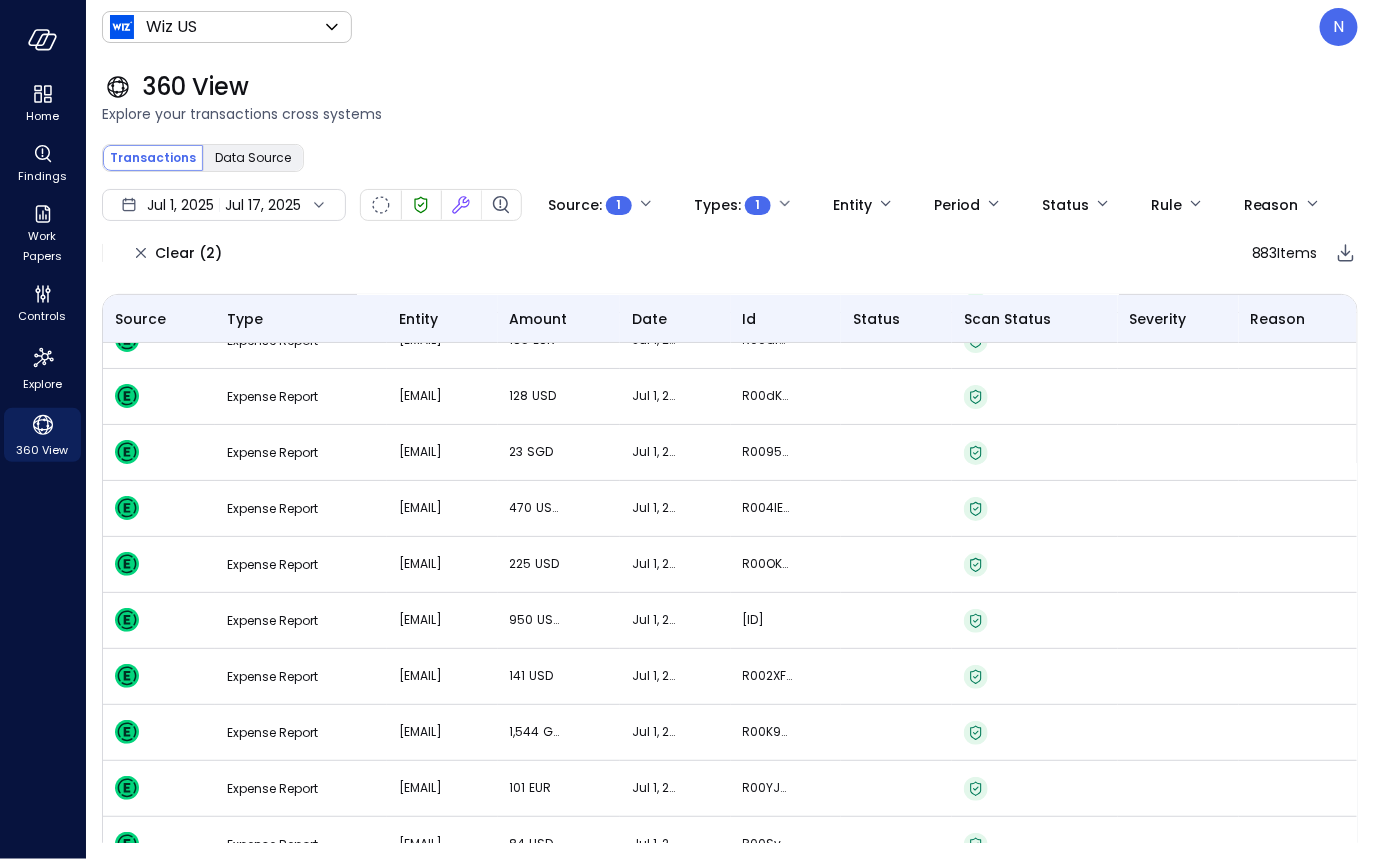 scroll, scrollTop: 0, scrollLeft: 0, axis: both 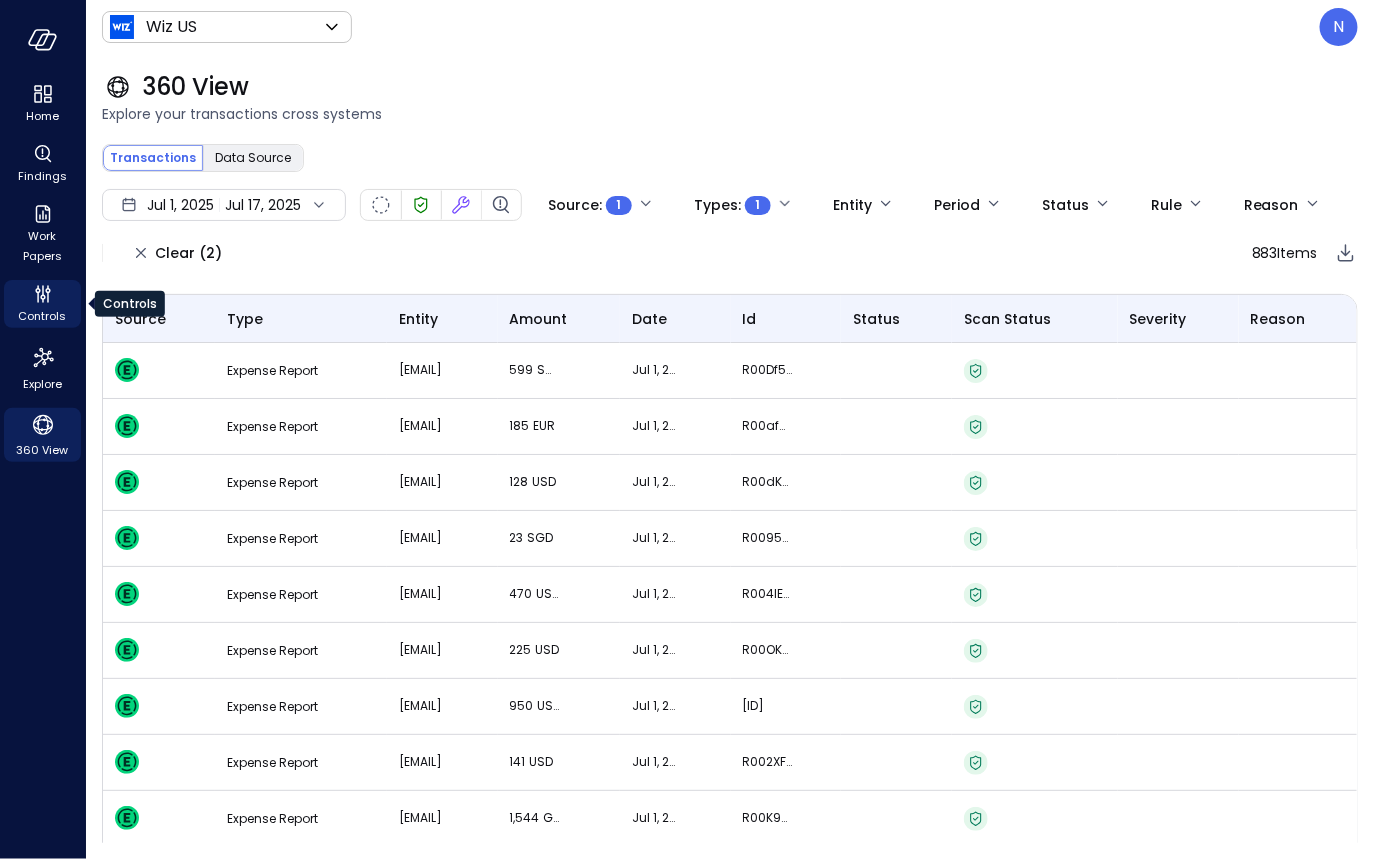 click 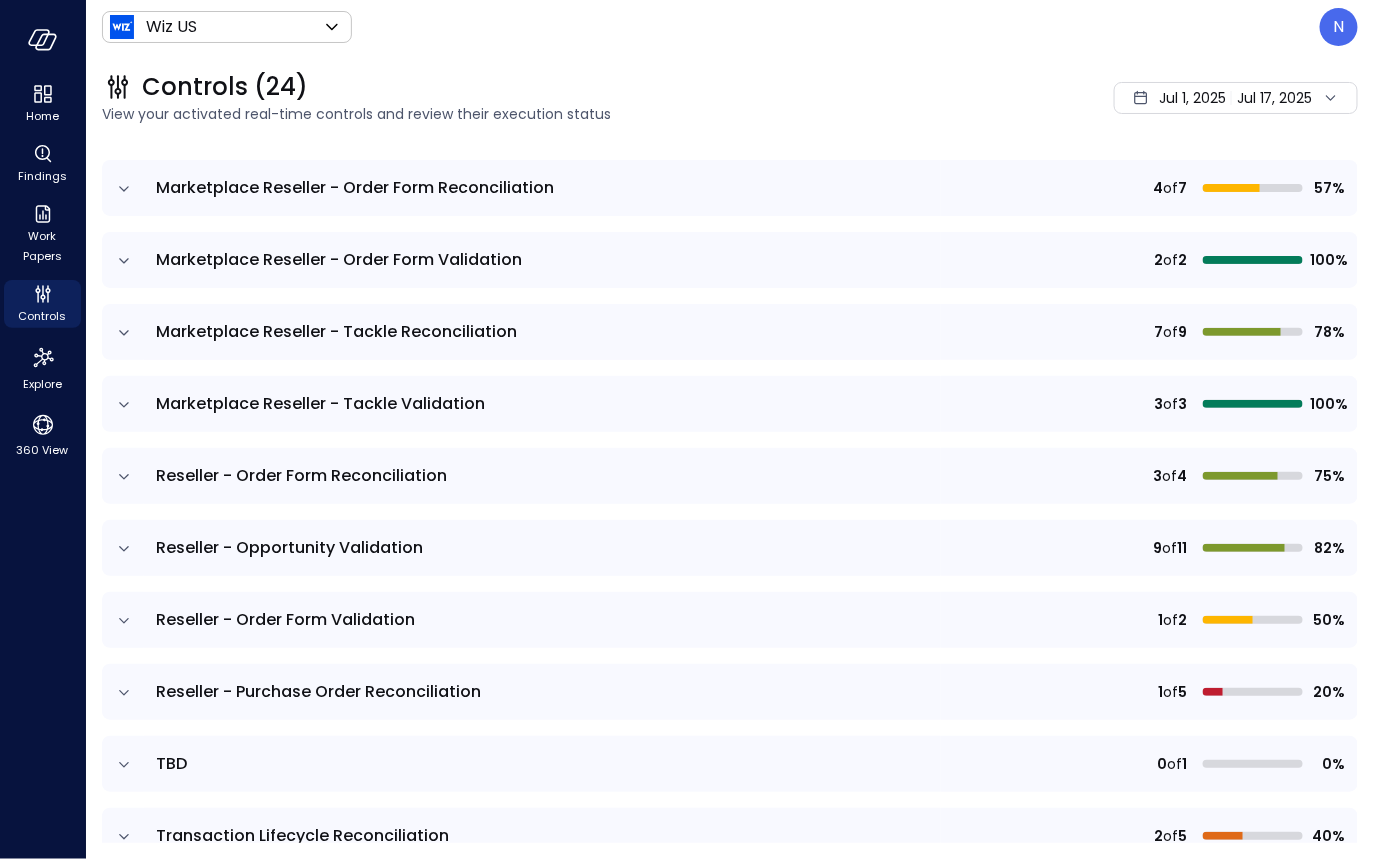 scroll, scrollTop: 1178, scrollLeft: 0, axis: vertical 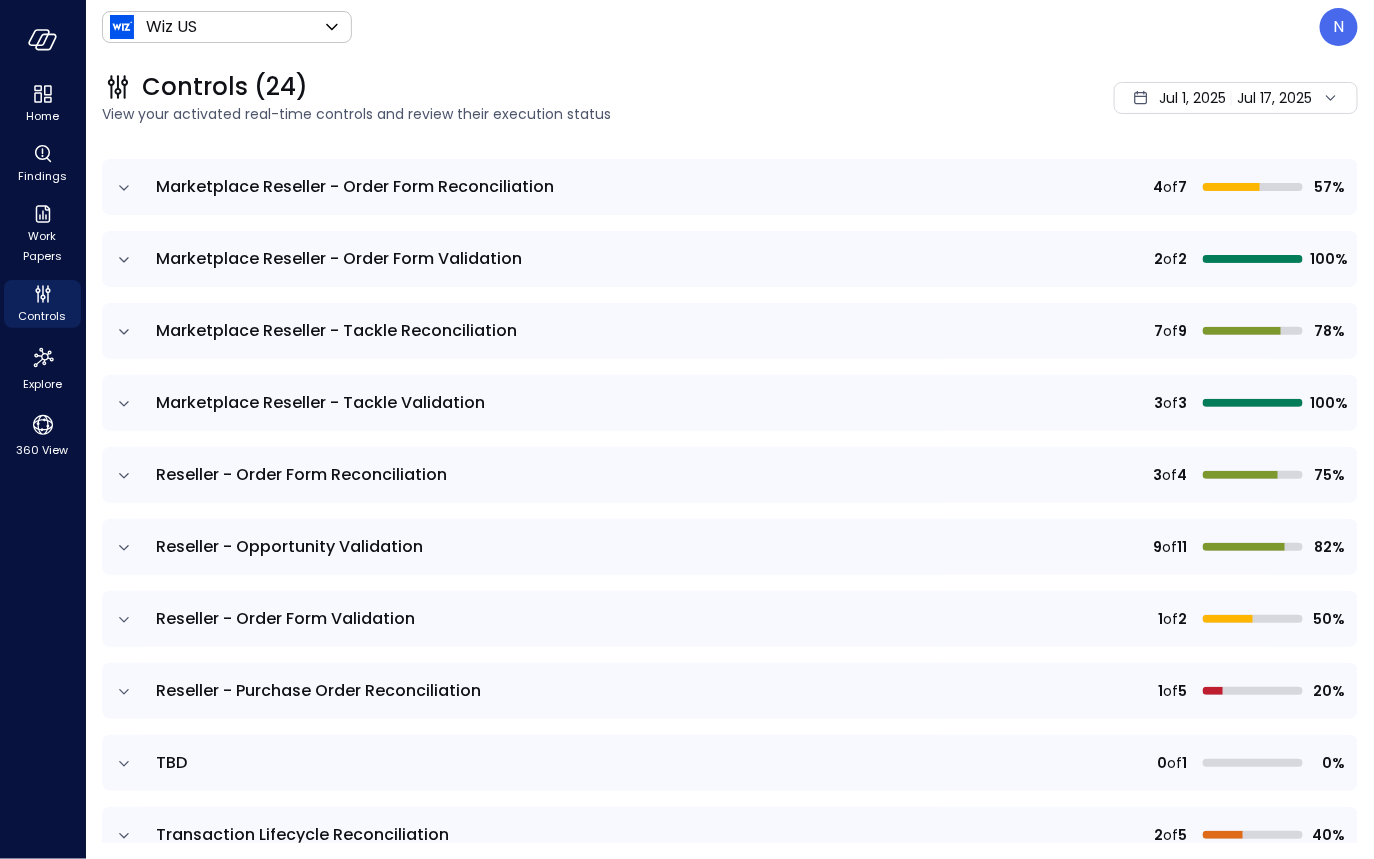 click 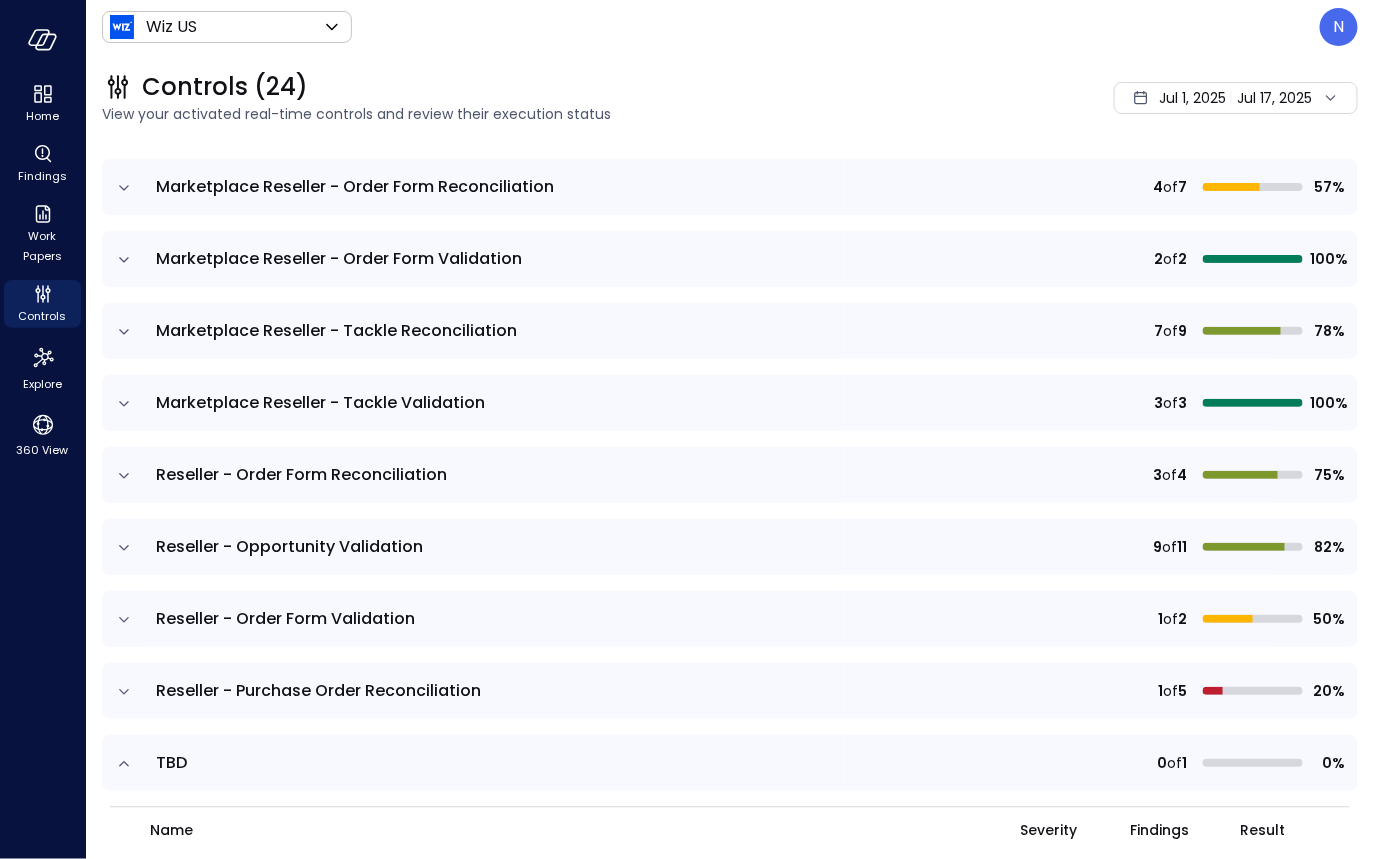 scroll, scrollTop: 1332, scrollLeft: 0, axis: vertical 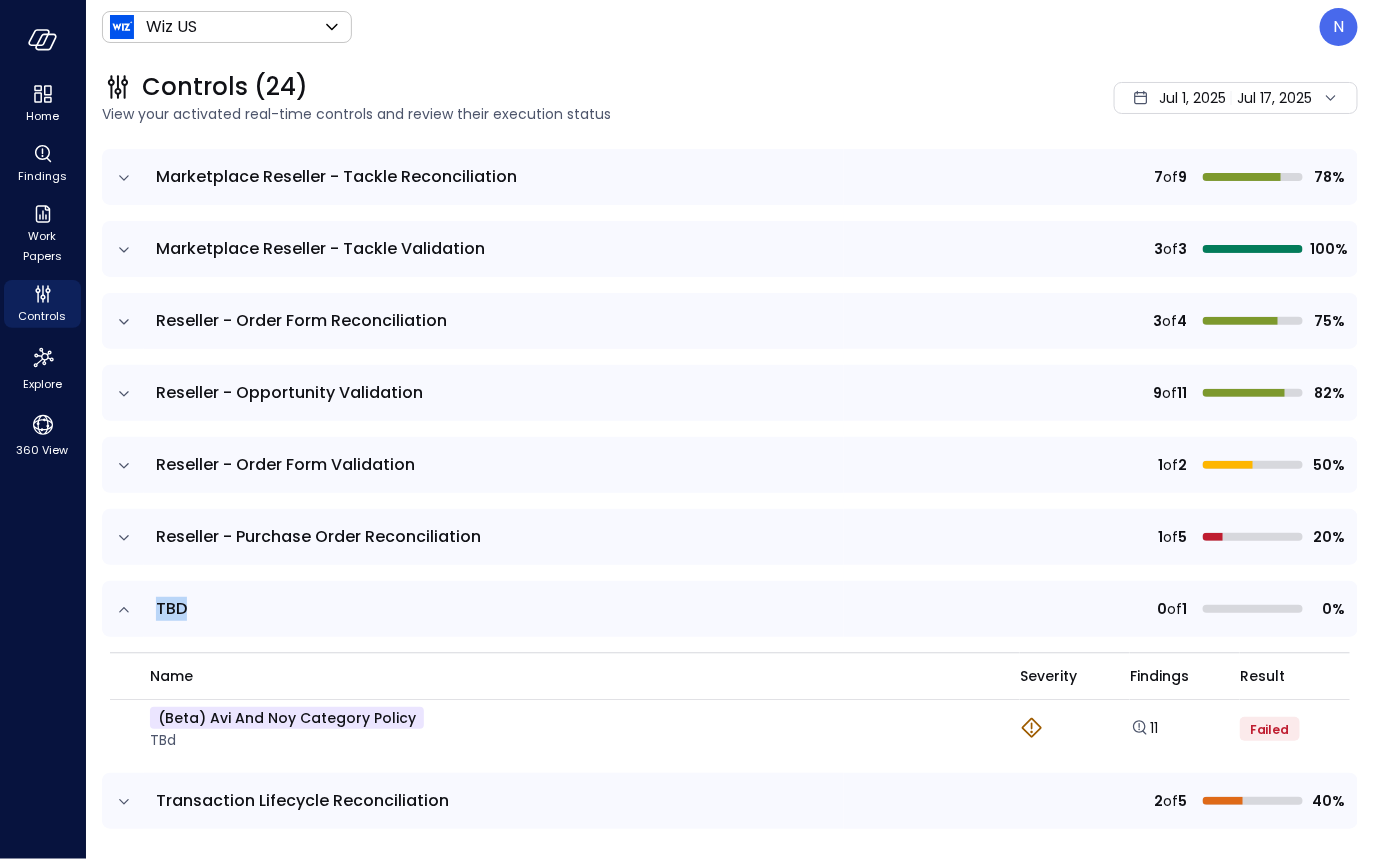 drag, startPoint x: 195, startPoint y: 600, endPoint x: 155, endPoint y: 601, distance: 40.012497 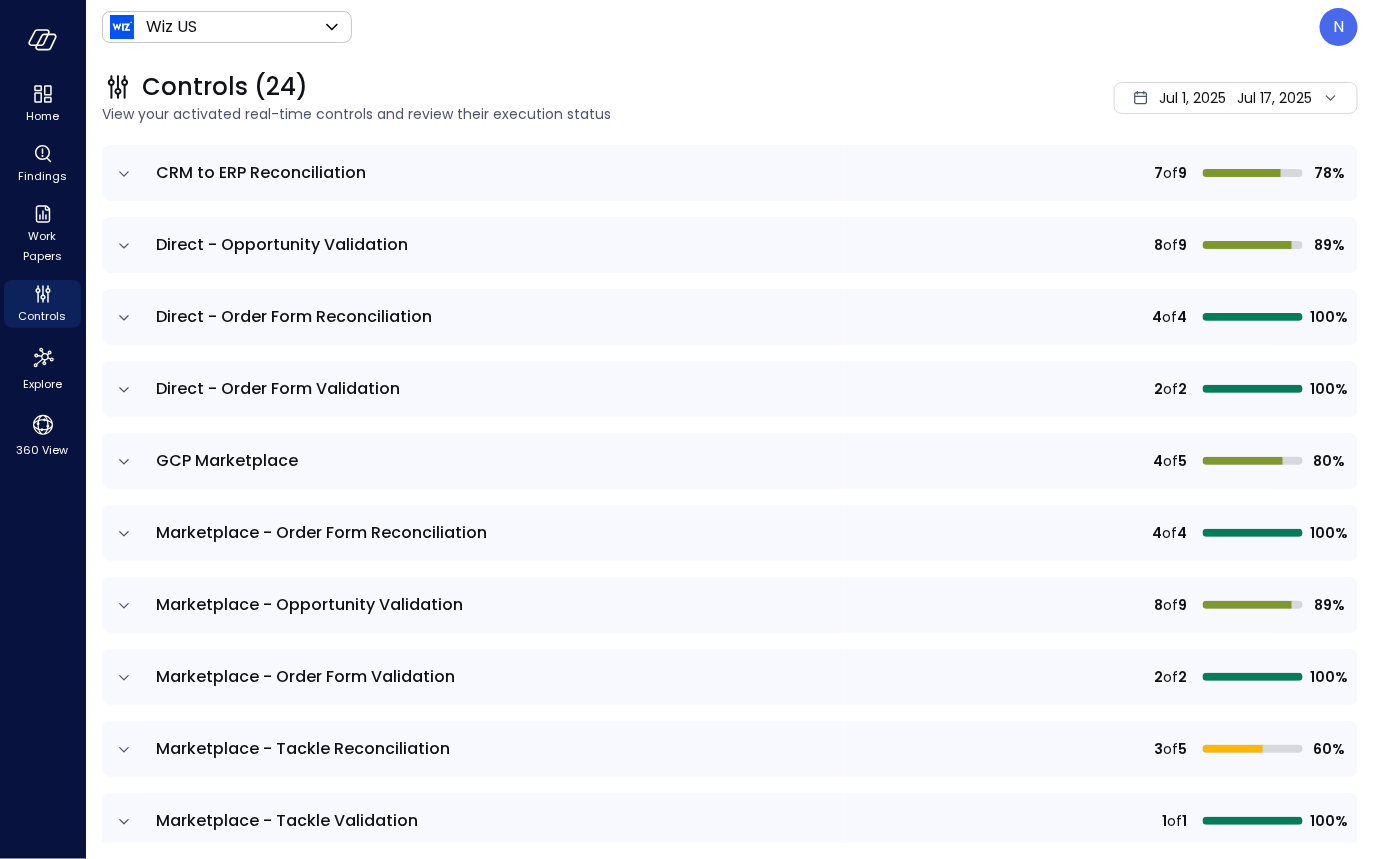 scroll, scrollTop: 0, scrollLeft: 0, axis: both 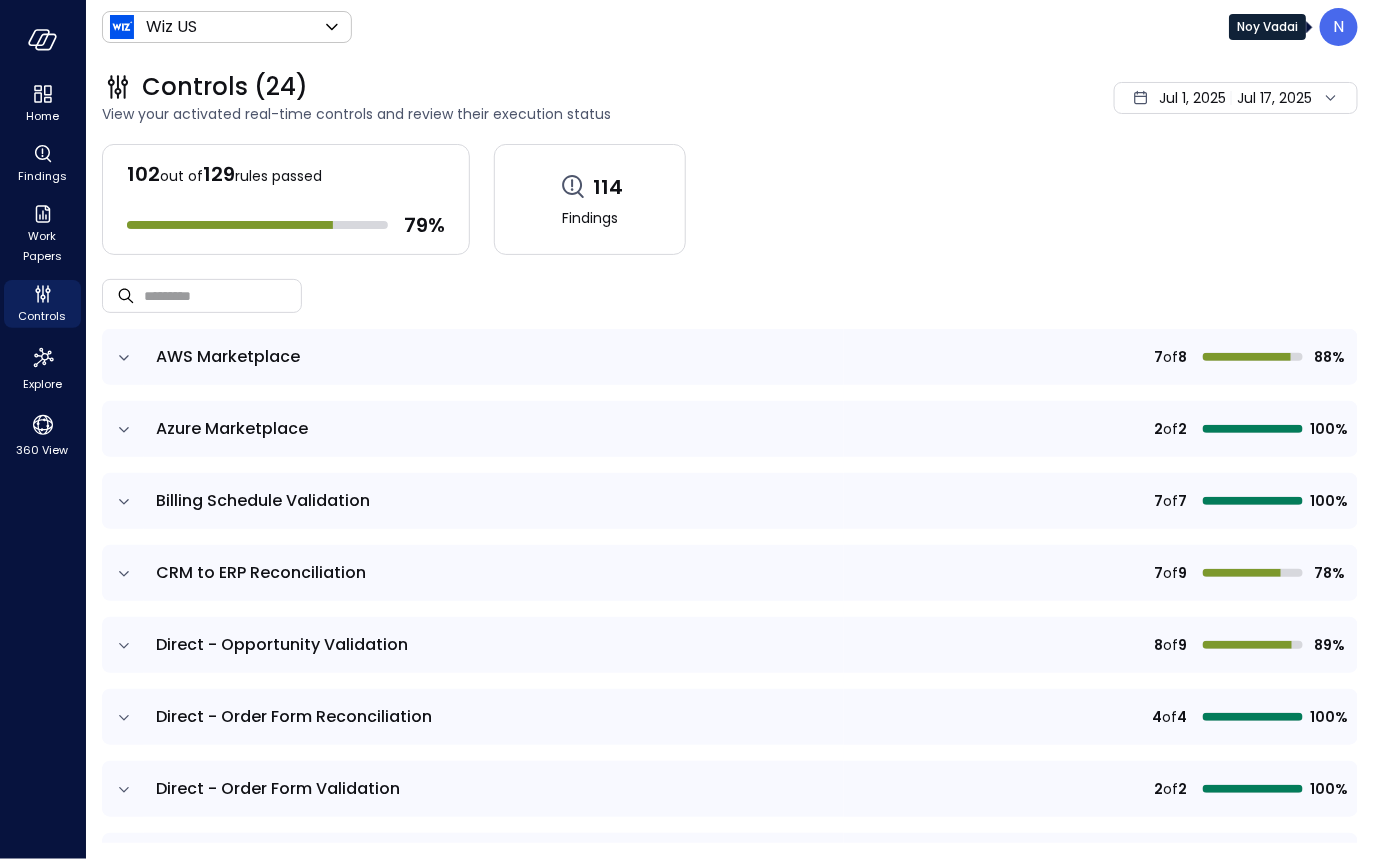 click on "N" at bounding box center [1339, 27] 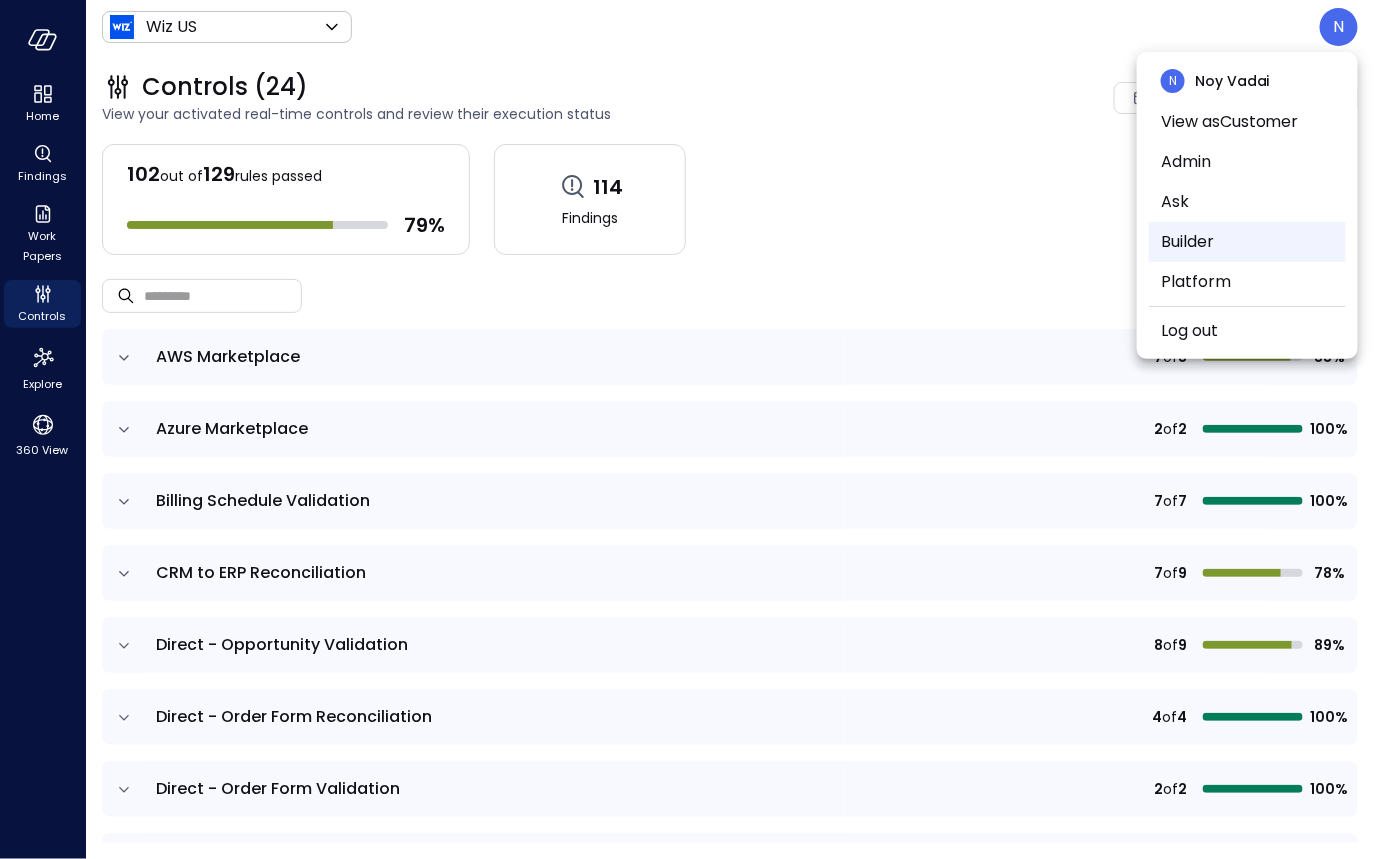 click on "Builder" at bounding box center (1247, 242) 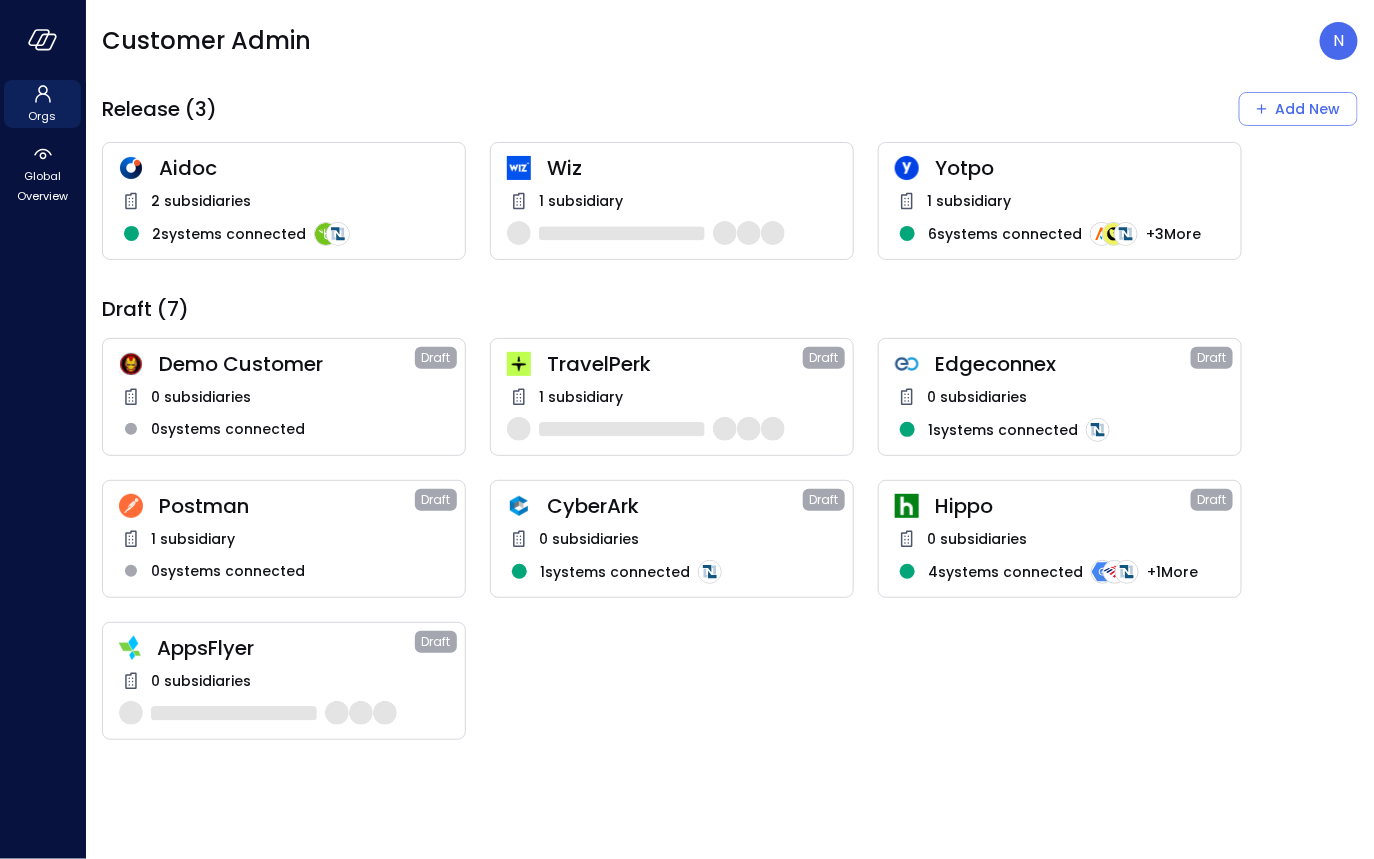 click on "Wiz" at bounding box center [692, 168] 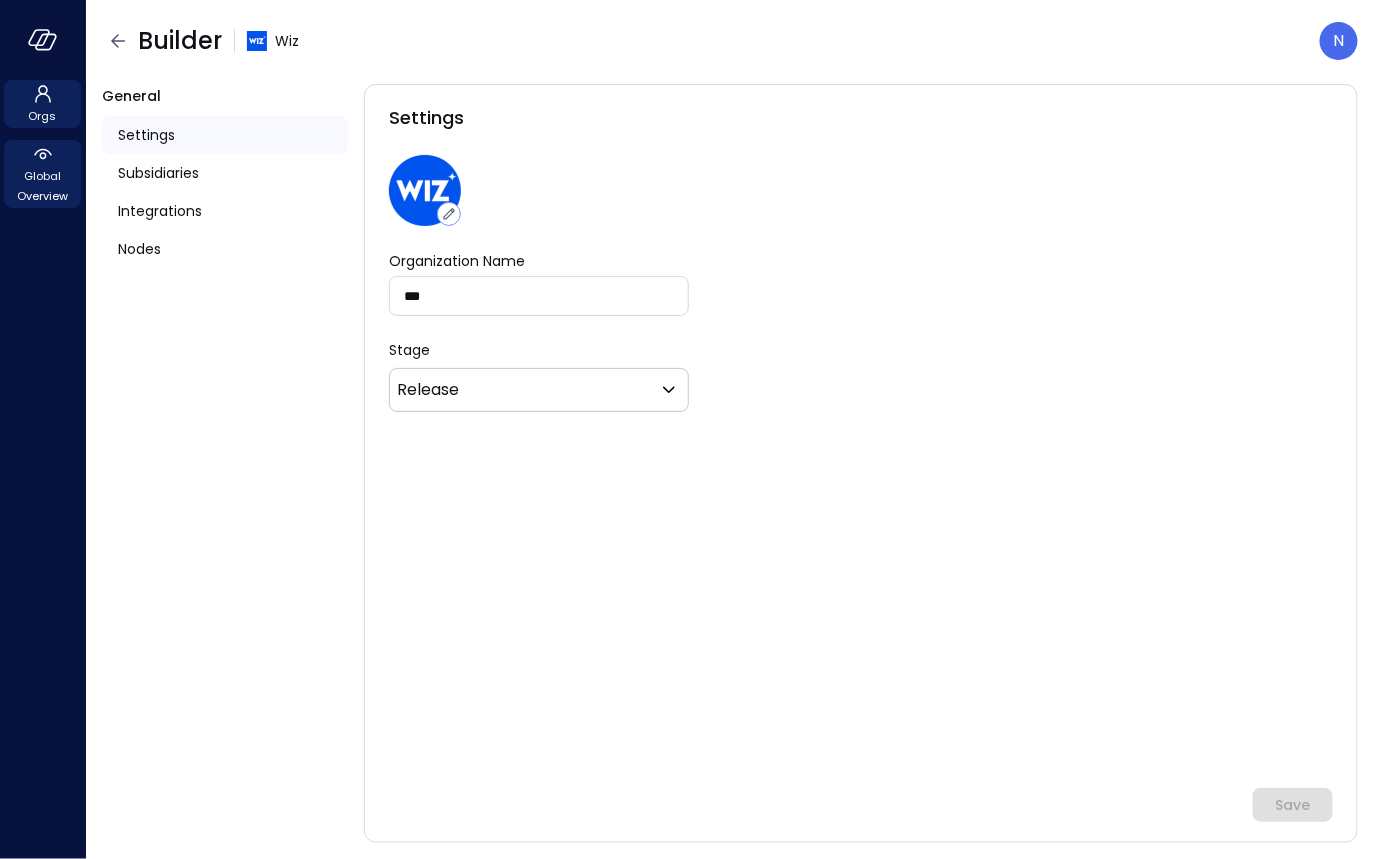 click on "Global Overview" at bounding box center (42, 186) 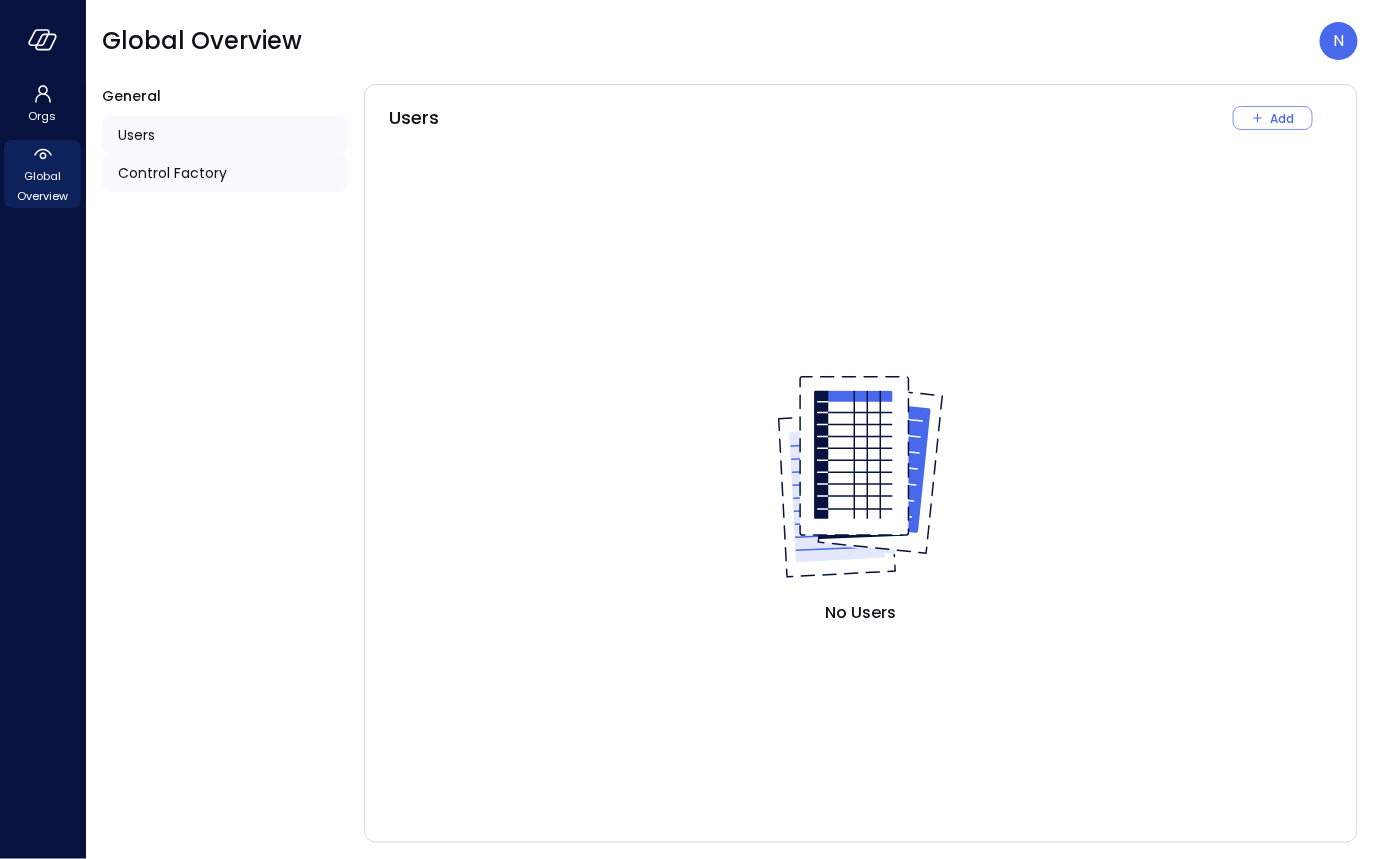 click on "Control Factory" at bounding box center [225, 173] 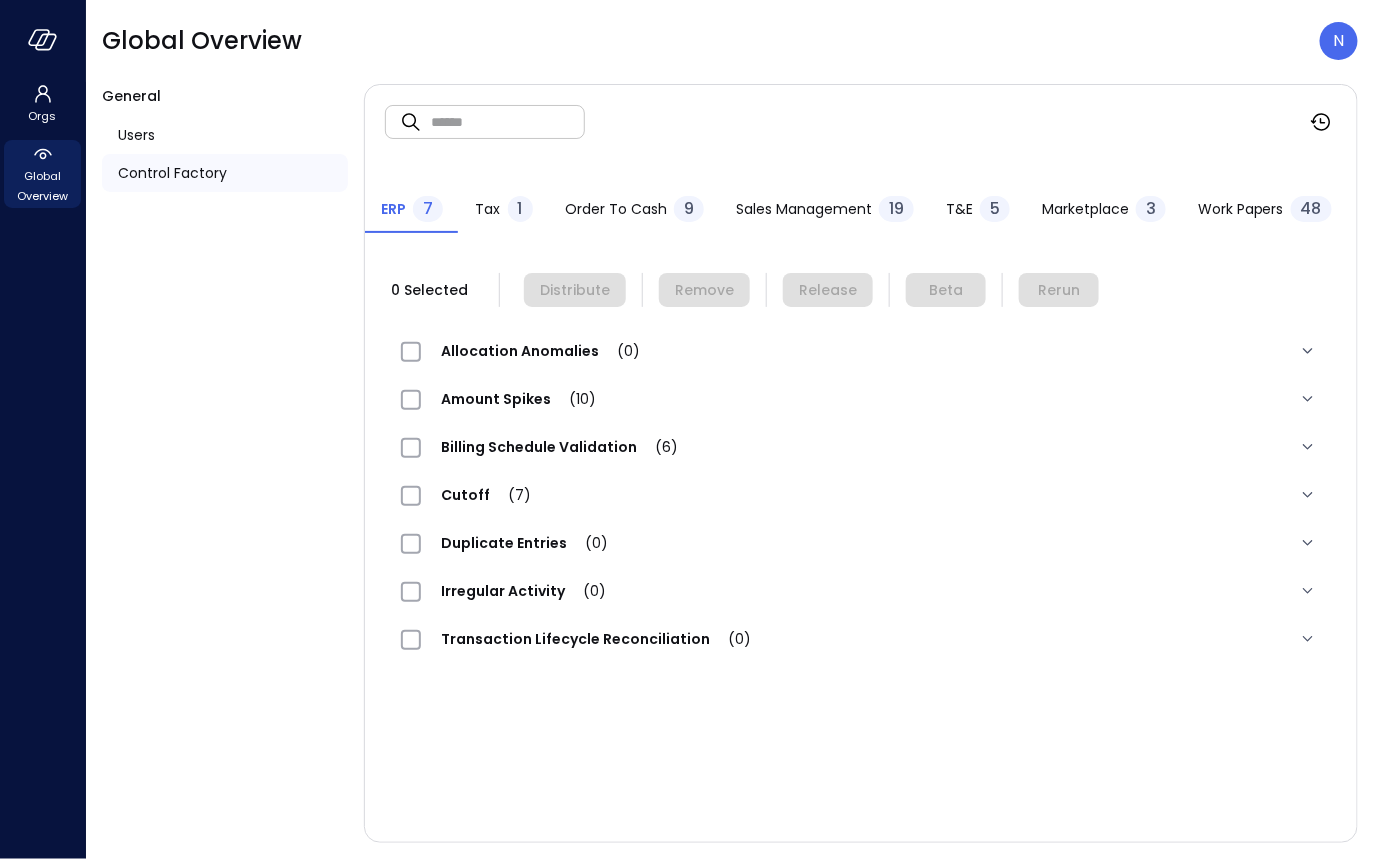 click on "T&E" at bounding box center [959, 209] 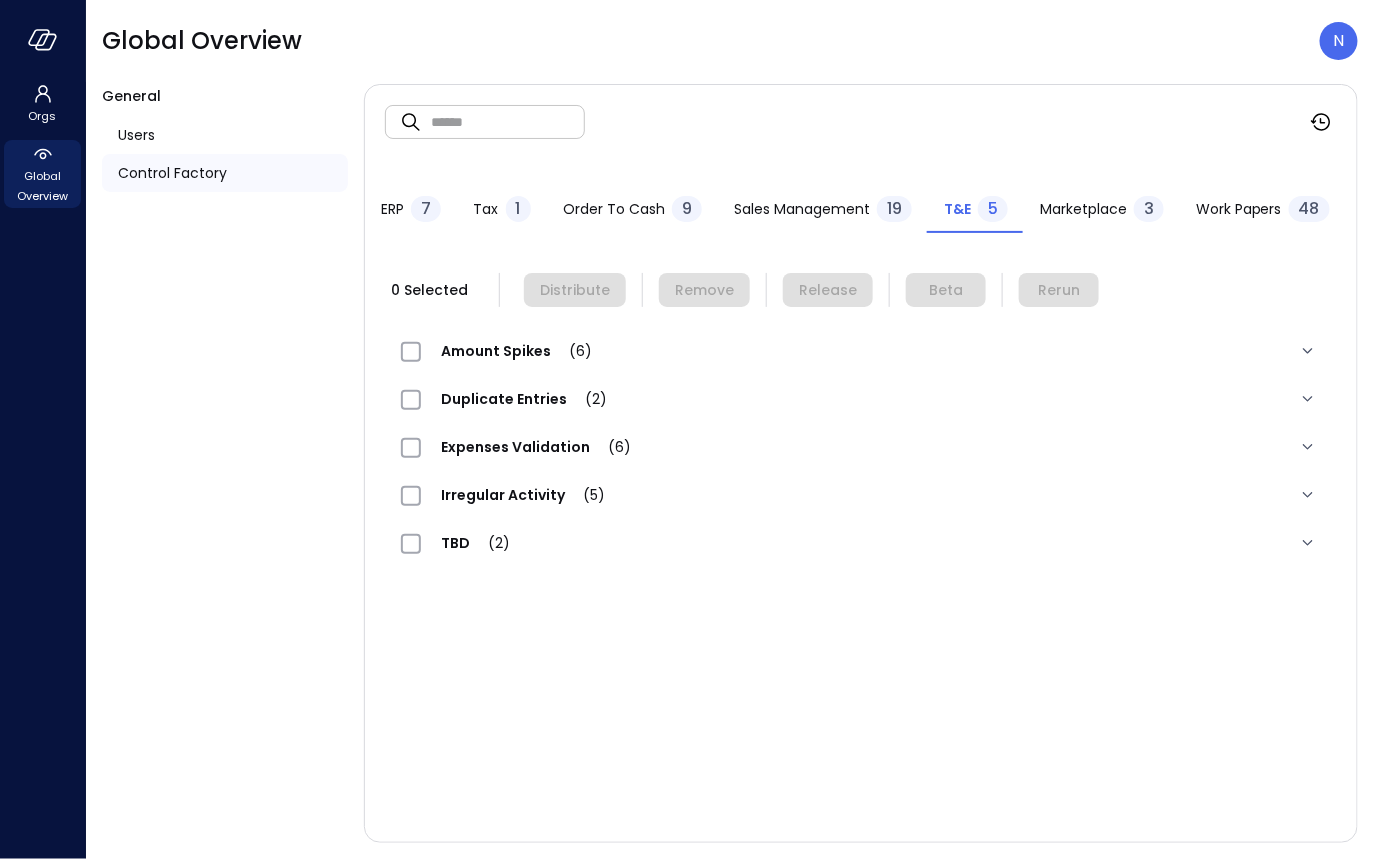 click on "Sales Management" at bounding box center [802, 209] 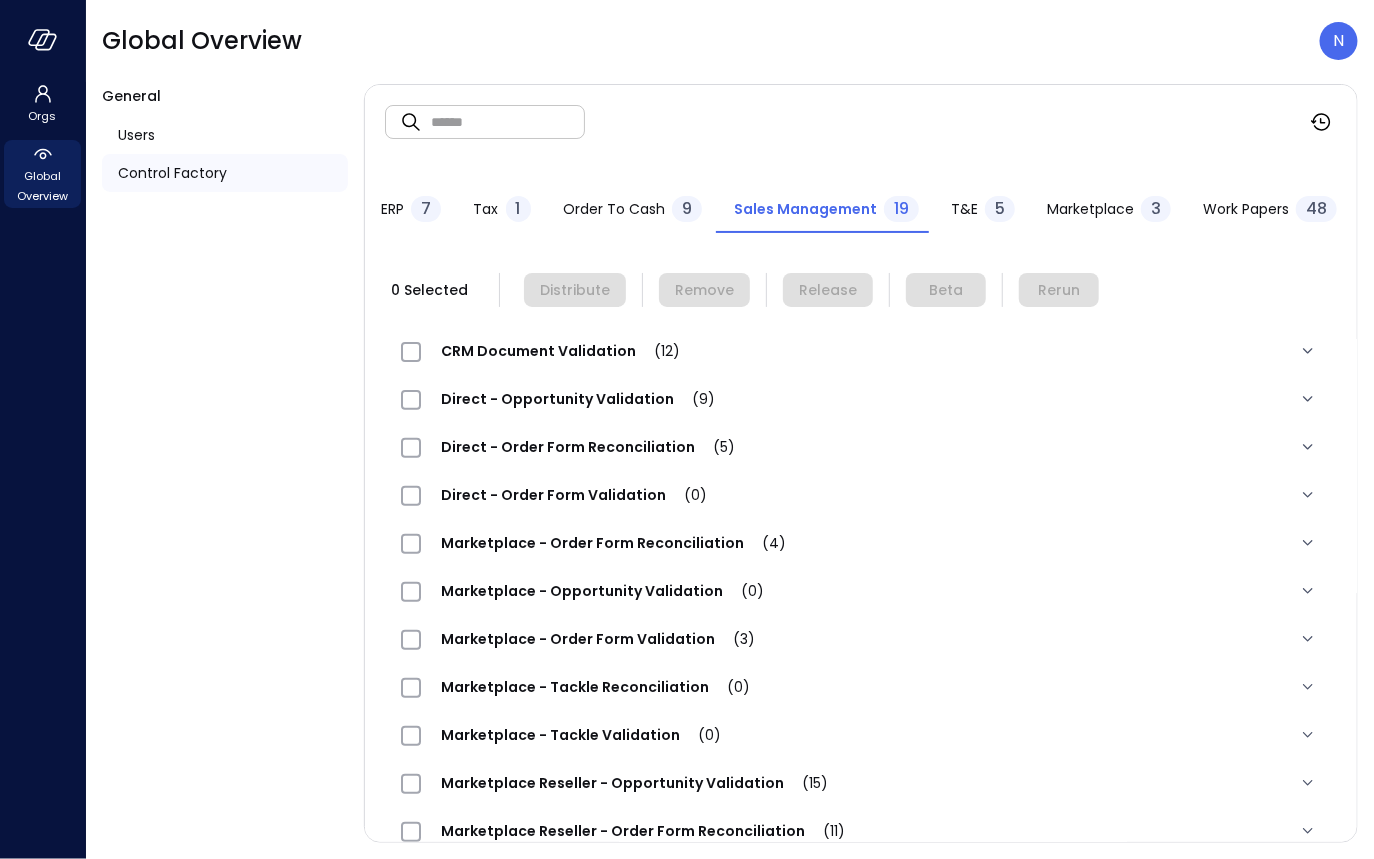 click on "Marketplace" at bounding box center (1090, 209) 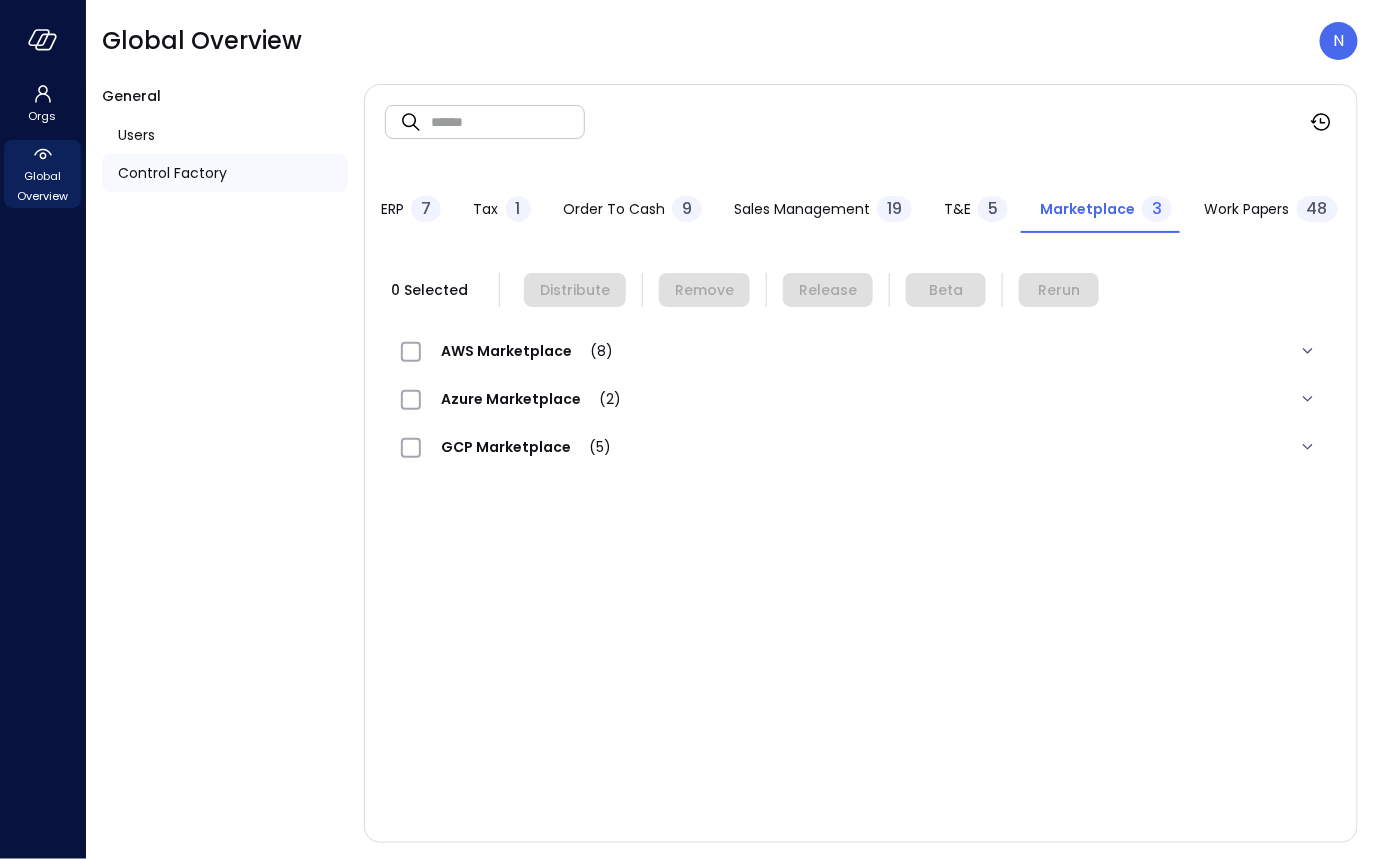 click on "GCP Marketplace (5)" at bounding box center (526, 447) 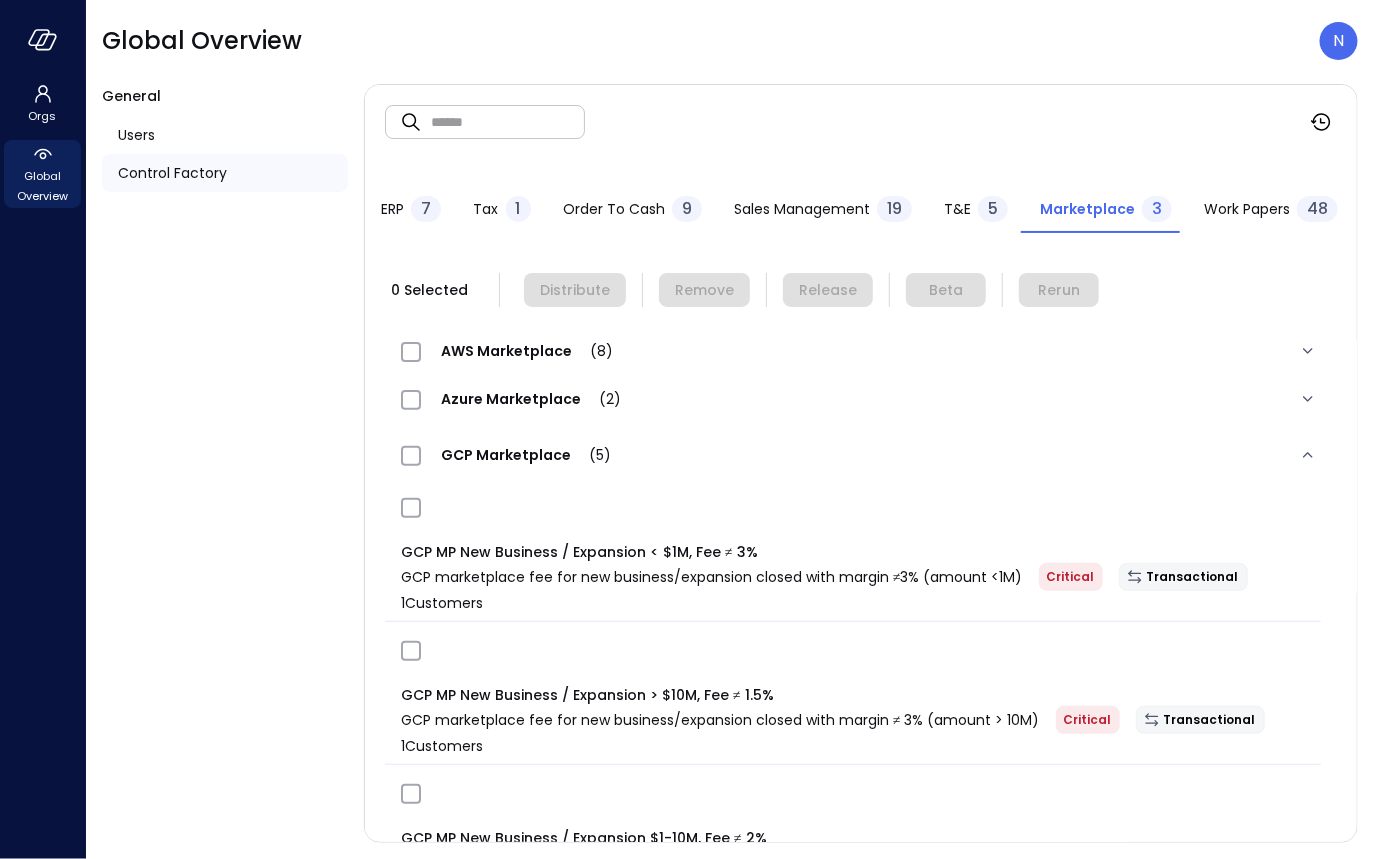 click on "GCP Marketplace (5)" at bounding box center (526, 455) 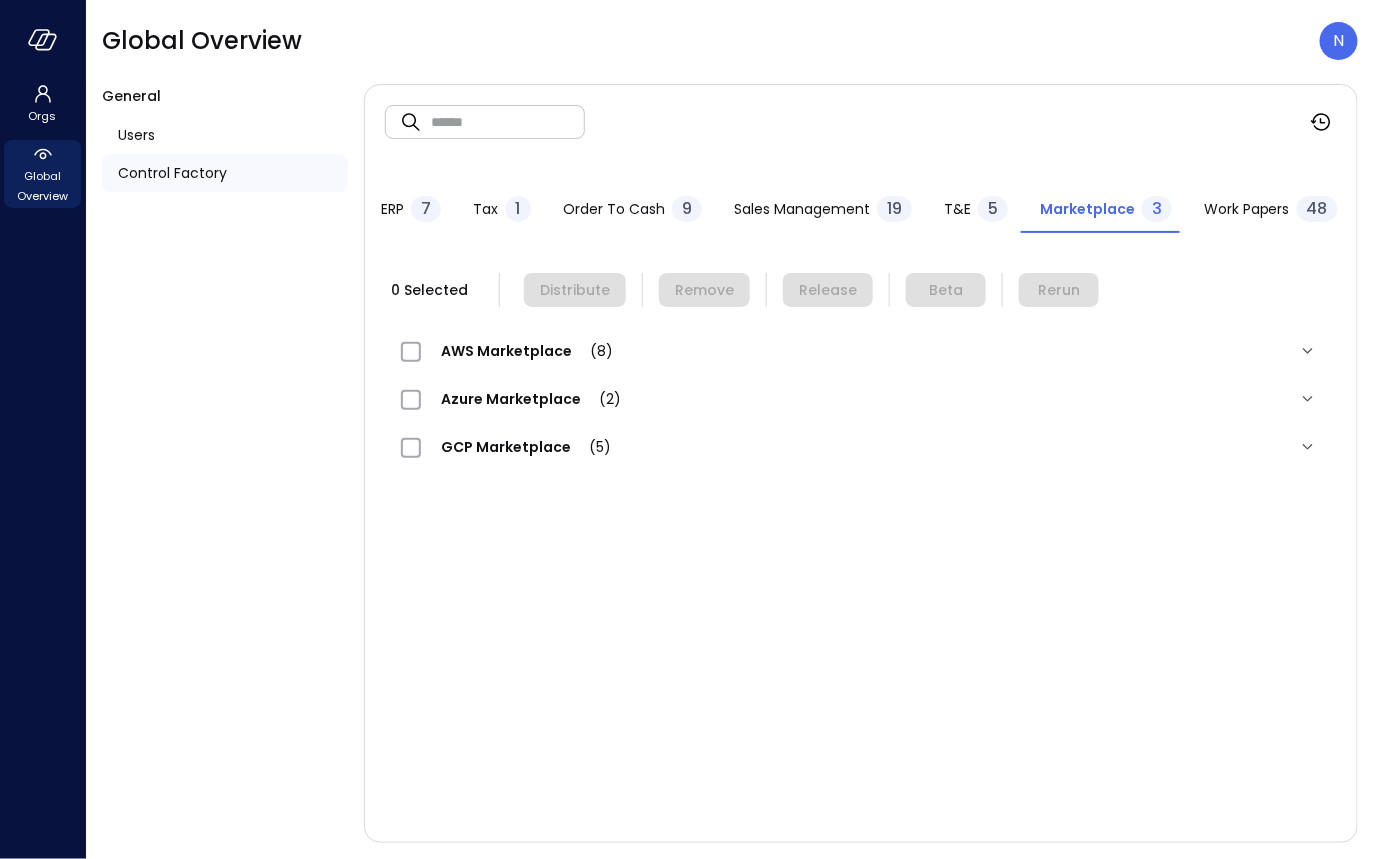 click on "T&E" at bounding box center [957, 209] 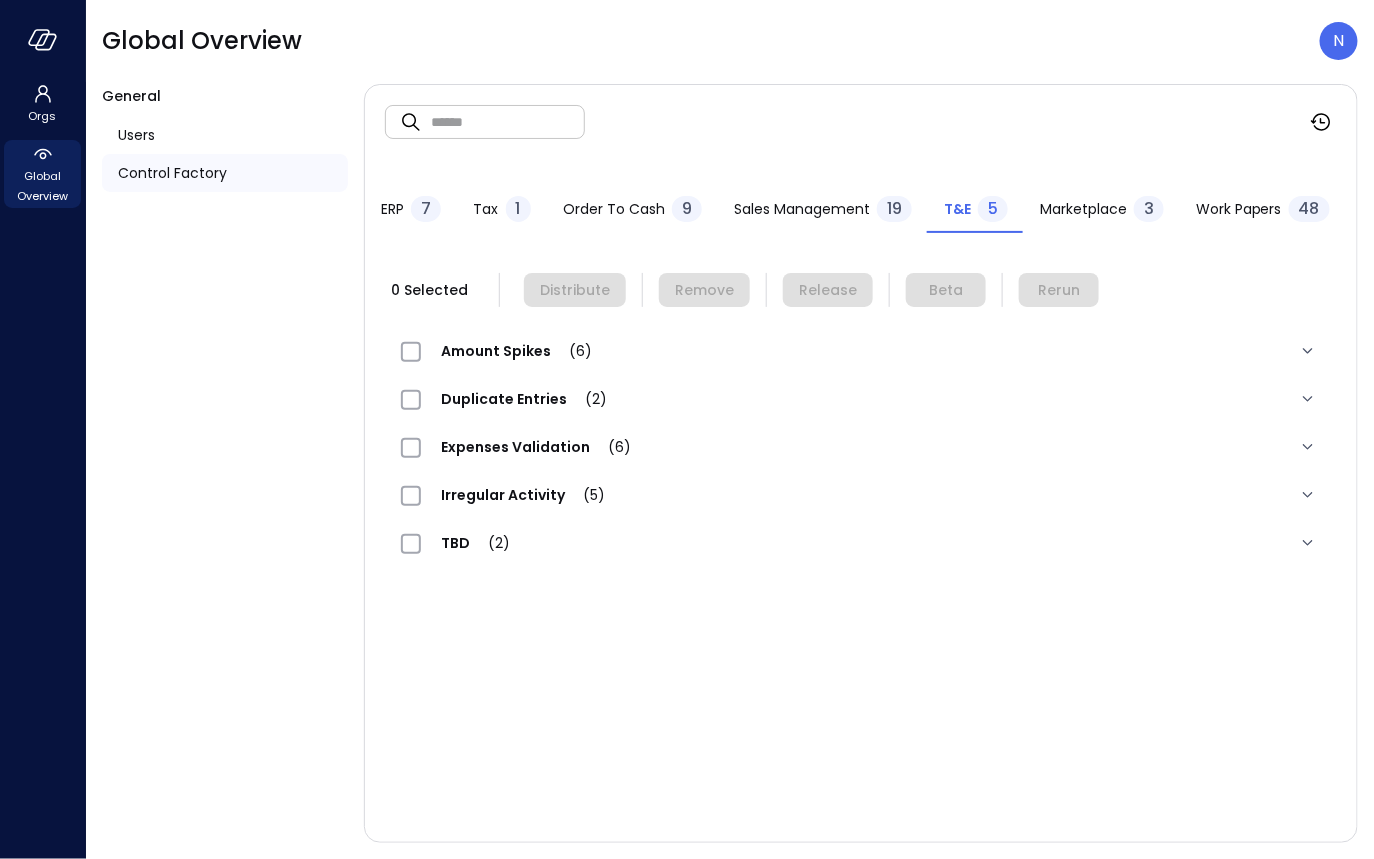 click on "TBD (2)" at bounding box center [475, 543] 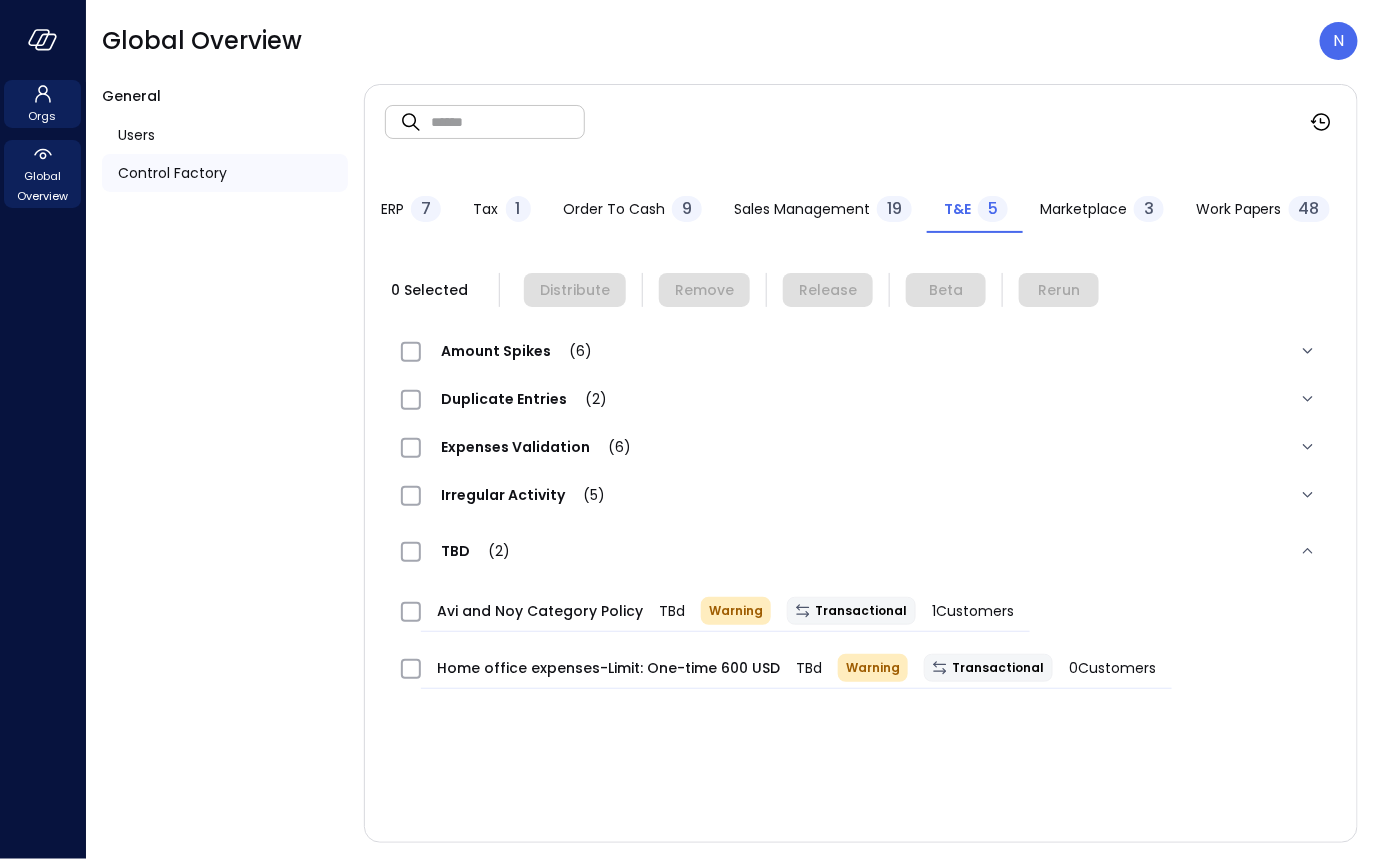 click 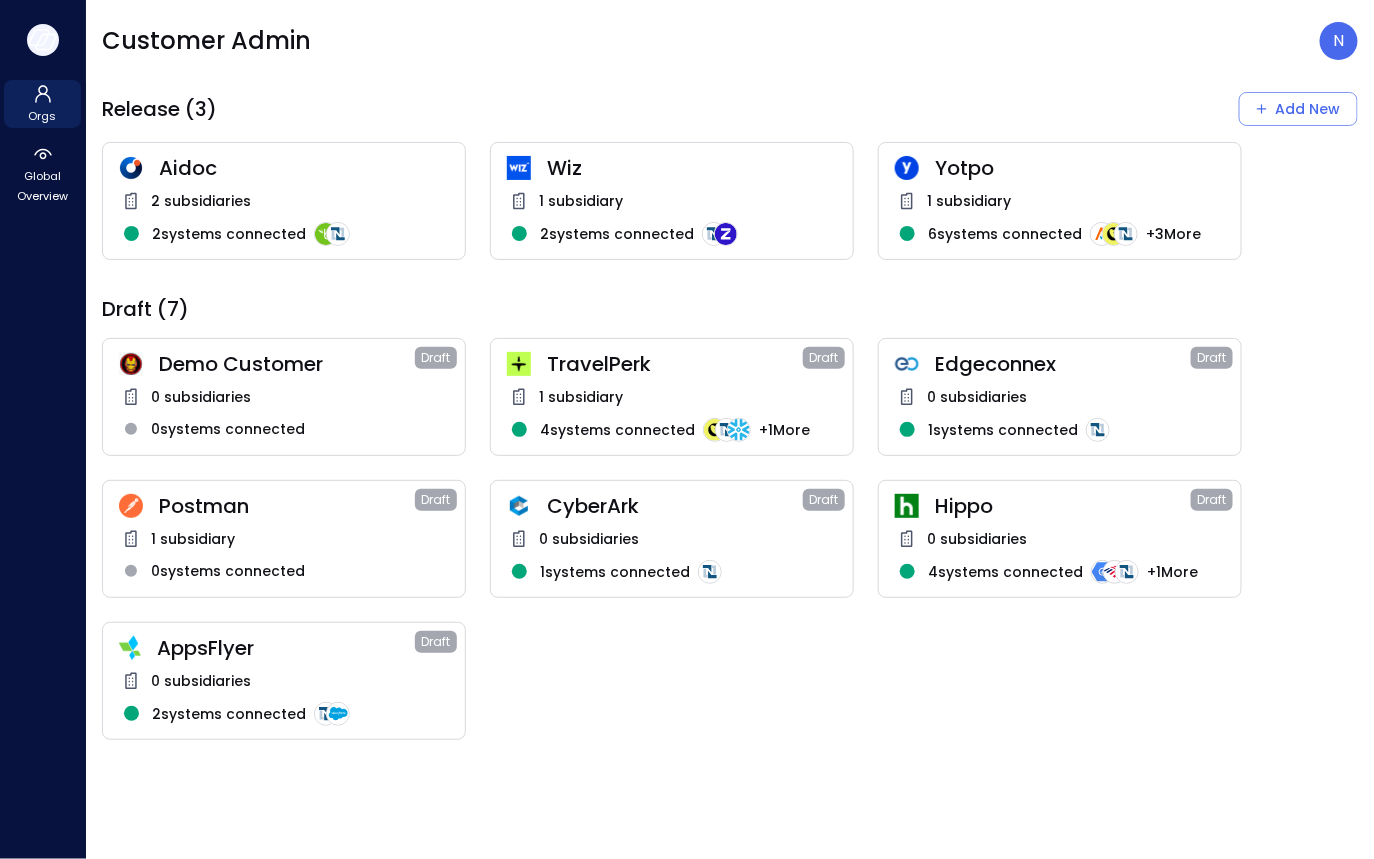 click 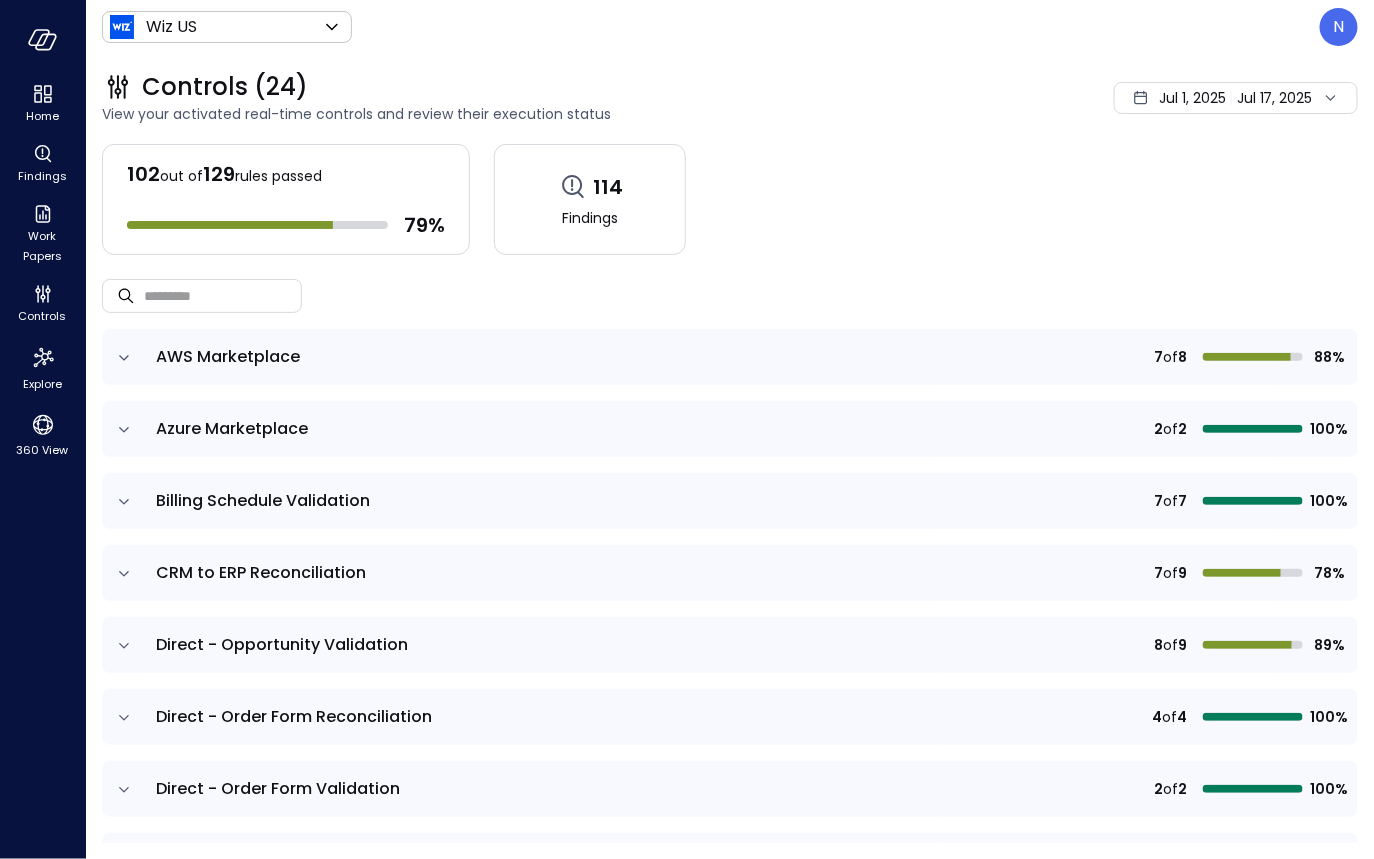 scroll, scrollTop: 39, scrollLeft: 0, axis: vertical 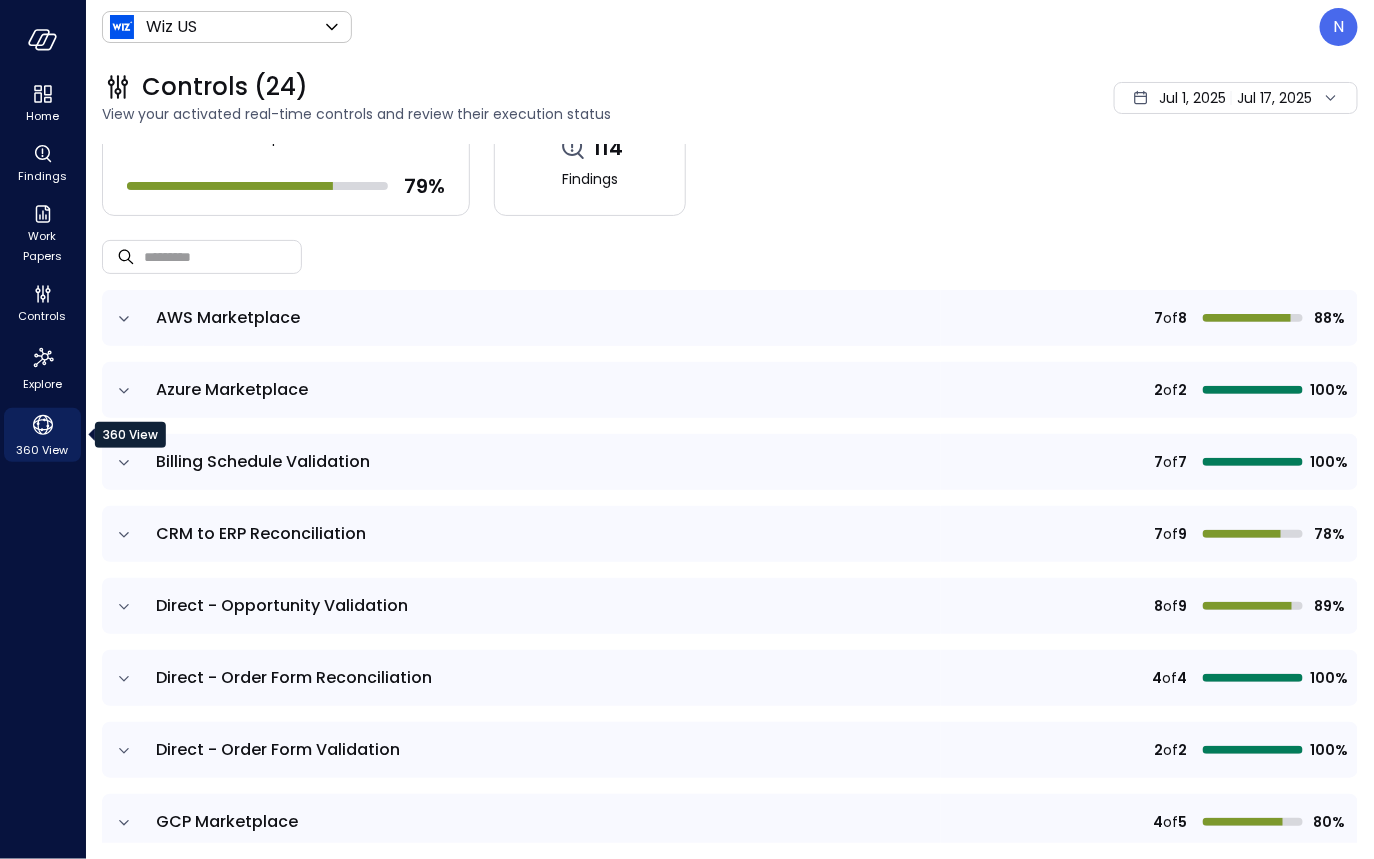 click 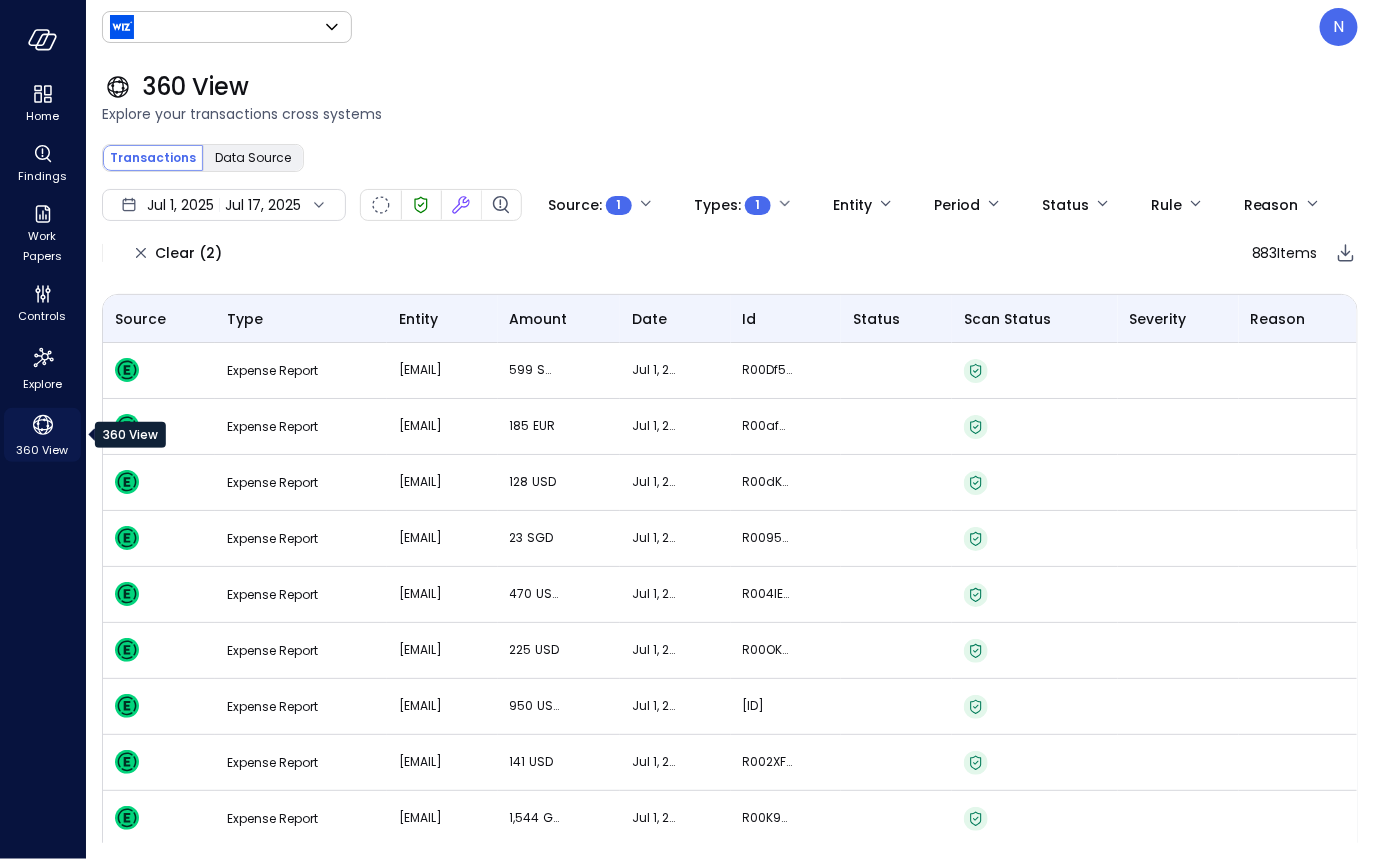 type on "******" 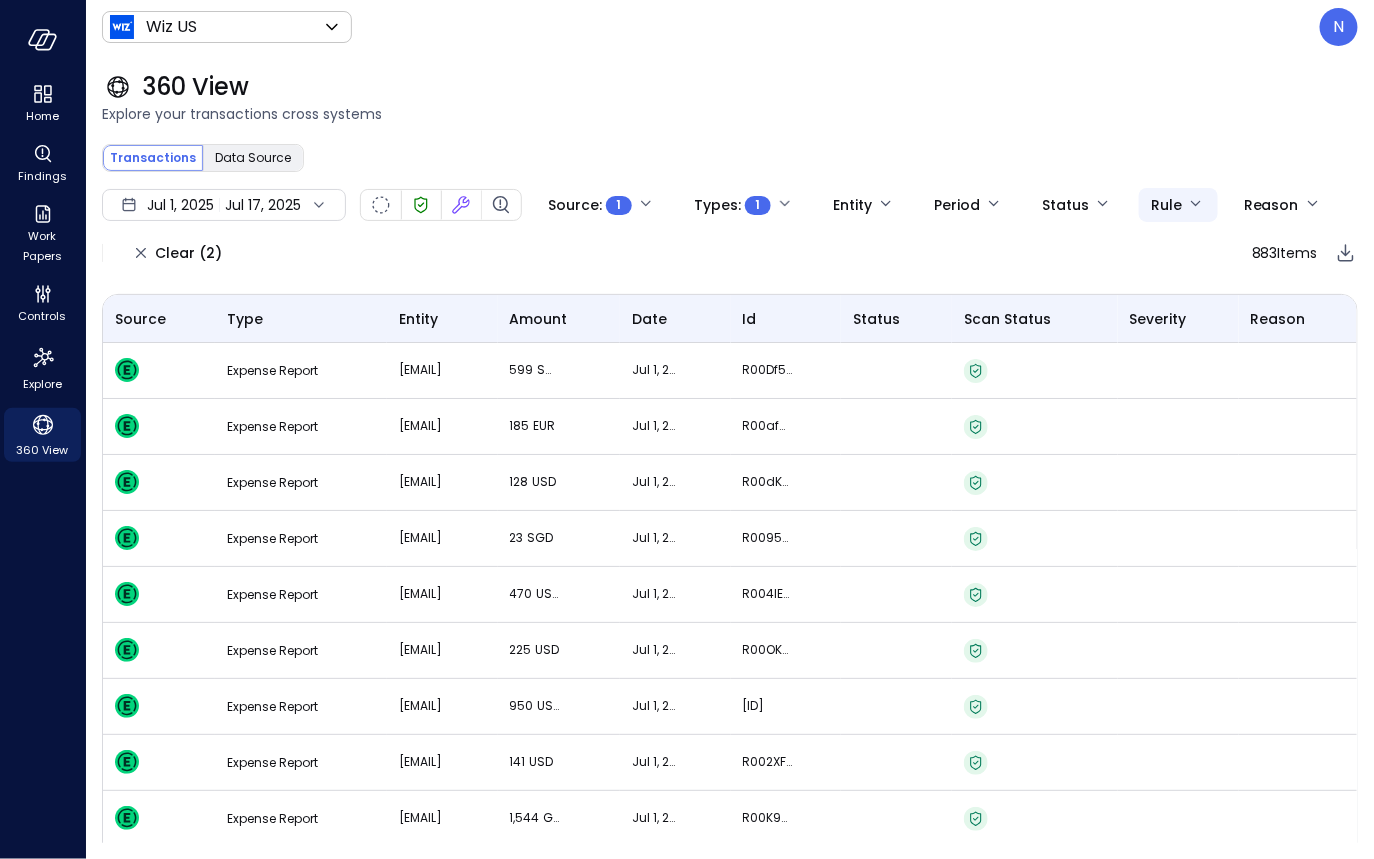 click on "Home Findings Work Papers Controls Explore 360 View Wiz US ****** ​ N 360 View   Explore your transactions cross systems Transactions Data Source ​ ​ Search Jul 1, 2025 Jul 17, 2025 Source : 1 ********* Types : 1 ** Entity Period Status Rule Reason Clear (2) 883  Items Source Type entity amount date id status Scan Status Severity Reason Expense Report janine.lee@wiz.io 599 SGD Jul 1, 2025 R00Df5QaBQad Expense Report julian.oberniedermayr@wiz.io 185 EUR Jul 1, 2025 R00afaTFnYYg Expense Report steve.porcello@wiz.io 128 USD Jul 1, 2025 R00dKuVa2Tk4 Expense Report randall.han@wiz.io 23 SGD Jul 1, 2025 R0095D9WUWua Expense Report maryn.johnston@wiz.io 470 USD Jul 1, 2025 R004lESlKhB2 Expense Report chris.dantzler@wiz.io 225 USD Jul 1, 2025 R00OKXYqcRoj Expense Report cat.powell@wiz.io 950 USD Jul 1, 2025 R002ygqDwTJS Expense Report martha.lindberg@wiz.io 141 USD Jul 1, 2025 R002XFdc1geg Expense Report jonathan.nally@wiz.io 1,544 GBP Jul 1, 2025 R00K9x2qARqp Expense Report diego.delgado@wiz.io 101 EUR 84 USD" at bounding box center (687, 429) 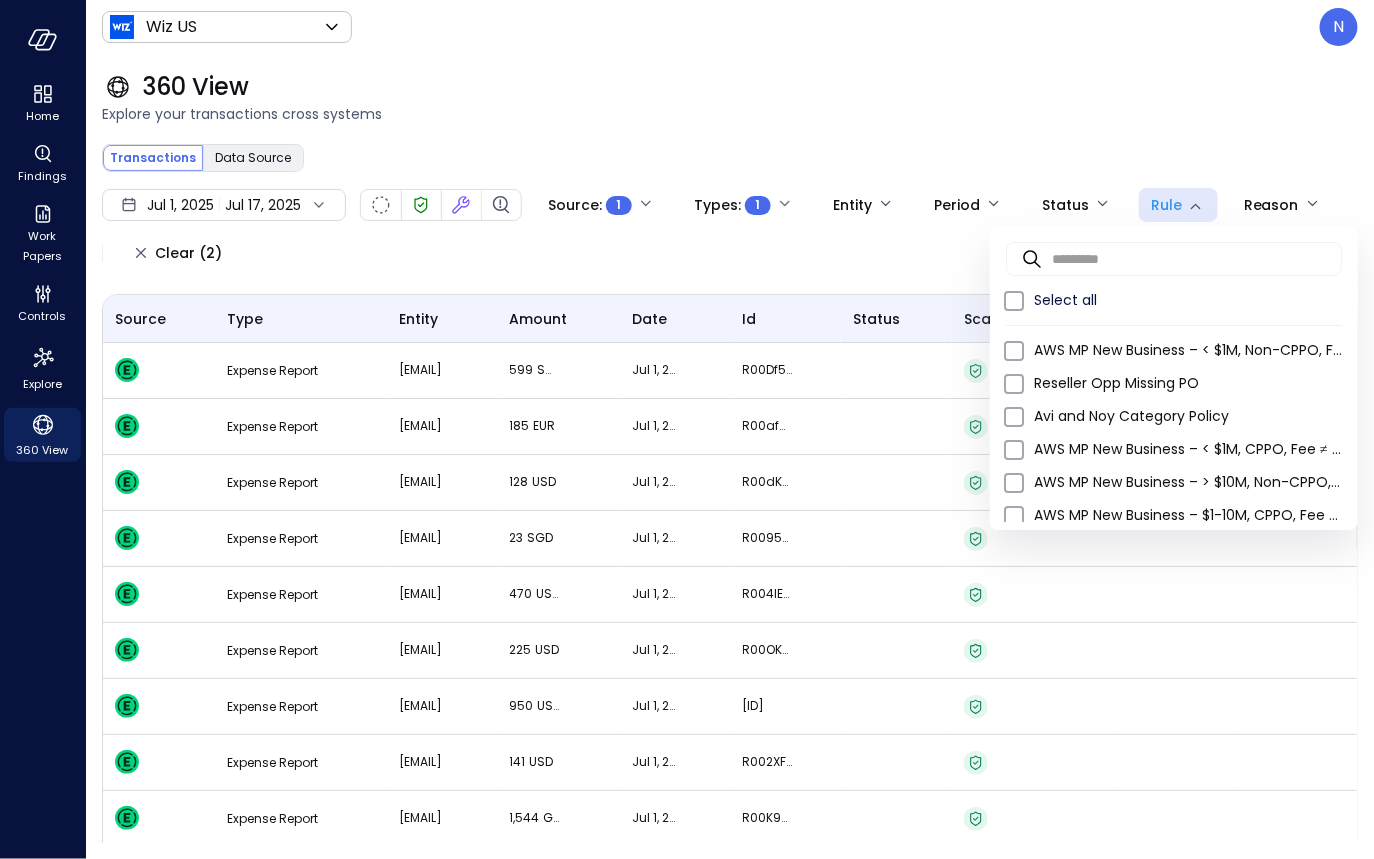 click at bounding box center (687, 429) 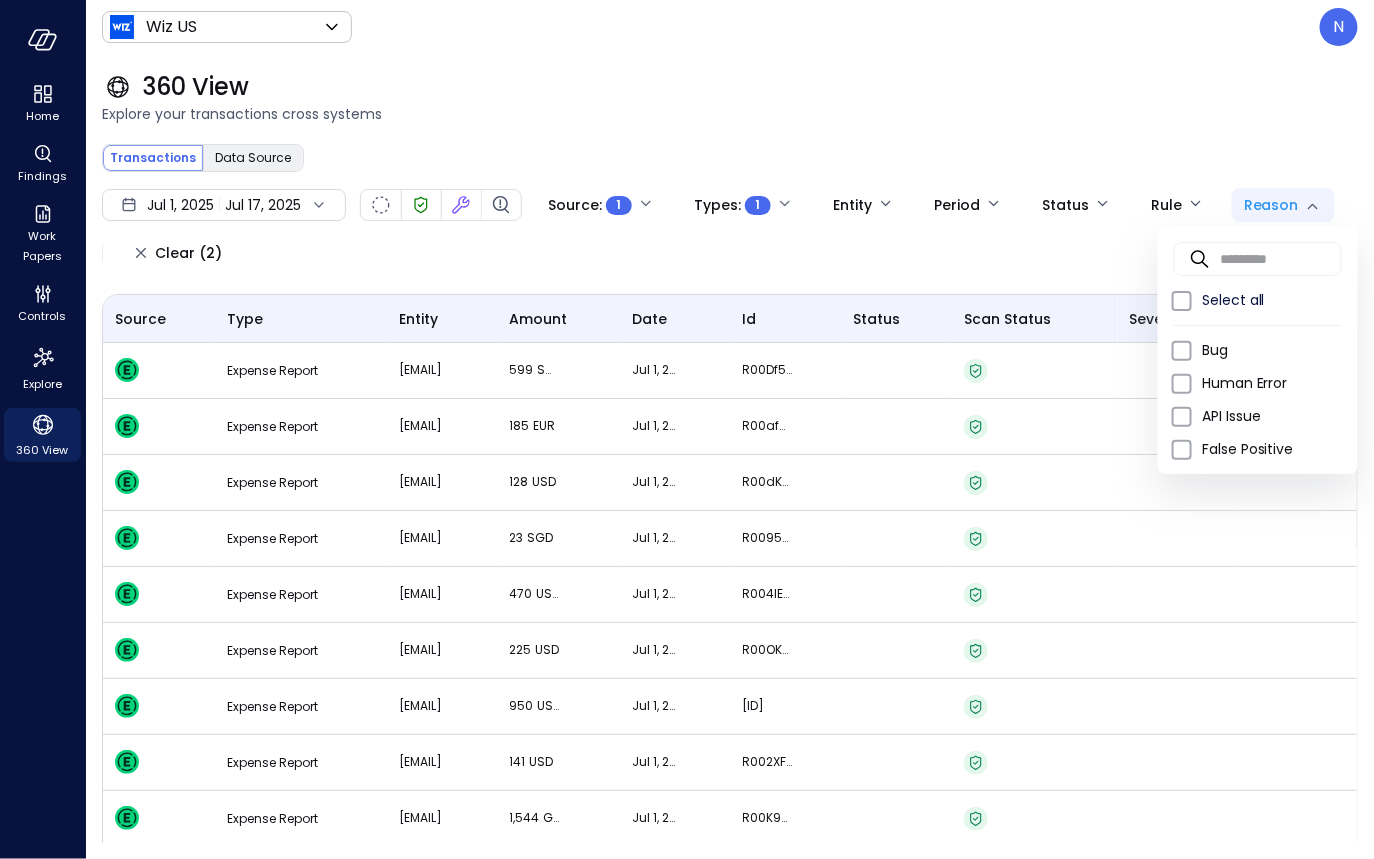 click on "Home Findings Work Papers Controls Explore 360 View Wiz US ****** ​ N 360 View   Explore your transactions cross systems Transactions Data Source ​ ​ Search Jul 1, 2025 Jul 17, 2025 Source : 1 ********* Types : 1 ** Entity Period Status Rule Reason Clear (2) 883  Items Source Type entity amount date id status Scan Status Severity Reason Expense Report janine.lee@wiz.io 599 SGD Jul 1, 2025 R00Df5QaBQad Expense Report julian.oberniedermayr@wiz.io 185 EUR Jul 1, 2025 R00afaTFnYYg Expense Report steve.porcello@wiz.io 128 USD Jul 1, 2025 R00dKuVa2Tk4 Expense Report randall.han@wiz.io 23 SGD Jul 1, 2025 R0095D9WUWua Expense Report maryn.johnston@wiz.io 470 USD Jul 1, 2025 R004lESlKhB2 Expense Report chris.dantzler@wiz.io 225 USD Jul 1, 2025 R00OKXYqcRoj Expense Report cat.powell@wiz.io 950 USD Jul 1, 2025 R002ygqDwTJS Expense Report martha.lindberg@wiz.io 141 USD Jul 1, 2025 R002XFdc1geg Expense Report jonathan.nally@wiz.io 1,544 GBP Jul 1, 2025 R00K9x2qARqp Expense Report diego.delgado@wiz.io 101 EUR 84 USD" at bounding box center (687, 429) 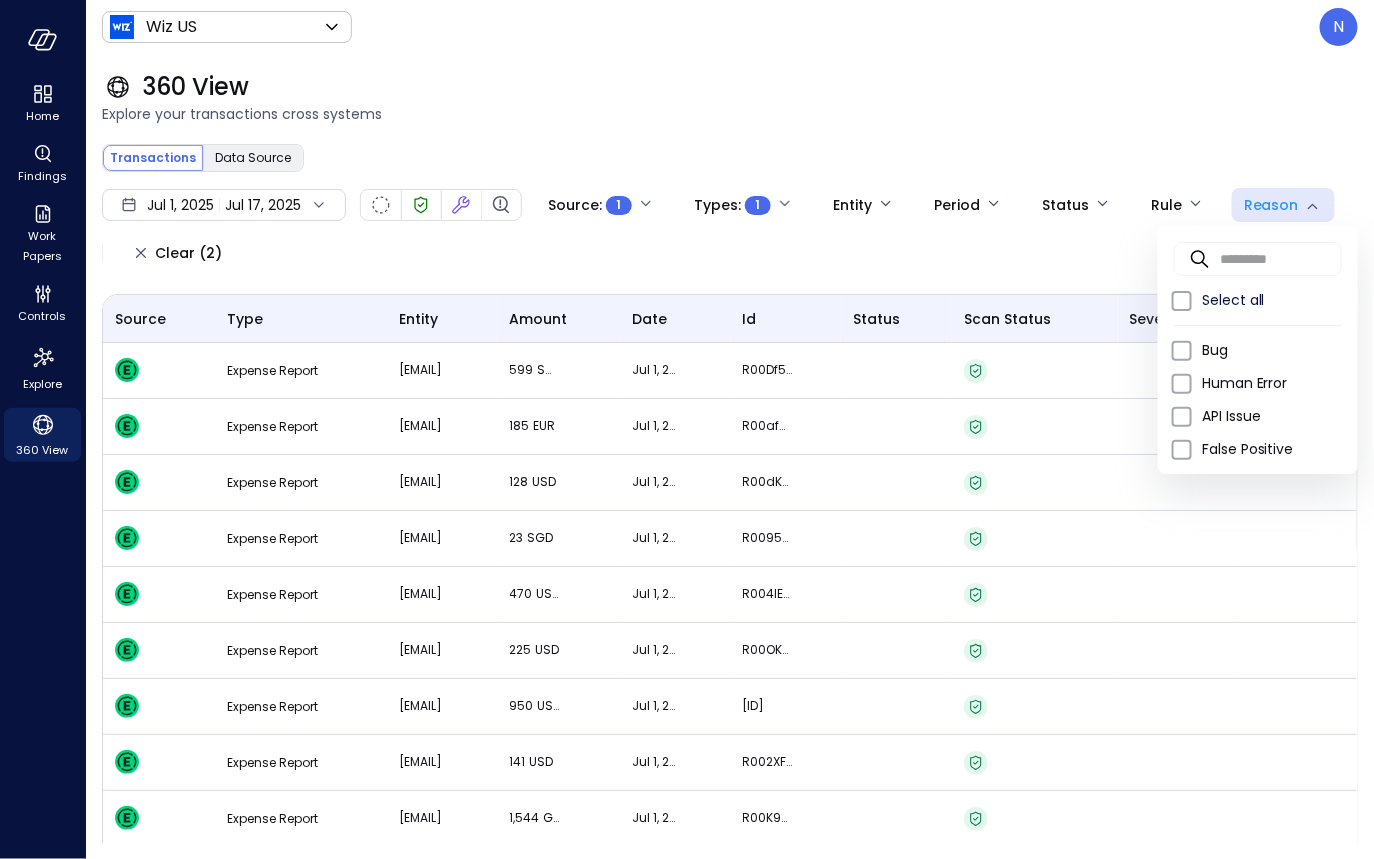 click at bounding box center [687, 429] 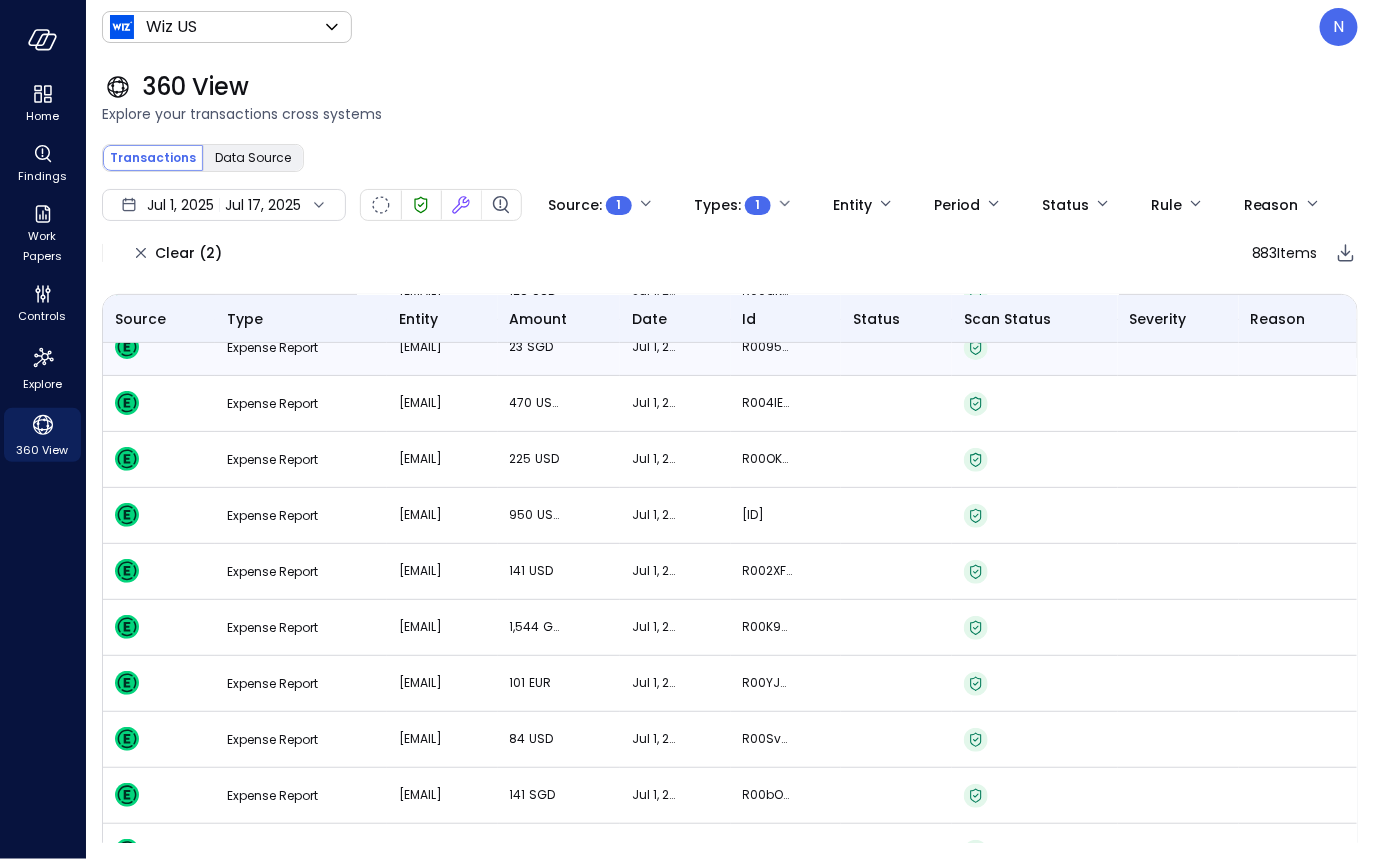 scroll, scrollTop: 0, scrollLeft: 0, axis: both 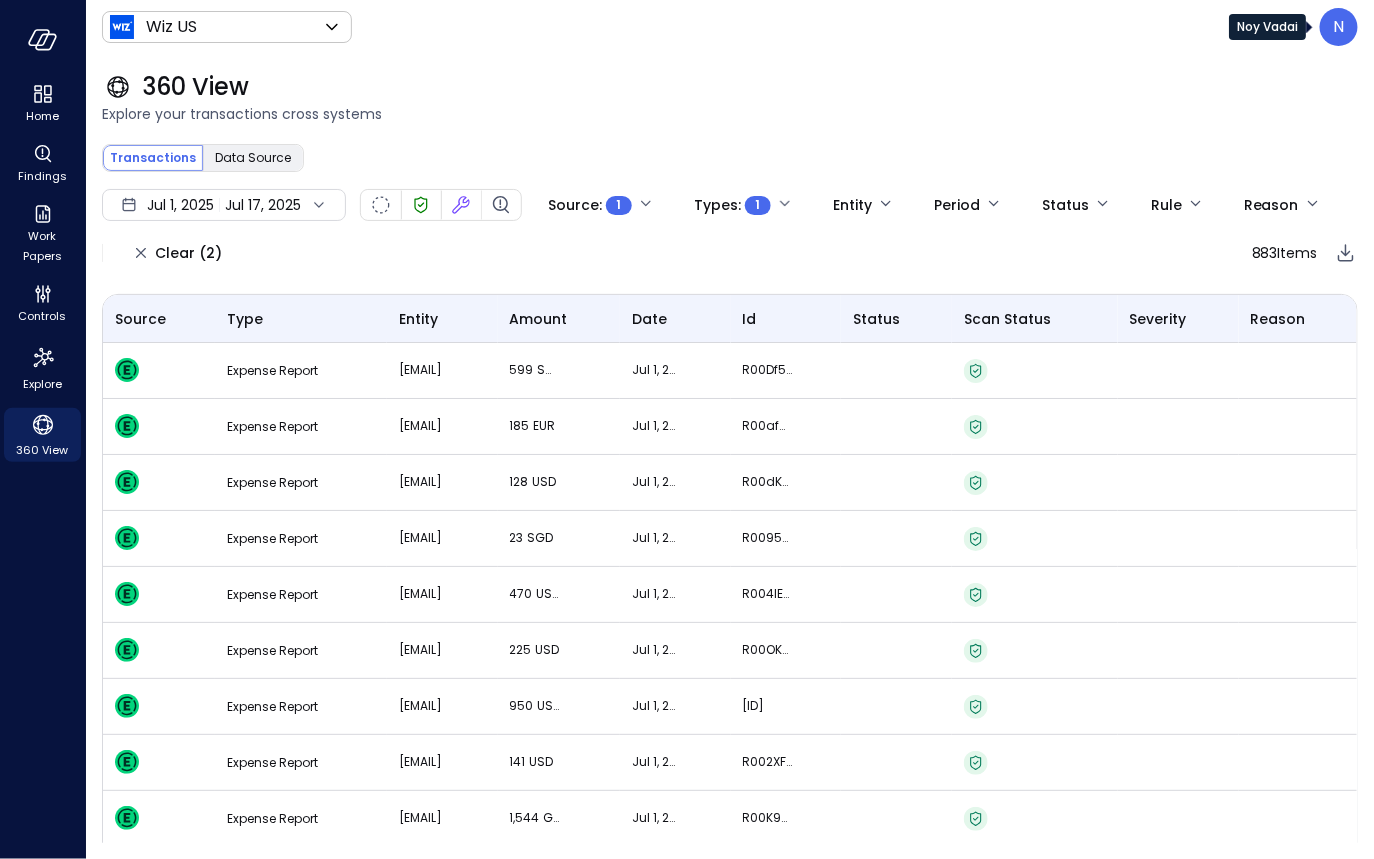 click on "N" at bounding box center (1339, 27) 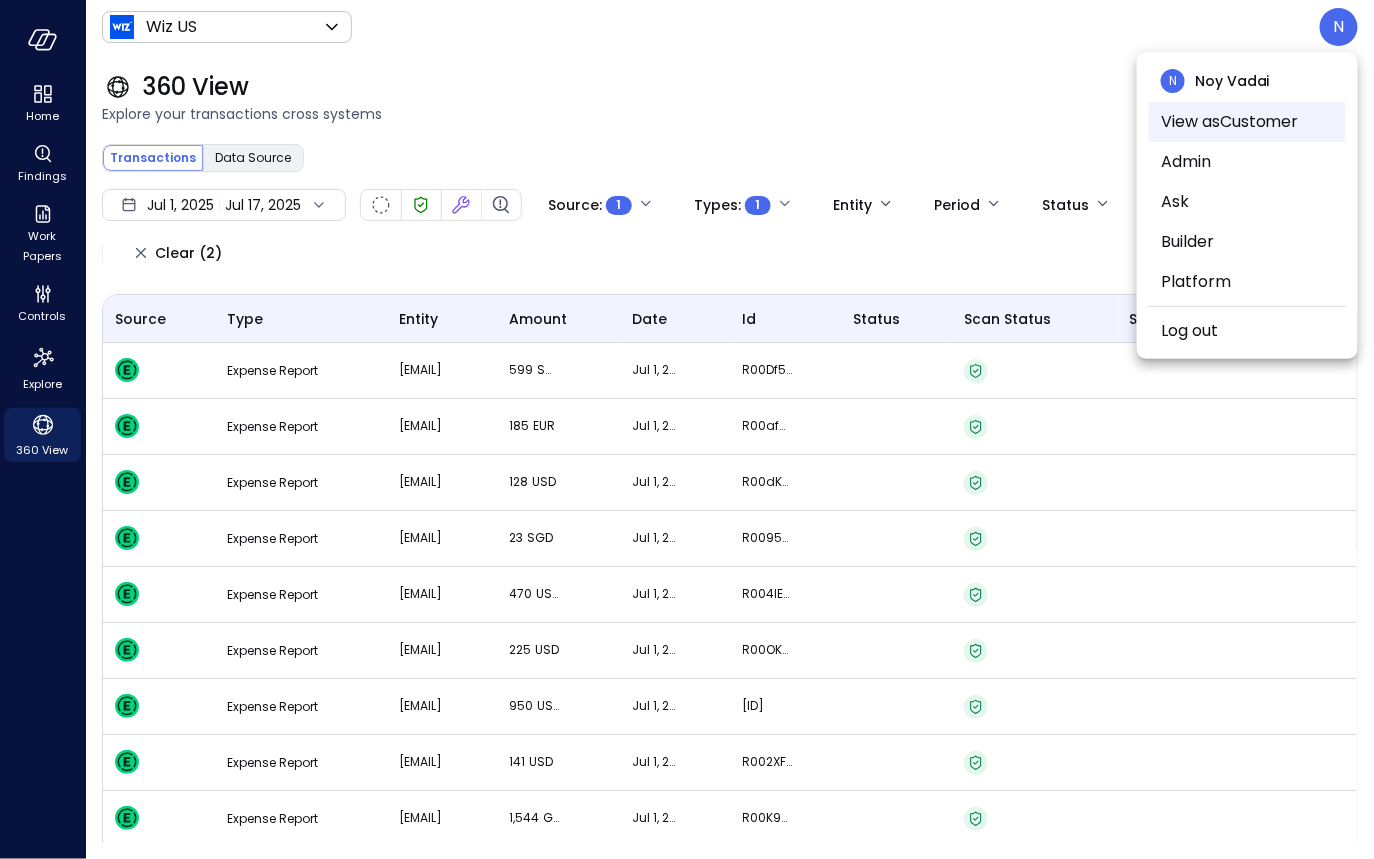 click on "View as  Customer" at bounding box center [1247, 122] 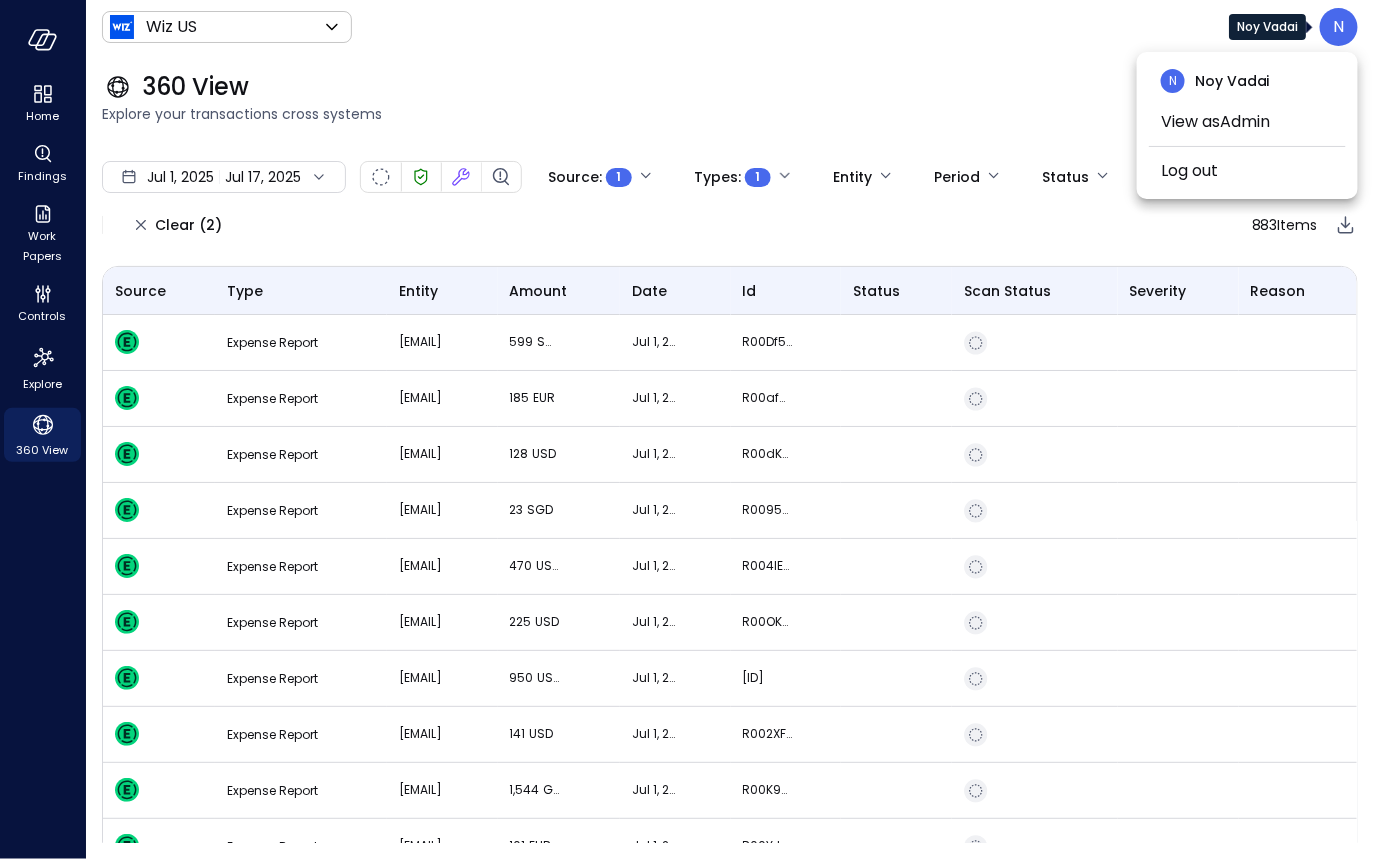 click at bounding box center (687, 429) 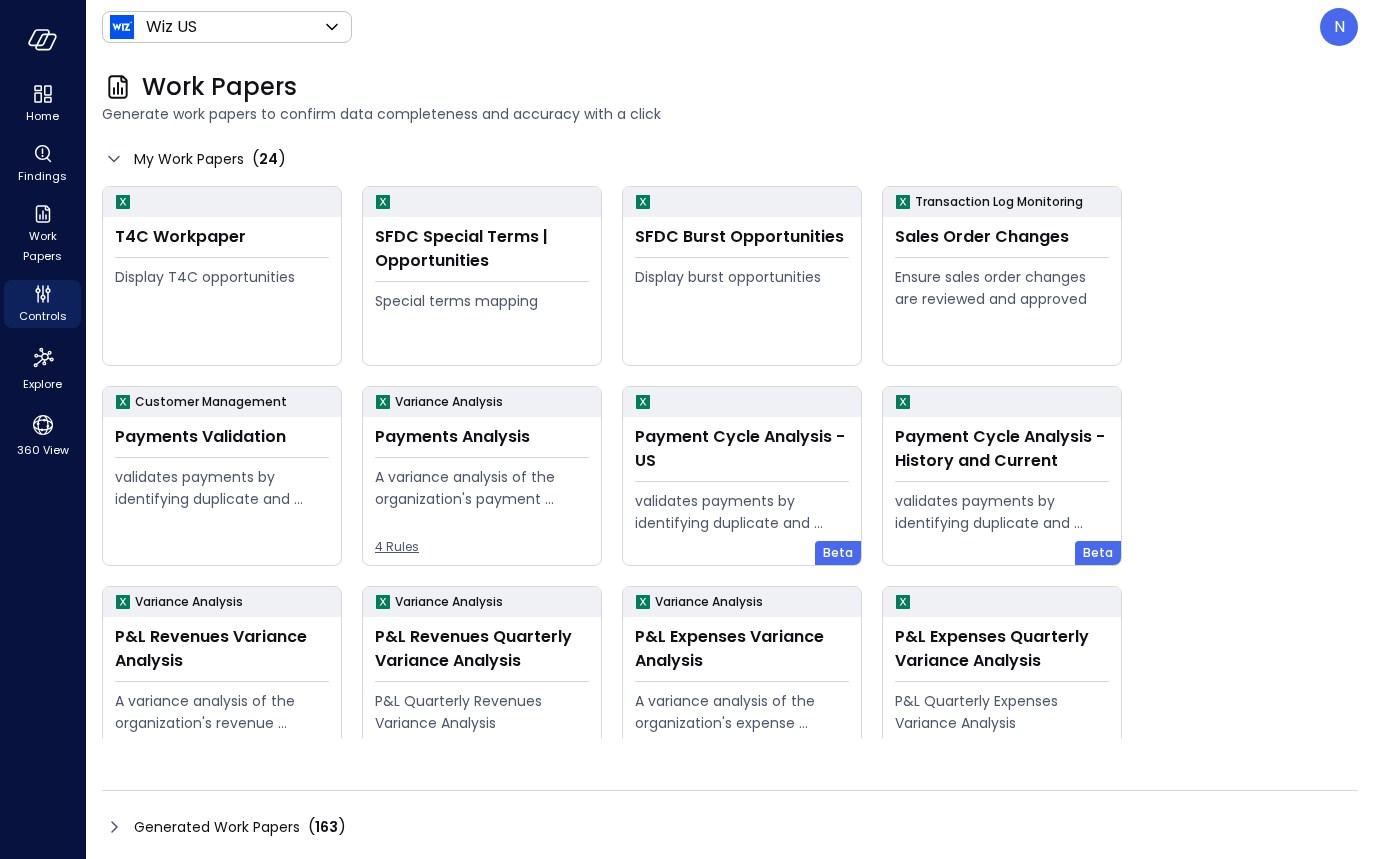 scroll, scrollTop: 0, scrollLeft: 0, axis: both 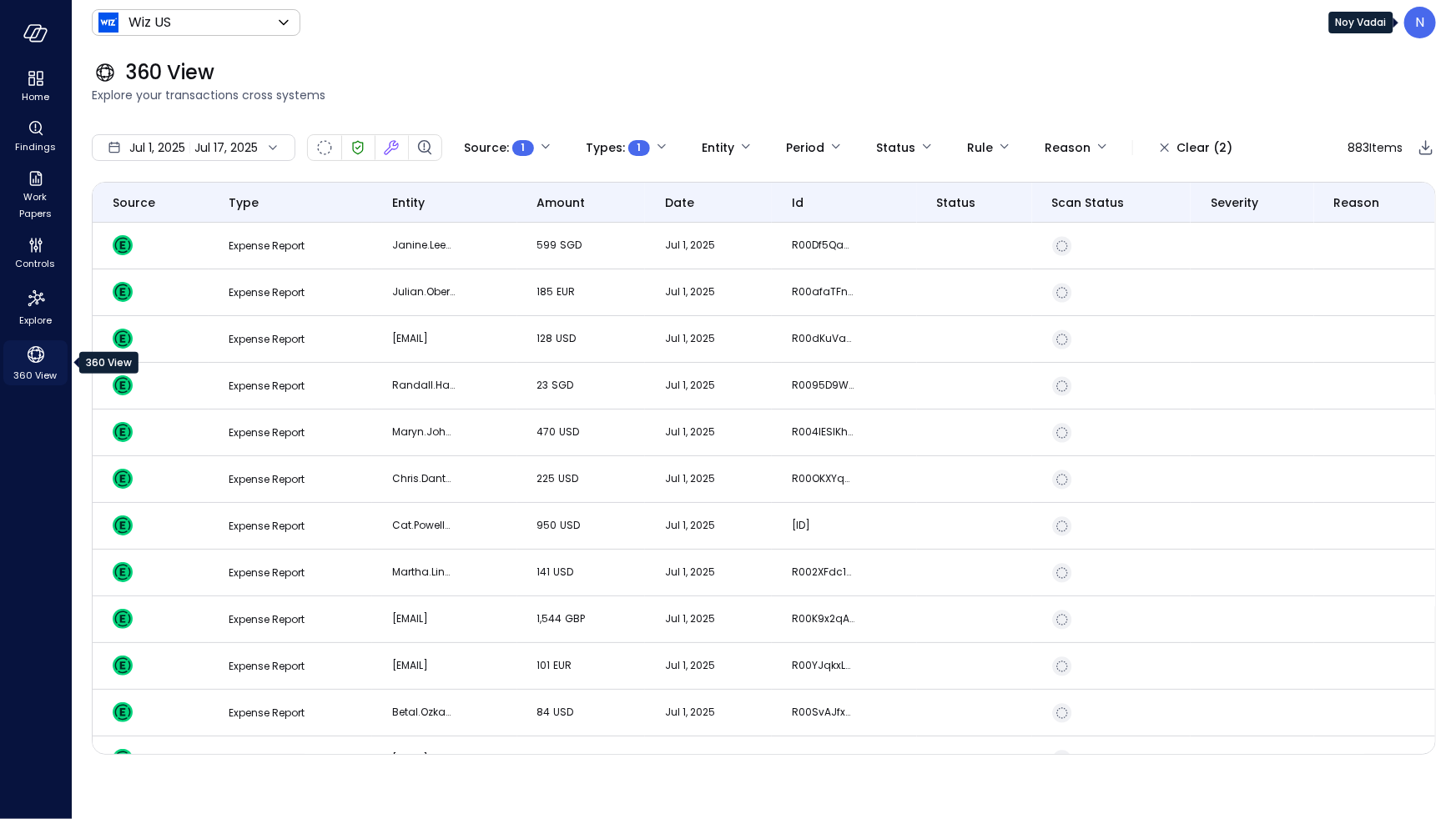 click 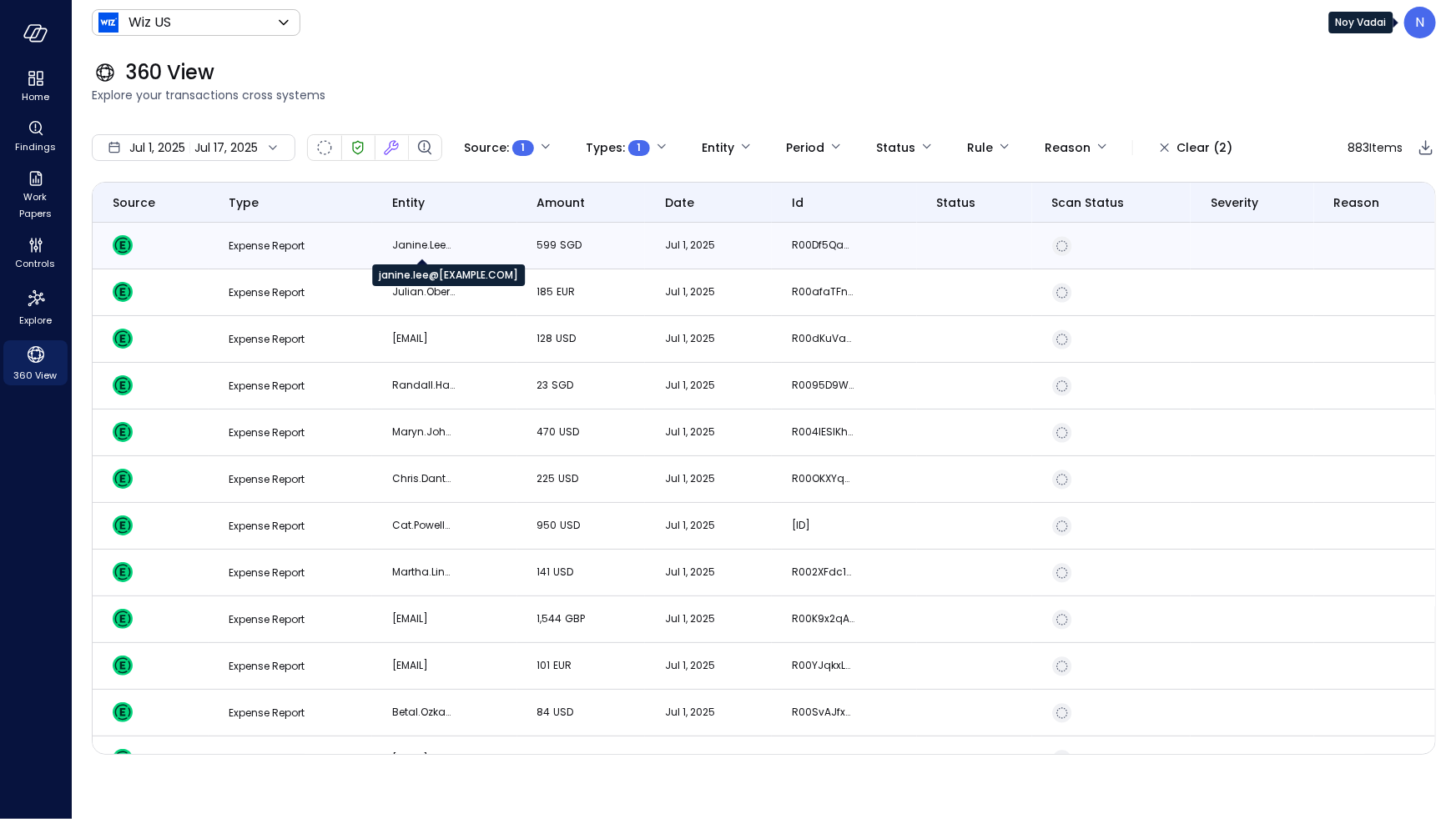 click on "janine.lee@[EXAMPLE.COM]" at bounding box center (423, 245) 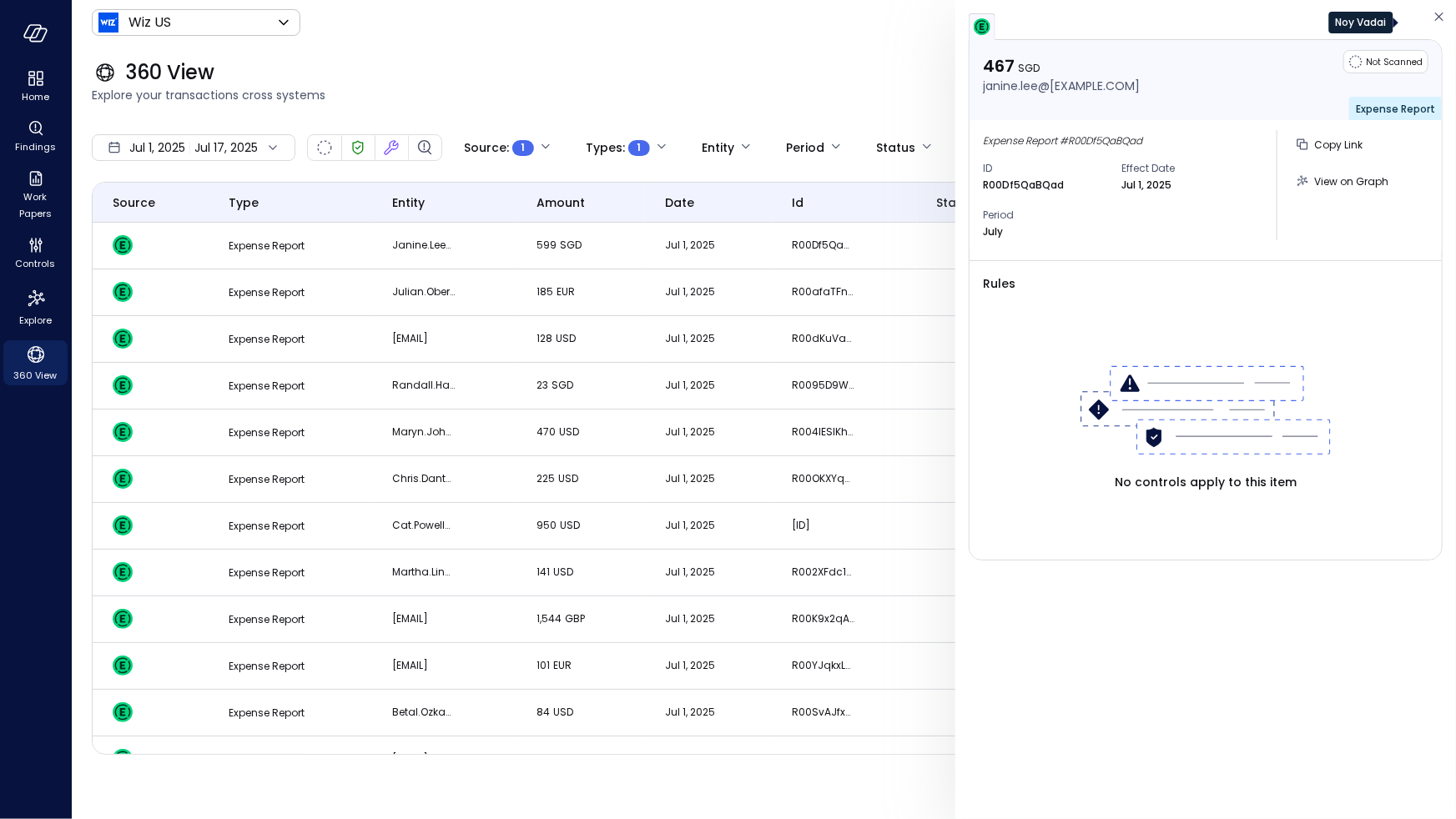 click on "Wiz US ****** ​ N" at bounding box center [763, 23] 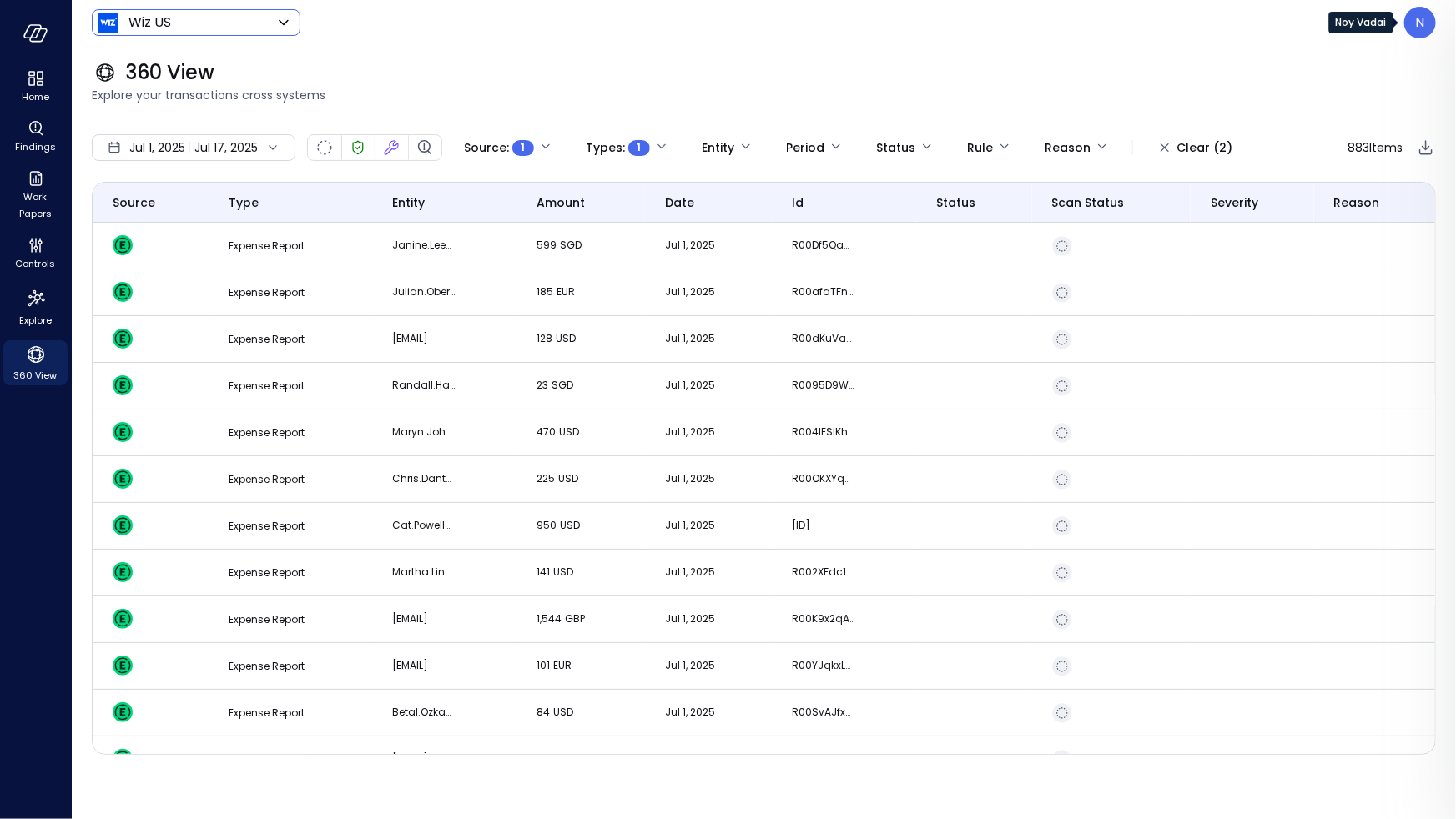 click on "Expense Report janine.lee@[EXAMPLE.COM] 599 SGD [MONTH] 1, [YEAR] R00Df5QaBQad Expense Report julian.oberniedermayr@[EXAMPLE.COM] 185 EUR [MONTH] 1, [YEAR] R00afaTFnYYg Expense Report steve.porcello@[EXAMPLE.COM] 128 USD [MONTH] 1, [YEAR] R00dKuVa2Tk4 Expense Report randall.han@[EXAMPLE.COM] 23 SGD [MONTH] 1, [YEAR] R0095D9WUWua Expense Report maryn.johnston@[EXAMPLE.COM] 470 USD [MONTH] 1, [YEAR] R004lESlKhB2 Expense Report chris.dantzler@[EXAMPLE.COM] 225 USD [MONTH] 1, [YEAR] R00OKXYqcRoj Expense Report cat.powell@[EXAMPLE.COM] 950 USD [MONTH] 1, [YEAR] R002ygqDwTJS Expense Report martha.lindberg@[EXAMPLE.COM] 141 USD [MONTH] 1, [YEAR] R002XFdc1geg Expense Report jonathan.nally@[EXAMPLE.COM] 1,544 GBP [MONTH] 1, [YEAR] R00K9x2qARqp Expense Report diego.delgado@[EXAMPLE.COM] 101 EUR [MONTH] 1, [YEAR] R00YJqkxLQ6W 84 USD" at bounding box center (728, 410) 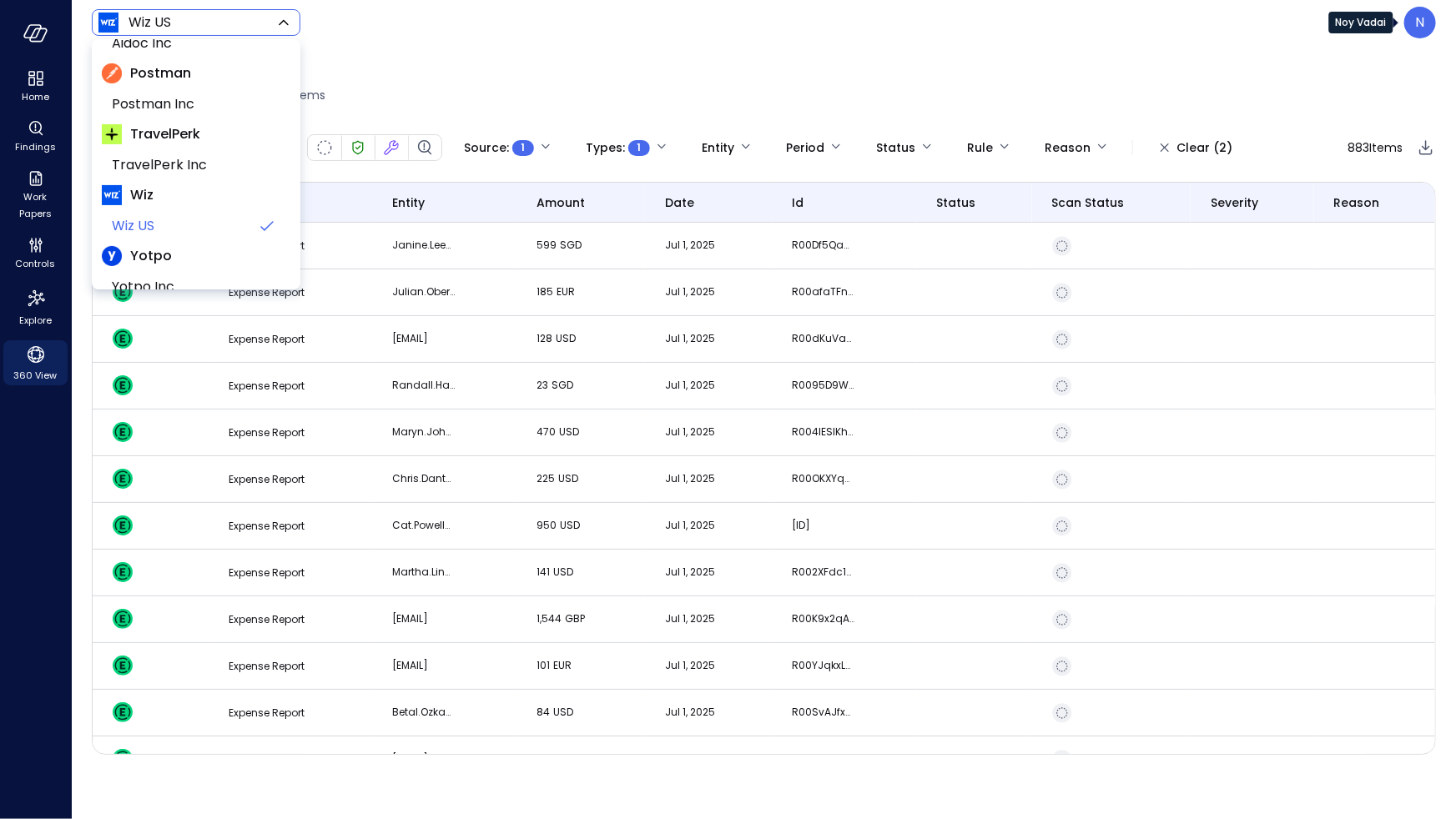 scroll, scrollTop: 0, scrollLeft: 0, axis: both 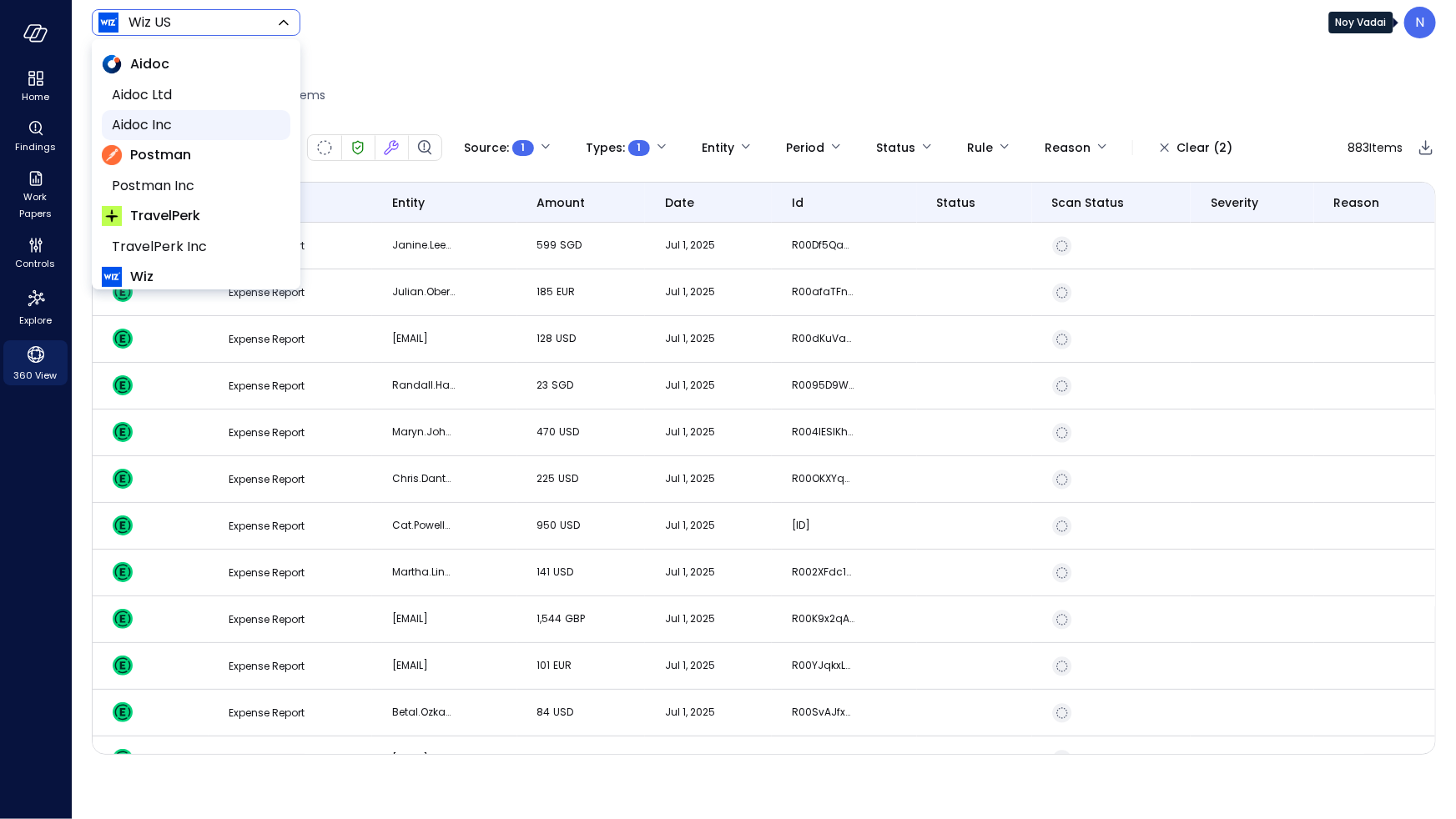 click on "Aidoc Inc" at bounding box center (194, 125) 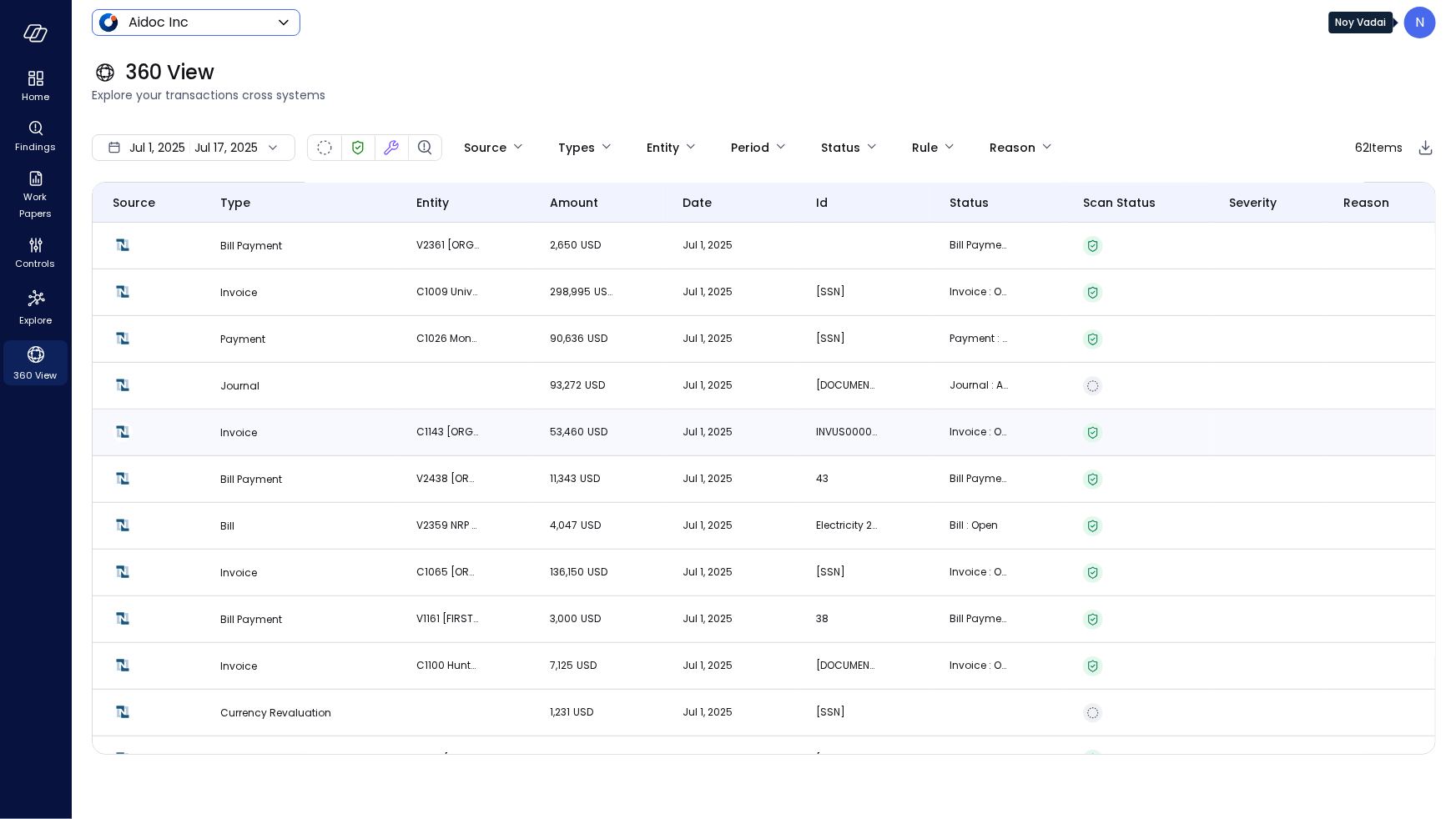 scroll, scrollTop: 531, scrollLeft: 0, axis: vertical 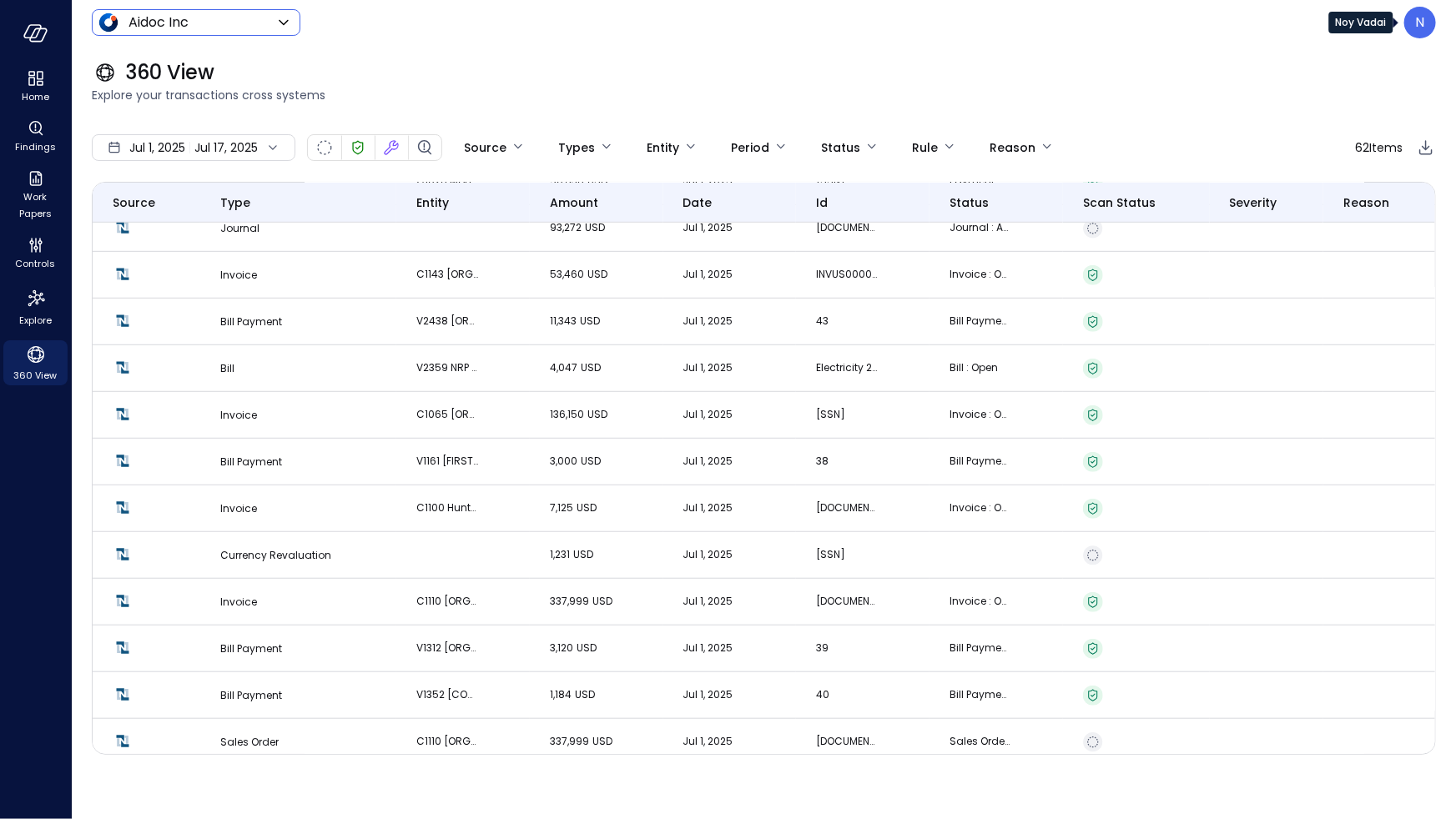 click on "Invoice C1027 [ORGANIZATION] 14,375 USD [MONTH] 1, [YEAR] INVUS00001389 Invoice : Open Invoice C1132 [ORGANIZATION] 551,250 USD [MONTH] 1, [YEAR] INVUS00001387 Invoice : Open Payment C1122 [ORGANIZATION] 1,950,750 USD [MONTH] 1, [YEAR] PMTUS00000743 Payment : Deposited Bill Payment V2477 [FIRST] [LAST] 6,000 USD [MONTH] 1, [YEAR] 44 Bill Payment : Undefined Invoice C1083 [ORGANIZATION] 259,959 USD [MONTH] 1, [YEAR] INVUS00001395 Invoice : Open Invoice C1141 [ORGANIZATION] 29,040 USD [MONTH] 1, [YEAR] INVUS00001390 Invoice : Open Invoice C1038 [ORGANIZATION] 700,000 USD [MONTH] 1, [YEAR] INVUS00001391 Invoice : Open Bill V2361 [ORGANIZATION] 2,650 USD [MONTH] 1, [YEAR] KPT/25-26/07/02 Bill : Open Bill Payment 2,650 USD" at bounding box center (728, 410) 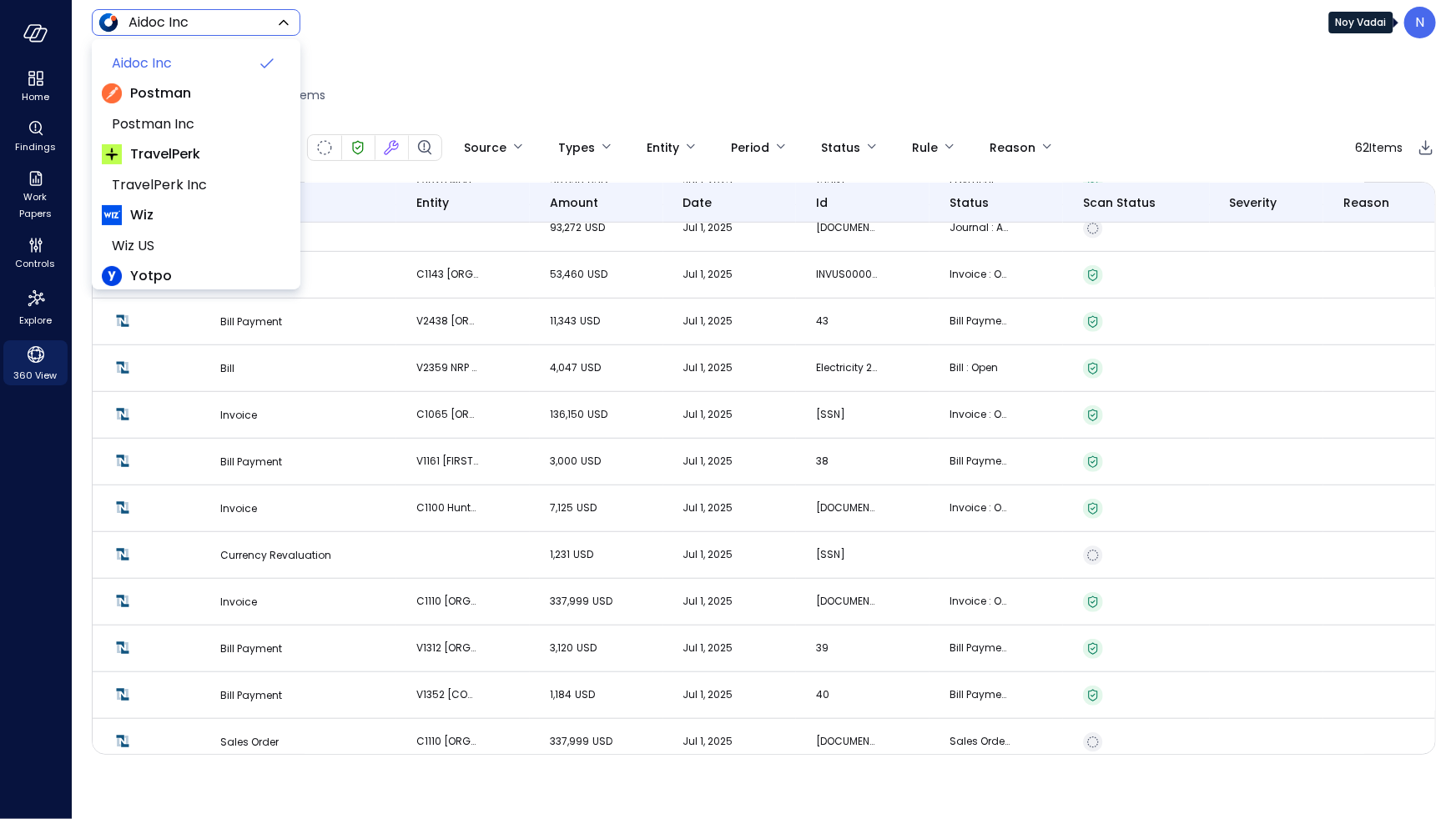 scroll, scrollTop: 103, scrollLeft: 0, axis: vertical 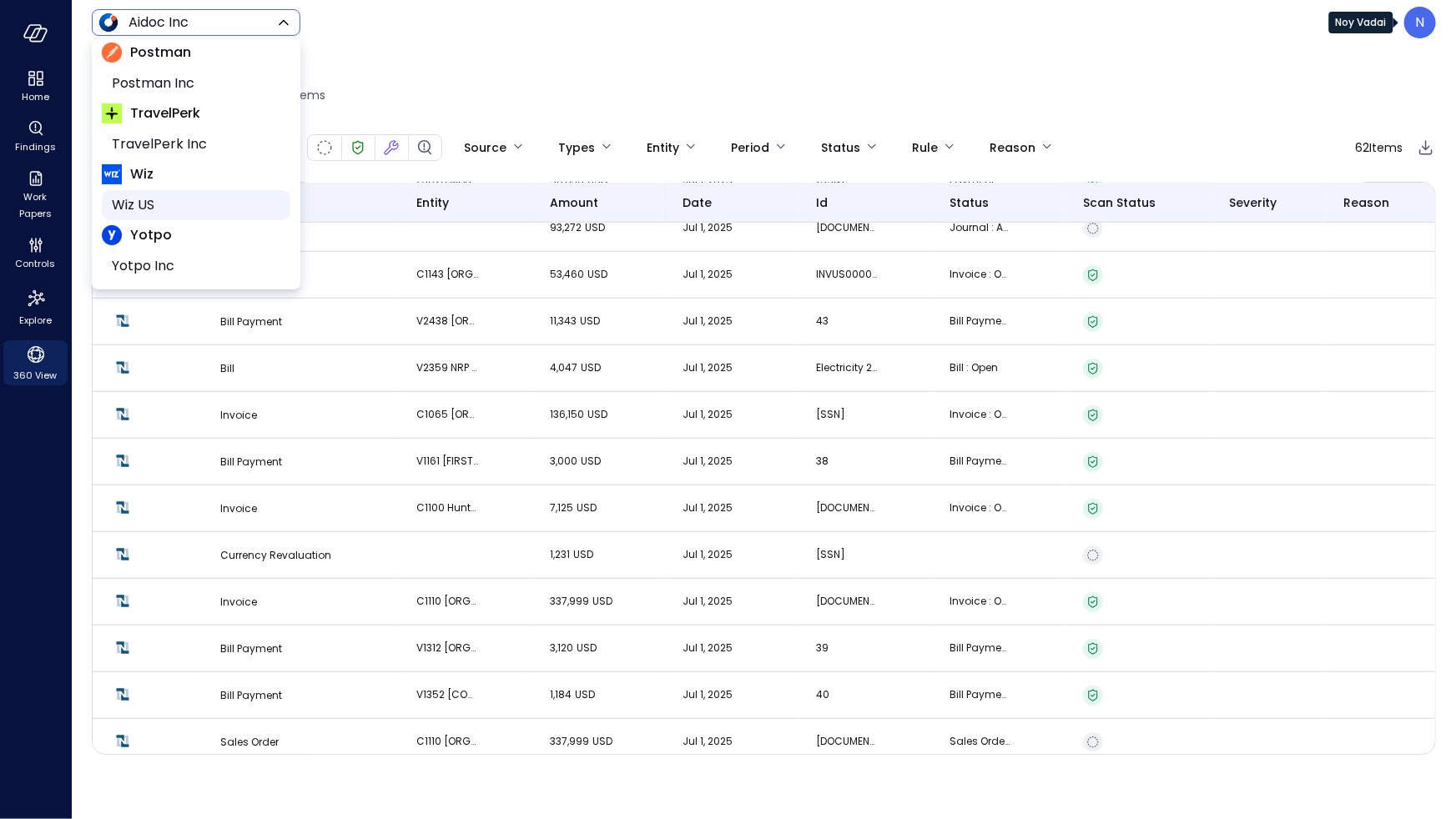 click on "Wiz US" at bounding box center (194, 205) 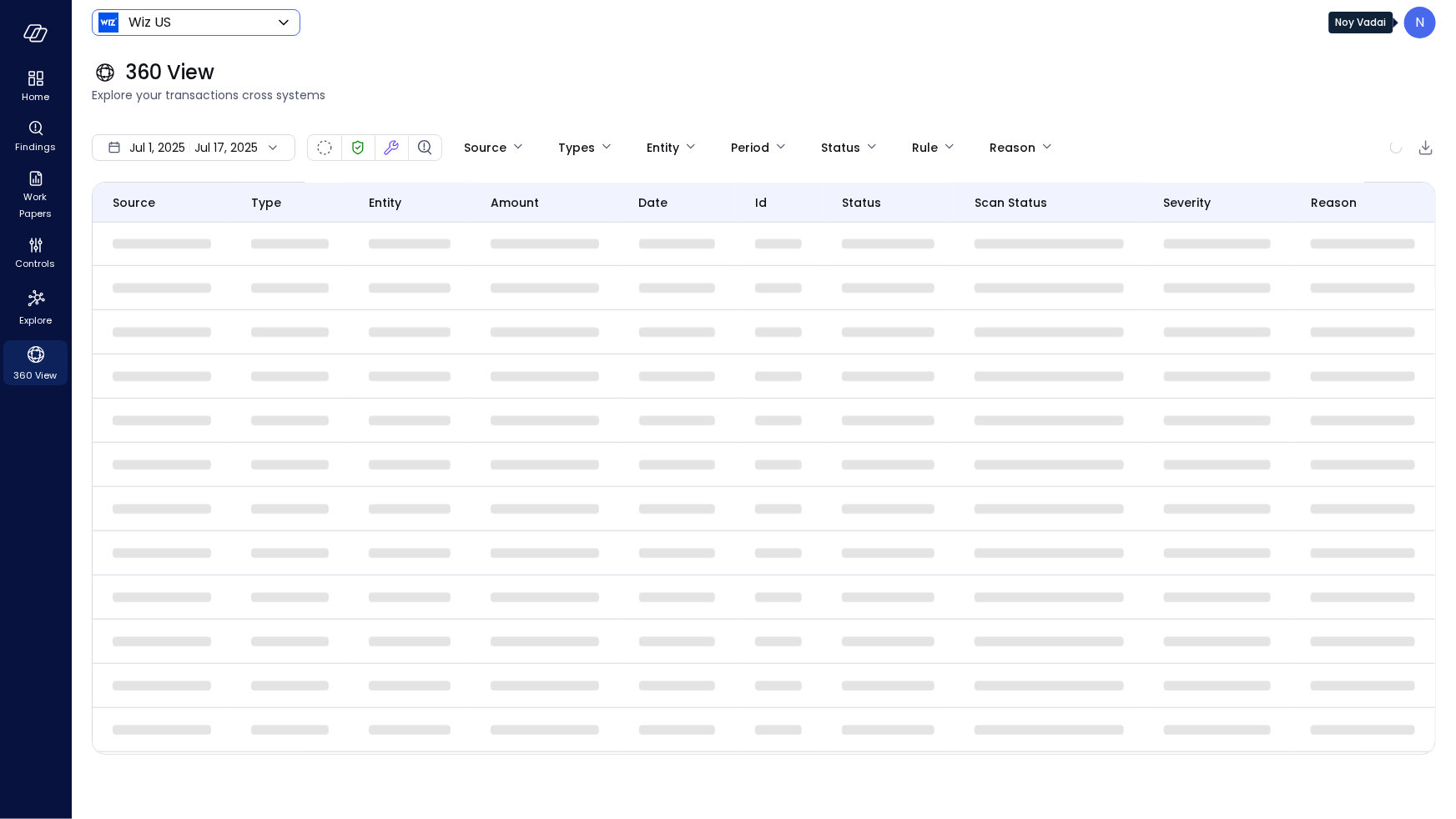 scroll, scrollTop: 0, scrollLeft: 0, axis: both 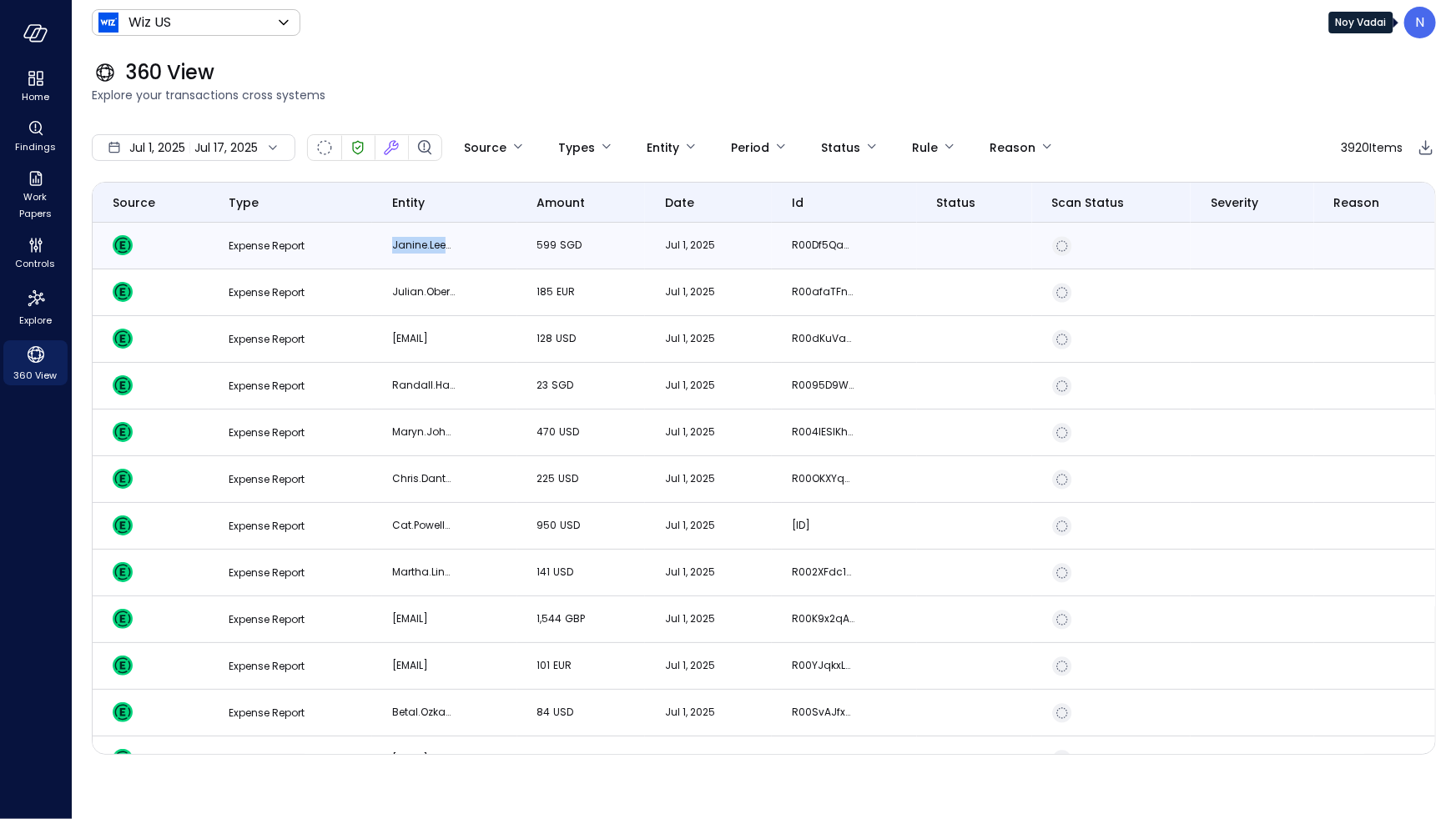 drag, startPoint x: 390, startPoint y: 241, endPoint x: 494, endPoint y: 240, distance: 104.005 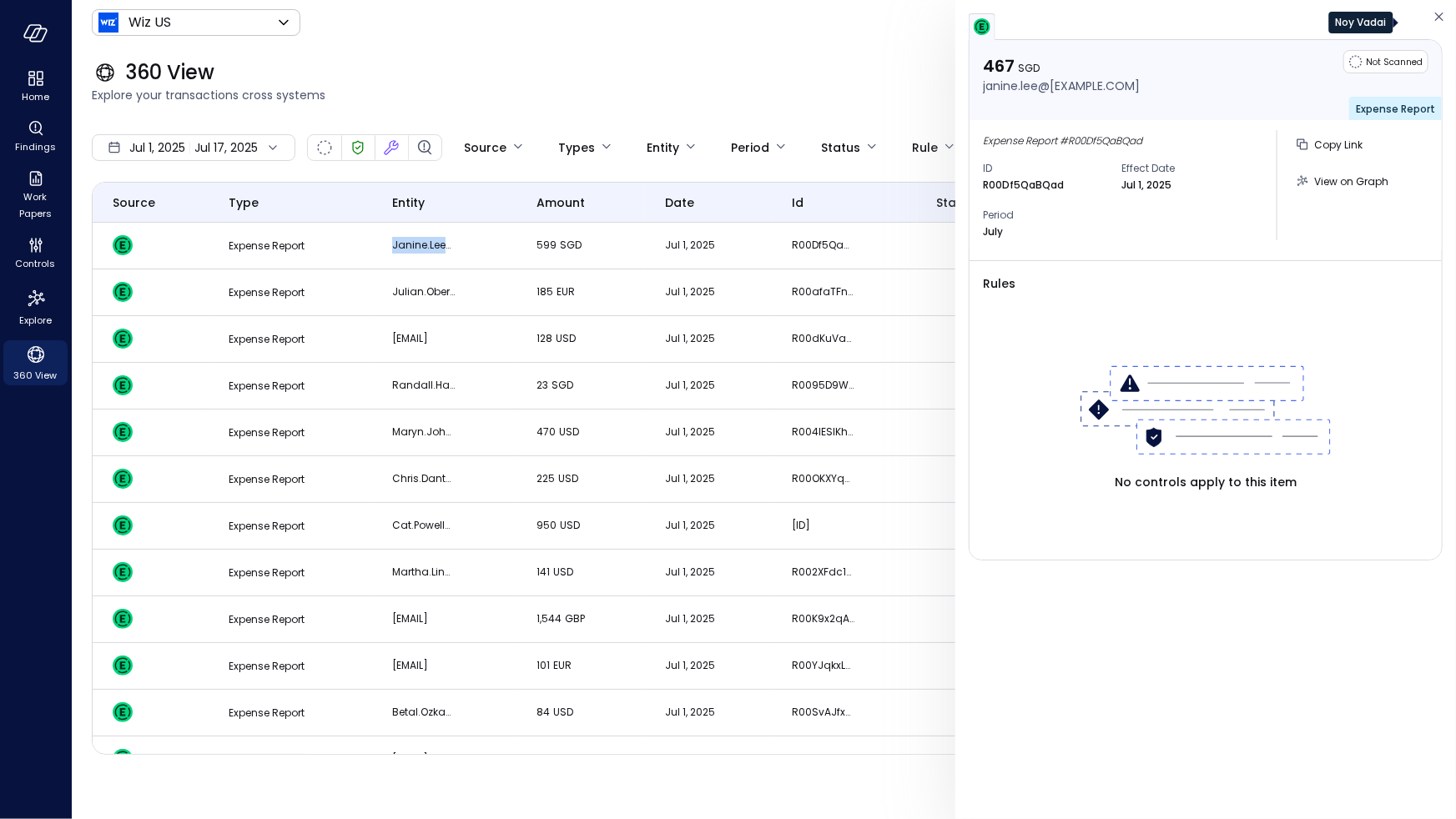 click 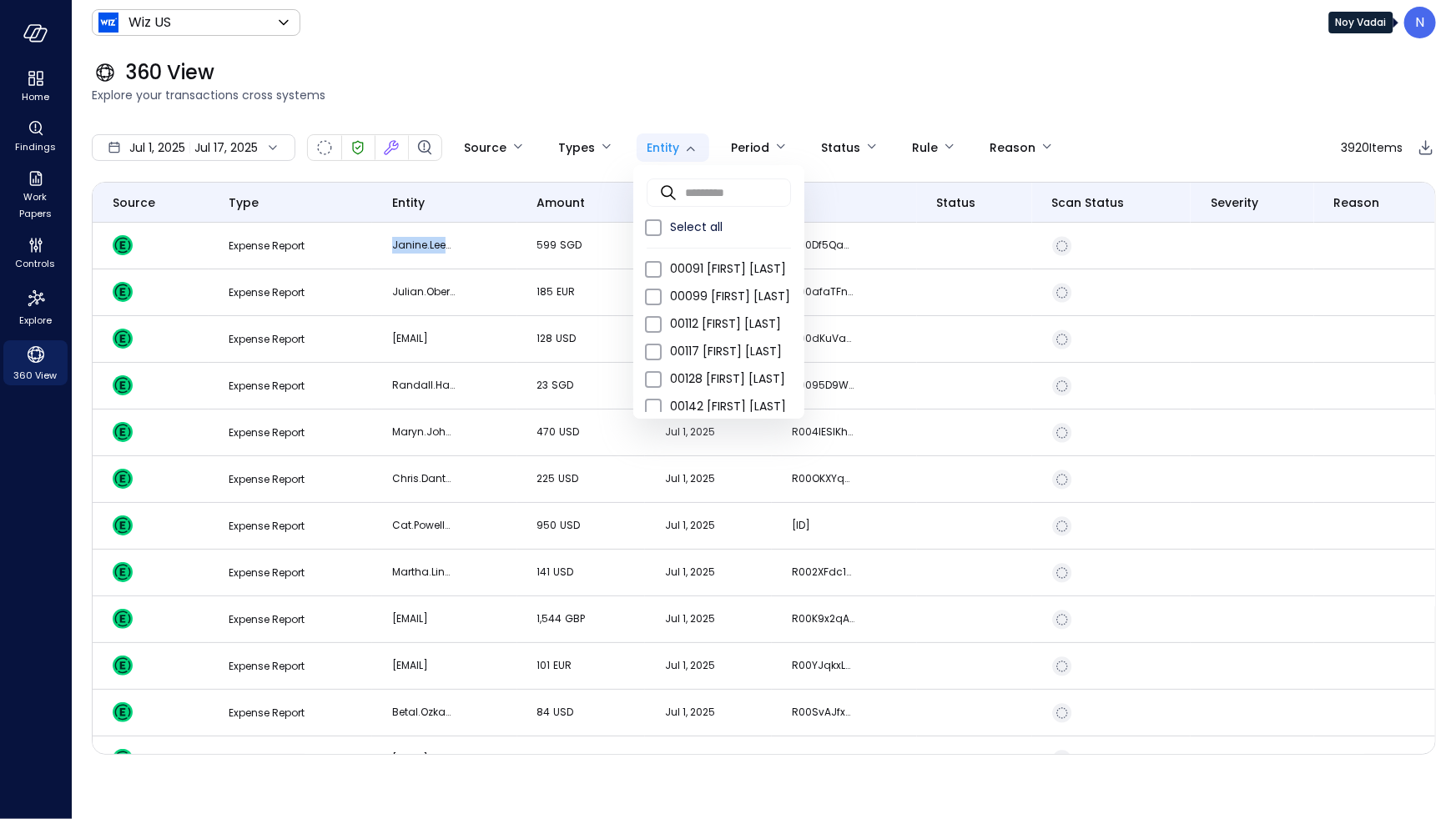 click on "Expense Report janine.lee@[EXAMPLE.COM] 599 SGD [MONTH] 1, [YEAR] R00Df5QaBQad Expense Report julian.oberniedermayr@[EXAMPLE.COM] 185 EUR [MONTH] 1, [YEAR] R00afaTFnYYg Expense Report steve.porcello@[EXAMPLE.COM] 128 USD [MONTH] 1, [YEAR] R00dKuVa2Tk4 Expense Report randall.han@[EXAMPLE.COM] 23 SGD [MONTH] 1, [YEAR] R0095D9WUWua Expense Report maryn.johnston@[EXAMPLE.COM] 470 USD [MONTH] 1, [YEAR] R004lESlKhB2 Expense Report chris.dantzler@[EXAMPLE.COM] 225 USD [MONTH] 1, [YEAR] R00OKXYqcRoj Expense Report cat.powell@[EXAMPLE.COM] 950 USD [MONTH] 1, [YEAR] R002ygqDwTJS Expense Report martha.lindberg@[EXAMPLE.COM] 141 USD [MONTH] 1, [YEAR] R002XFdc1geg Expense Report jonathan.nally@[EXAMPLE.COM] 1,544 GBP [MONTH] 1, [YEAR] R00K9x2qARqp Expense Report diego.delgado@[EXAMPLE.COM] 101 EUR [MONTH] 1, [YEAR] R00YJqkxLQ6W Expense Report betal.ozkan@[EXAMPLE.COM] 84" at bounding box center [728, 410] 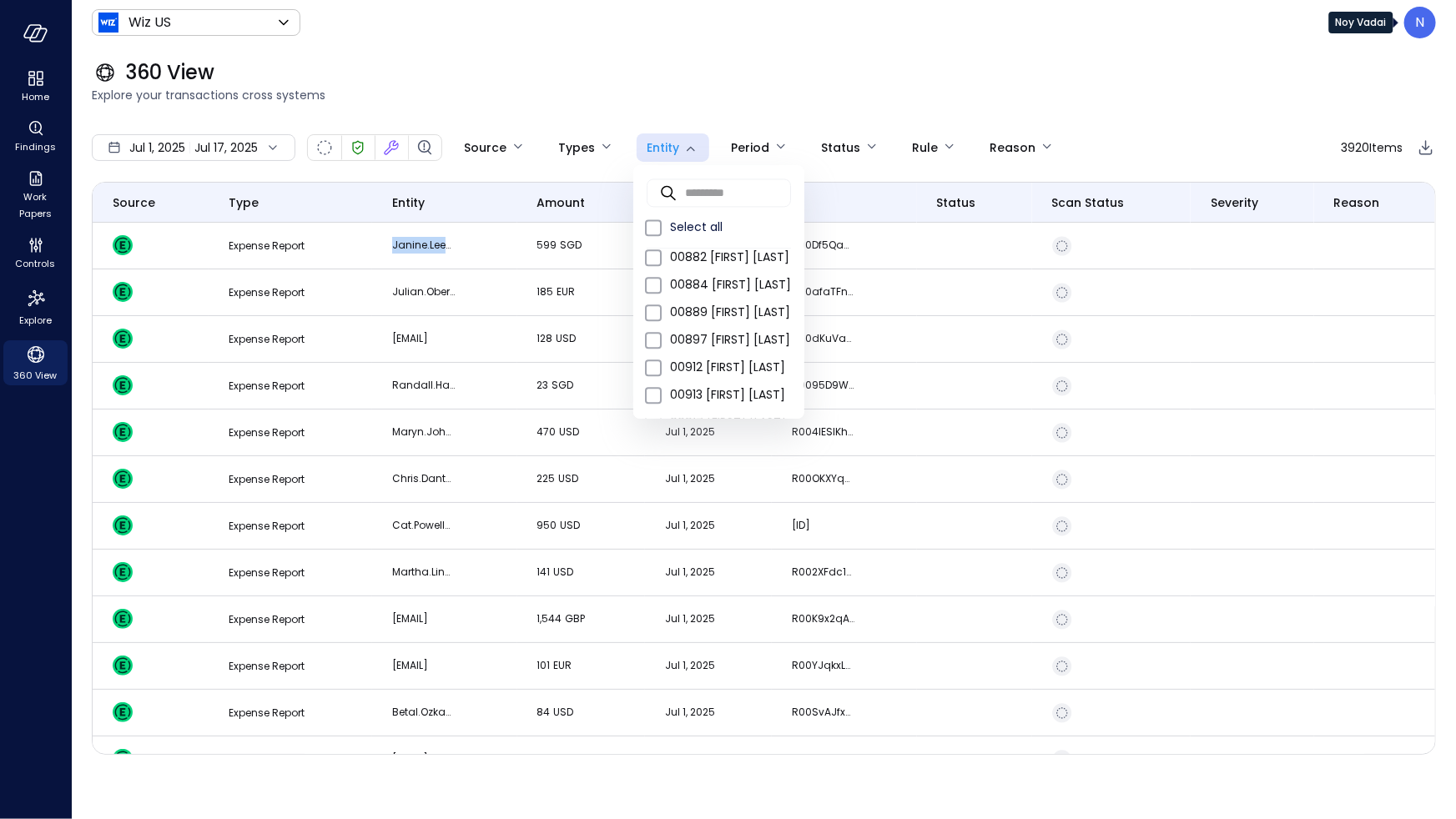 scroll, scrollTop: 2594, scrollLeft: 0, axis: vertical 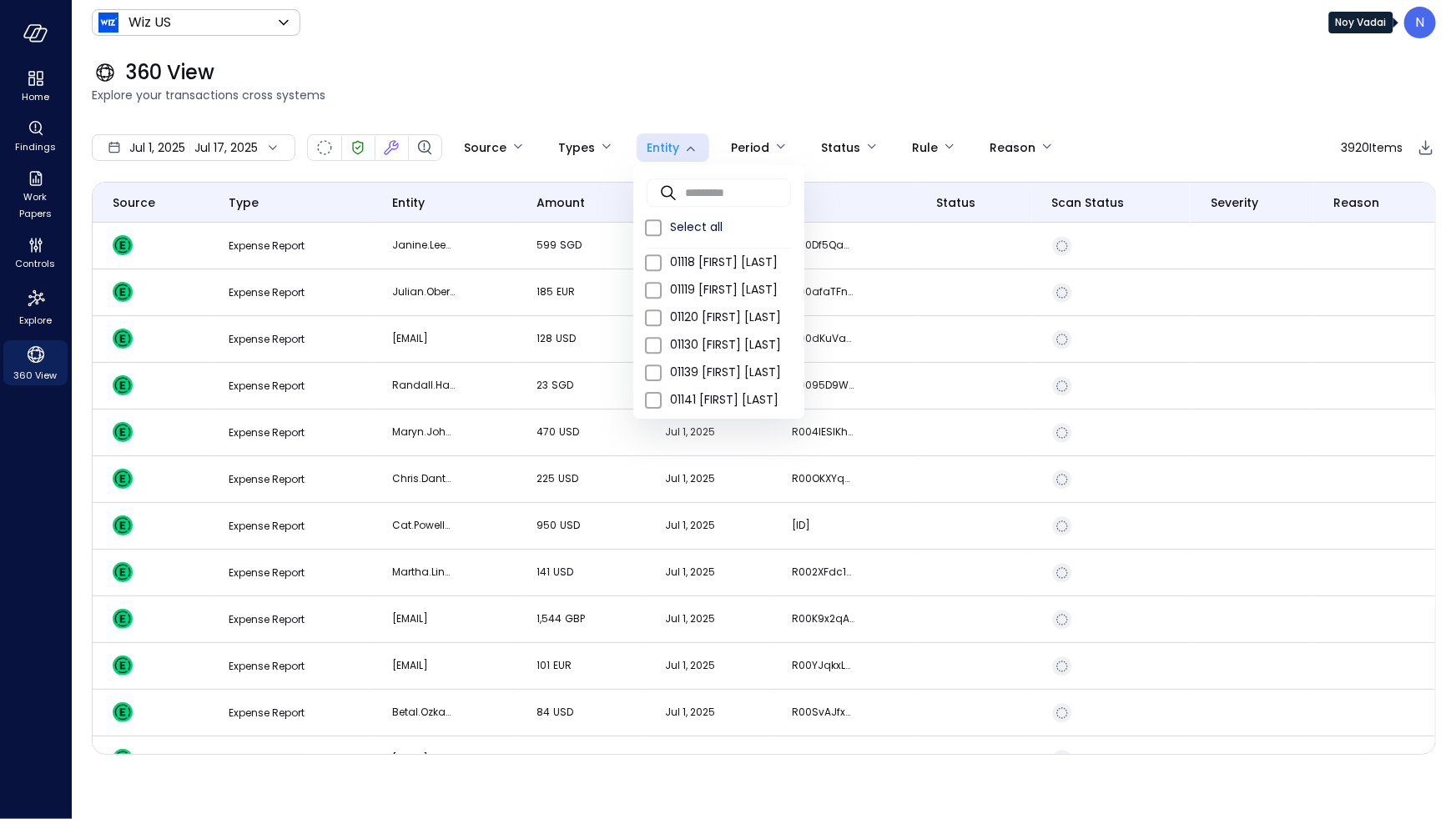click at bounding box center [728, 410] 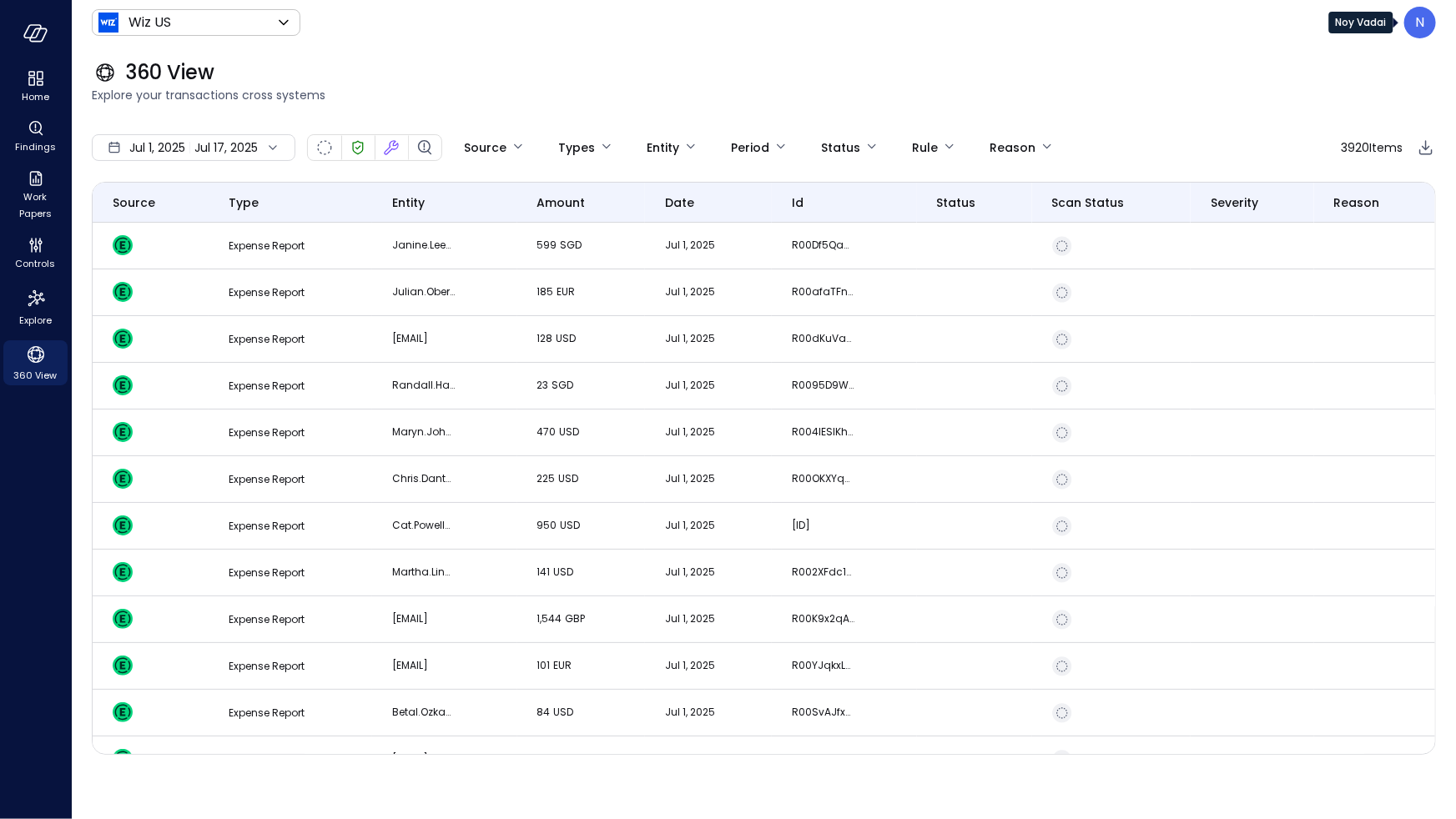 click on "Jul 1, 2025" at bounding box center [157, 148] 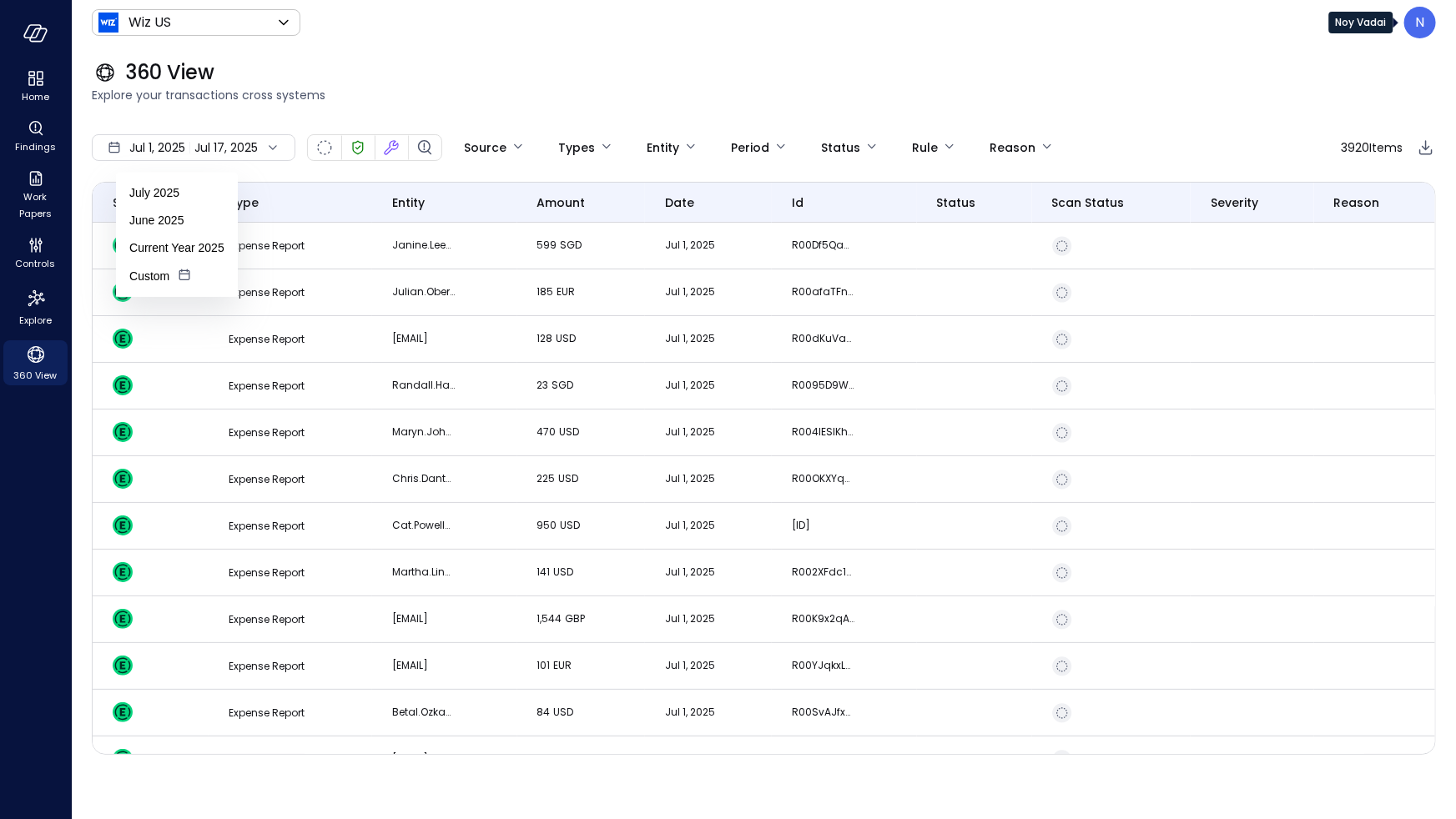 click on "Current Year 2025" at bounding box center (177, 248) 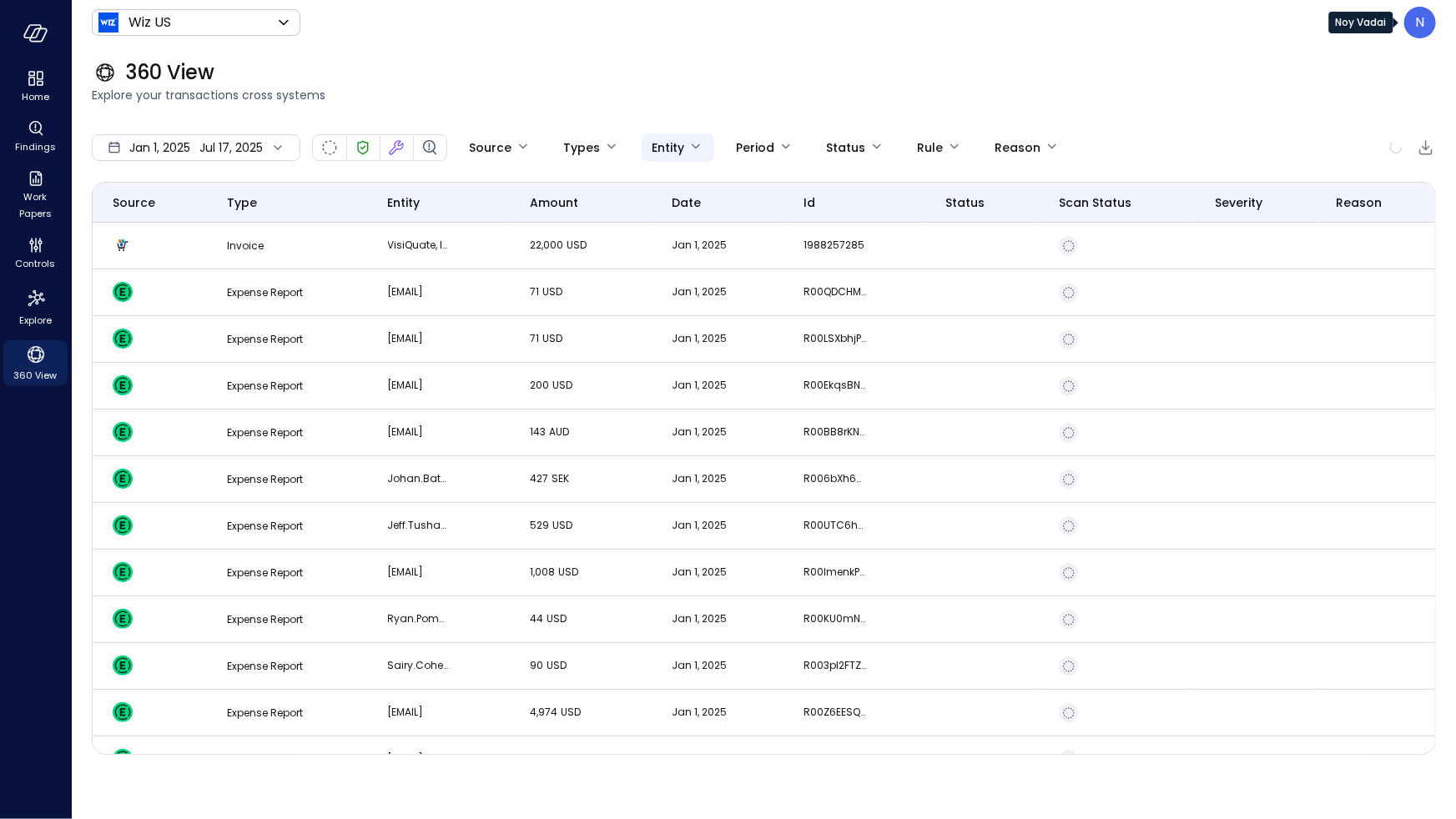 click on "Search [DATE] [DATE] Source Types Entity Period Status Rule Reason Source Type entity amount date id status Scan Status Severity Reason Invoice VisiQuate, Inc 22,000 USD [DATE] [ID] Expense Report [EMAIL] 71 USD [DATE] [ID] [ID] Expense Report [EMAIL] 71 USD [DATE] [ID] [ID] Expense Report [EMAIL] 200 USD [DATE] [ID] [ID] Expense Report [EMAIL] 143 AUD [DATE] [ID] [ID] Expense Report [EMAIL] 529 USD [DATE] [ID] [ID] Expense Report [EMAIL] 1,008 USD [DATE] [ID] [ID] Expense Report [EMAIL] 44 USD [DATE] [ID] [ID] Expense Report [EMAIL] 90 USD [DATE] [ID] [ID] Expense Report [EMAIL] 4,974 USD [DATE] [ID] [ID] 45 0" at bounding box center [728, 410] 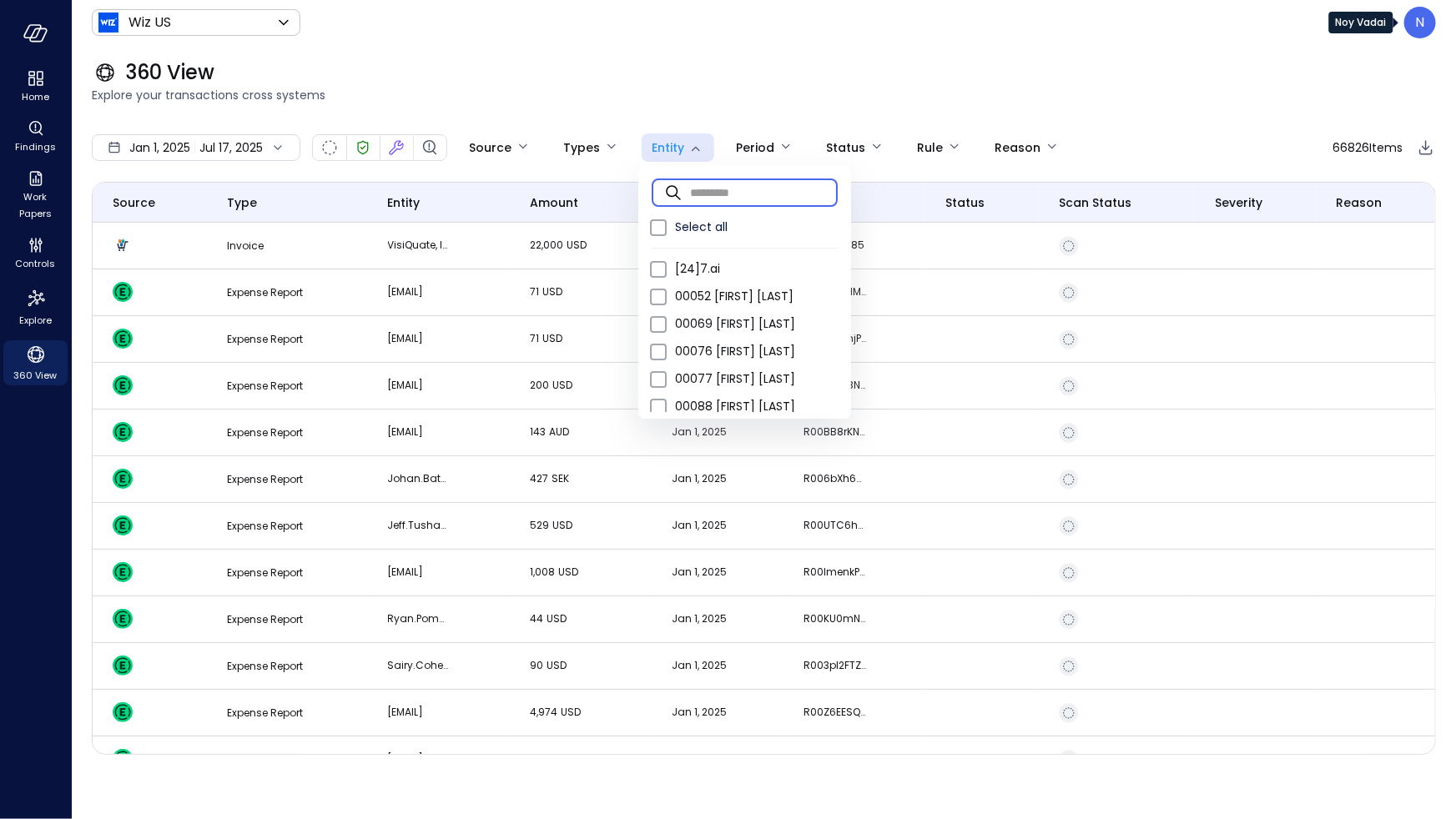 click at bounding box center [763, 192] 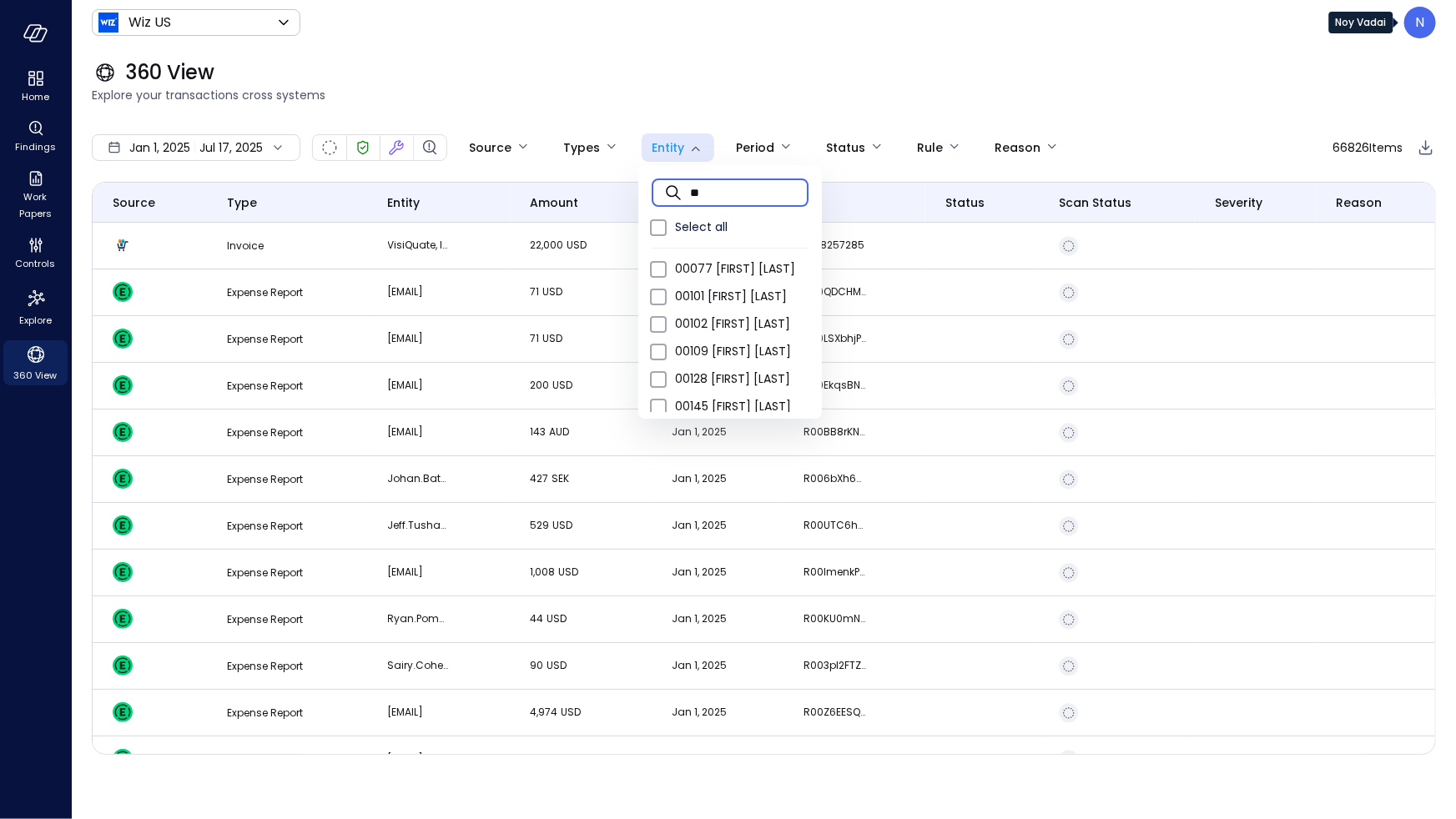 type on "*" 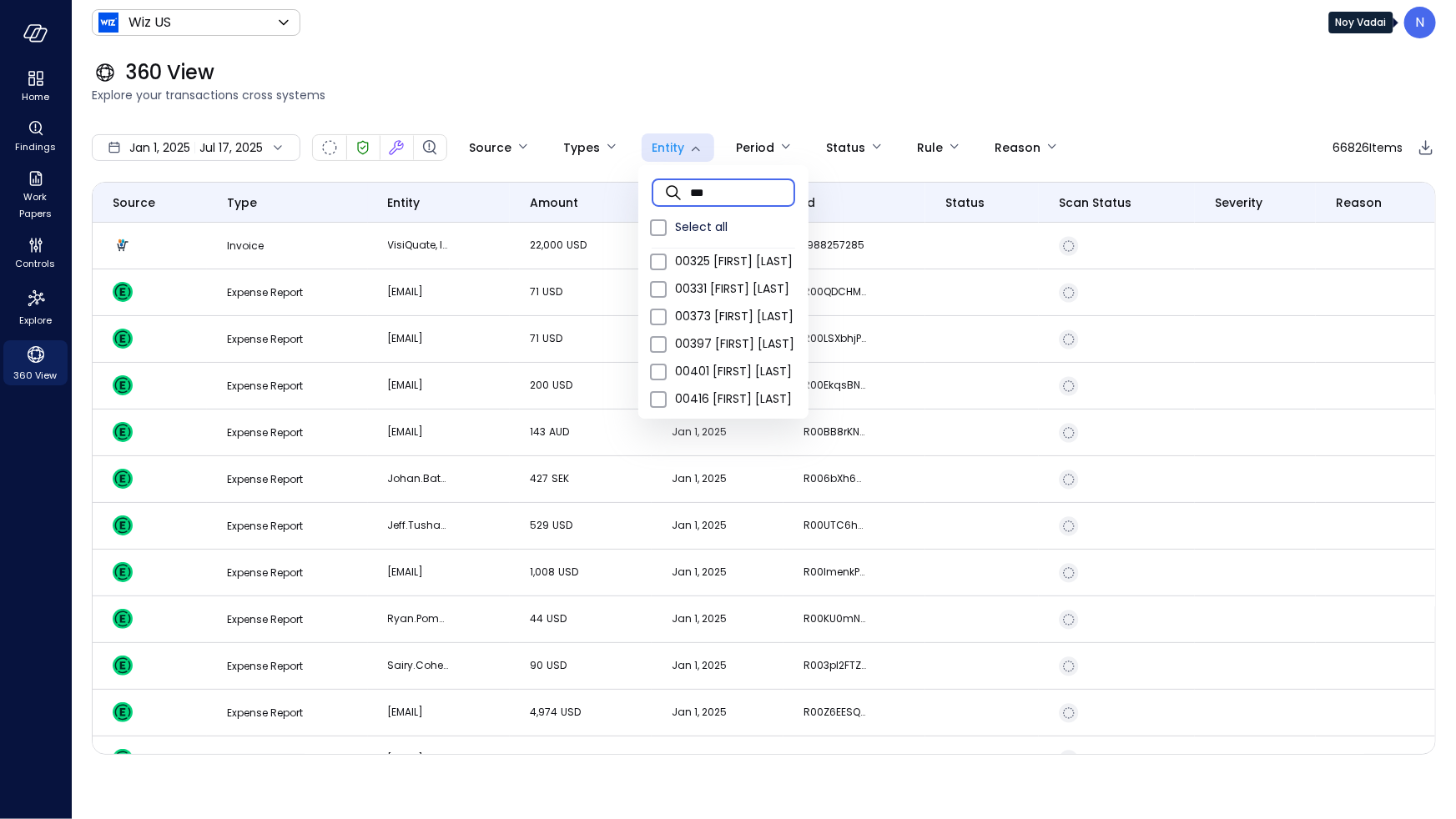 scroll, scrollTop: 0, scrollLeft: 0, axis: both 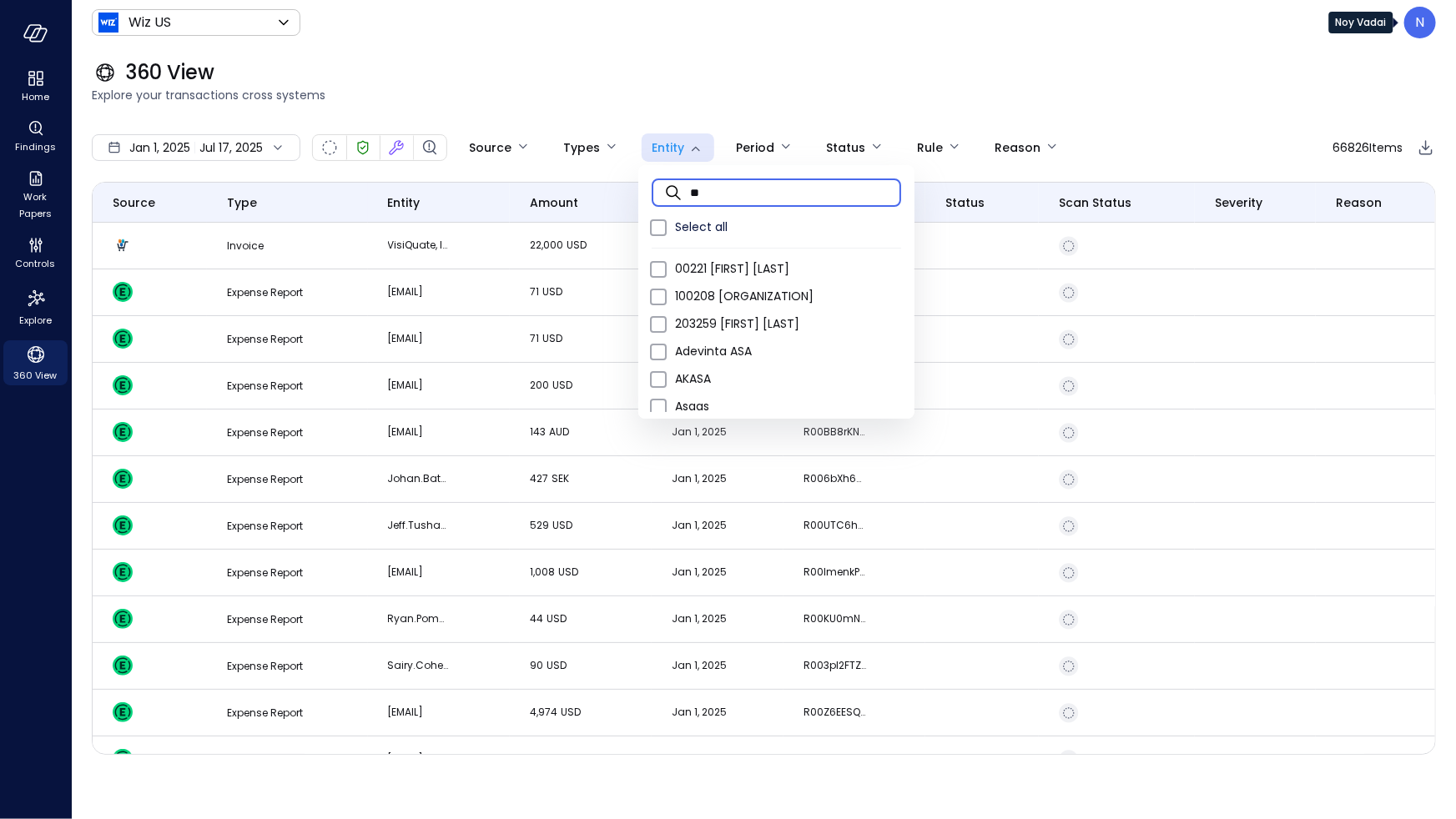 type on "*" 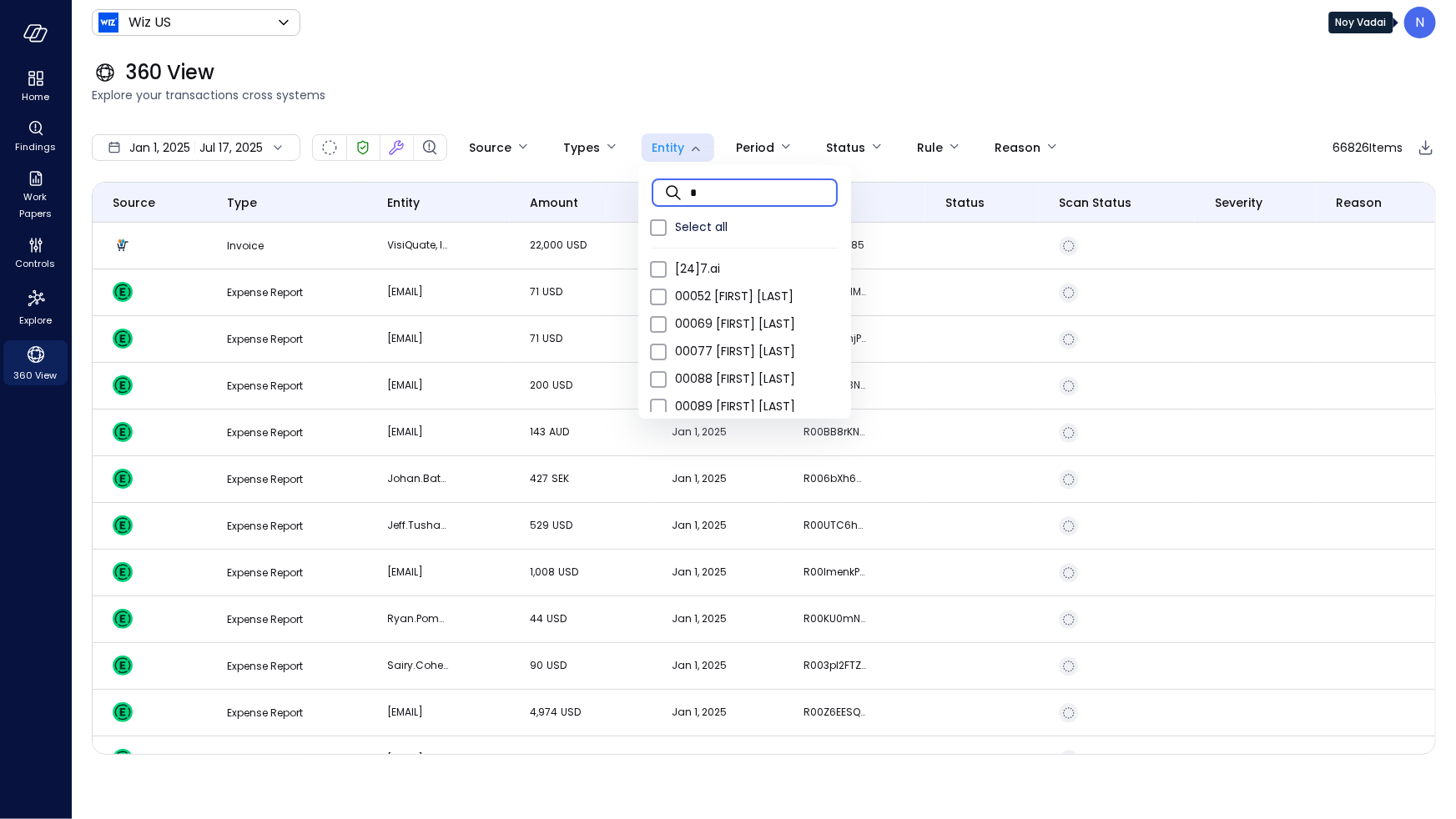 type 